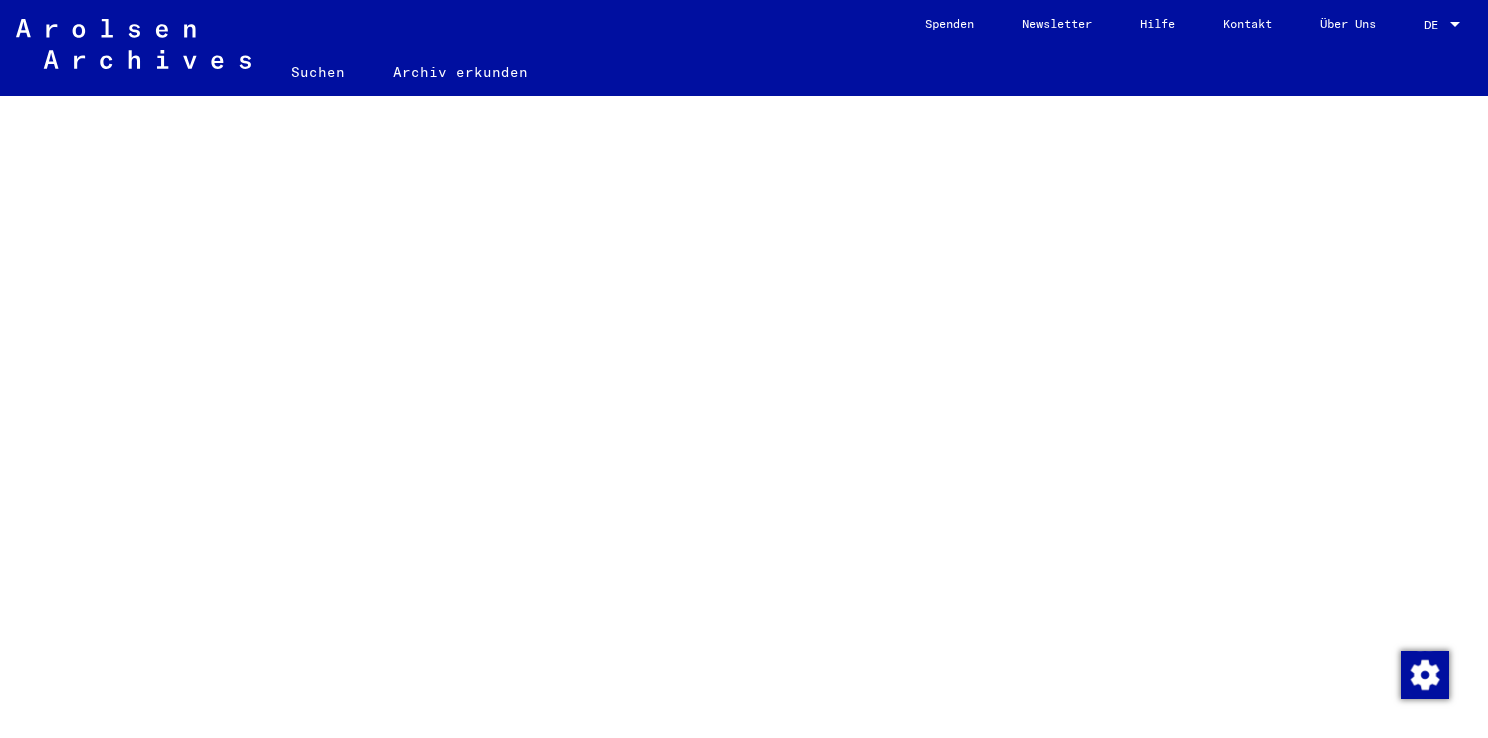 scroll, scrollTop: 0, scrollLeft: 0, axis: both 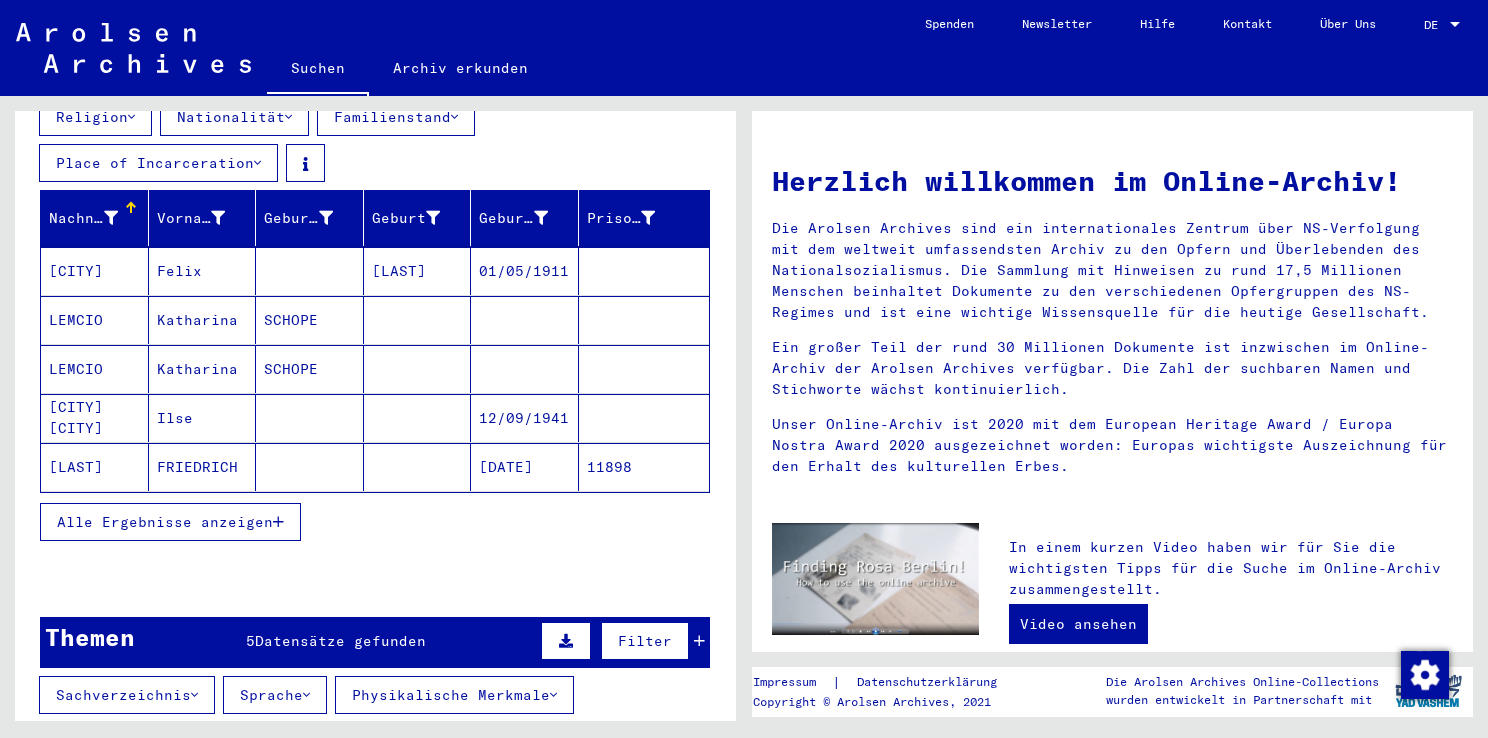 click on "Alle Ergebnisse anzeigen" at bounding box center (165, 522) 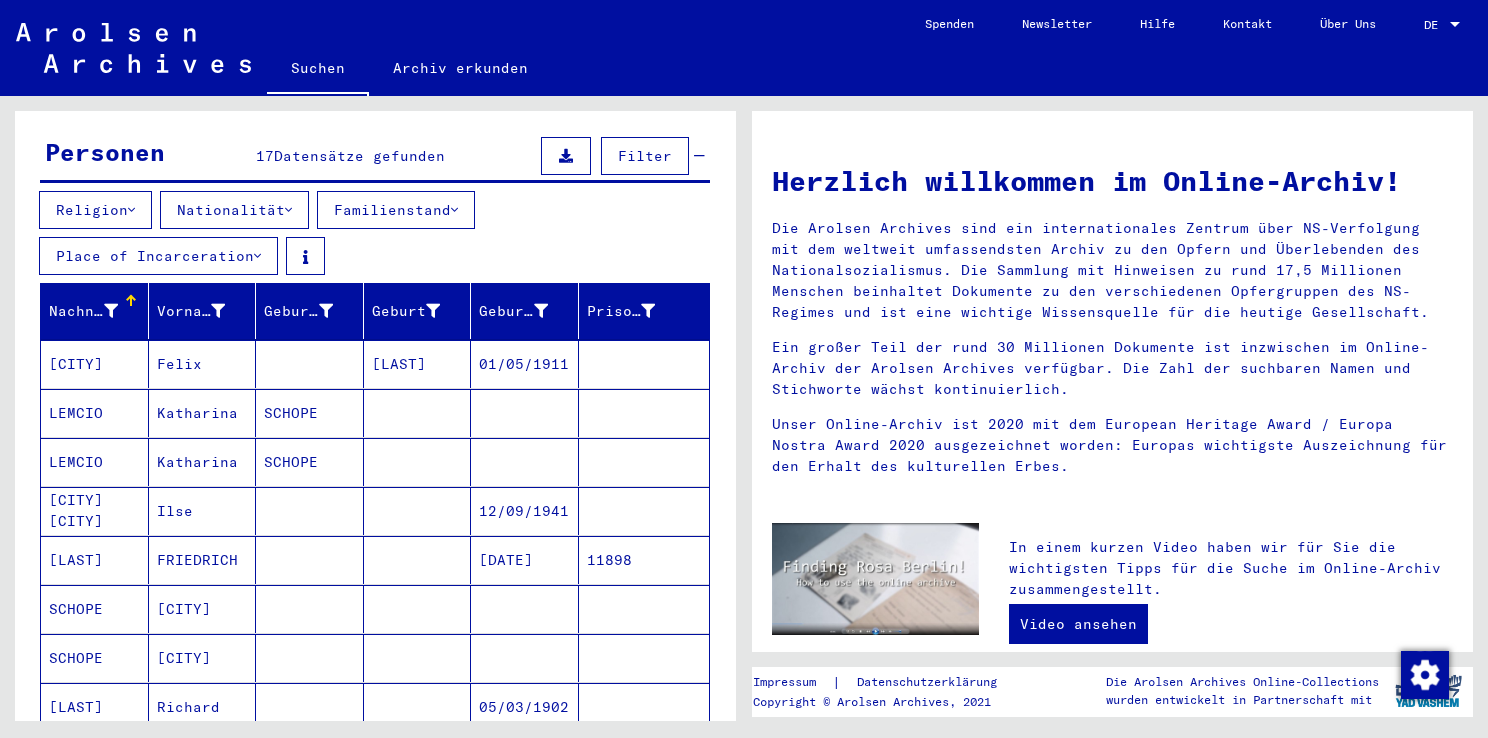 scroll, scrollTop: 183, scrollLeft: 0, axis: vertical 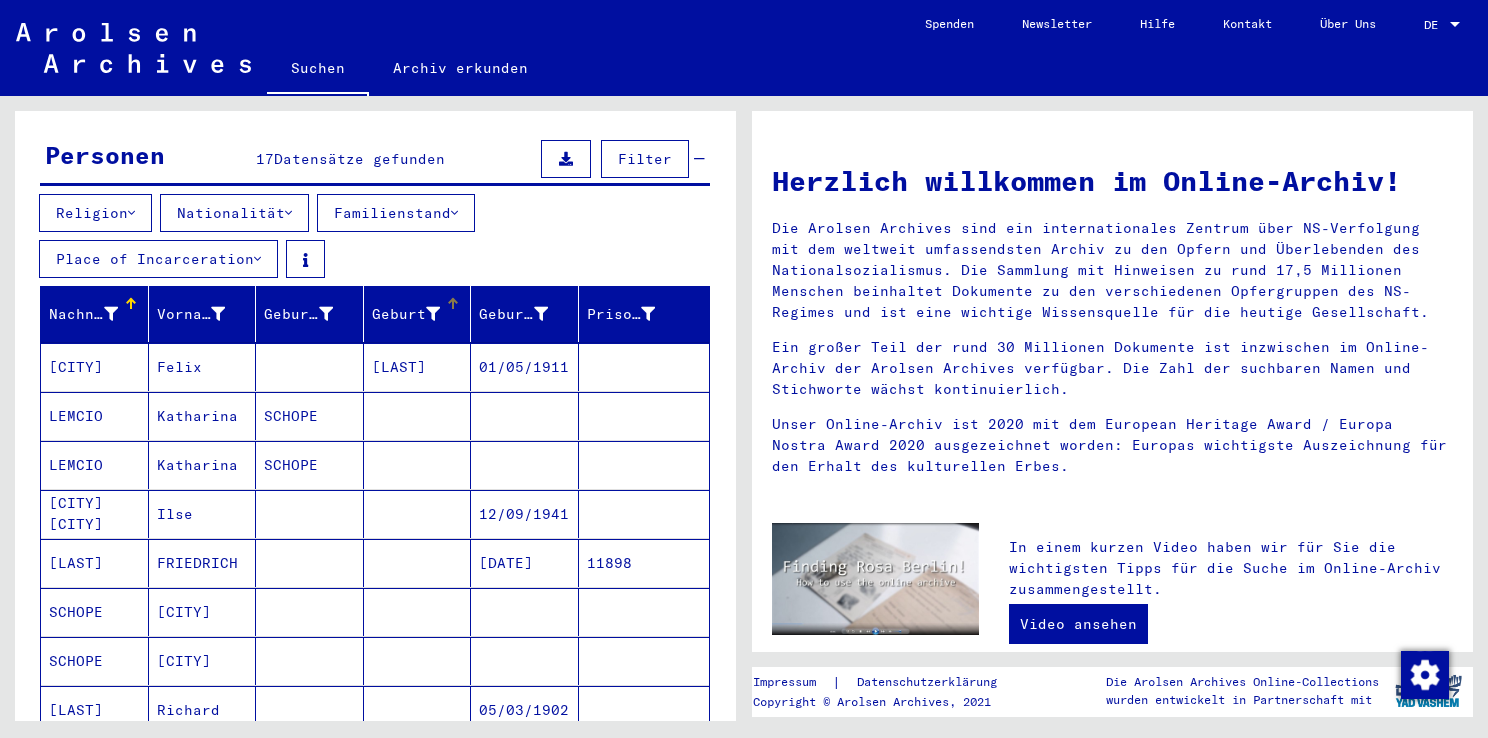 click on "Geburt‏" at bounding box center [409, 314] 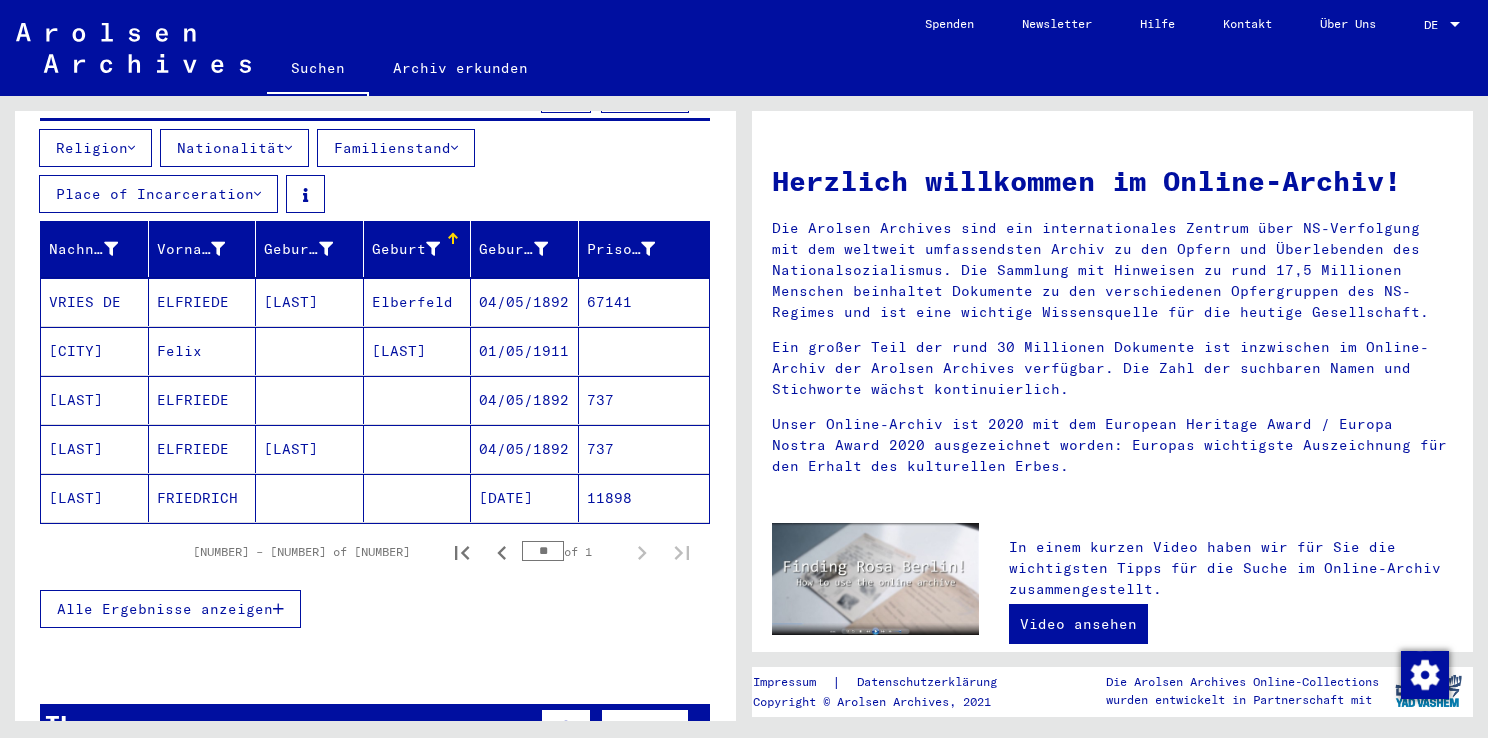 scroll, scrollTop: 270, scrollLeft: 0, axis: vertical 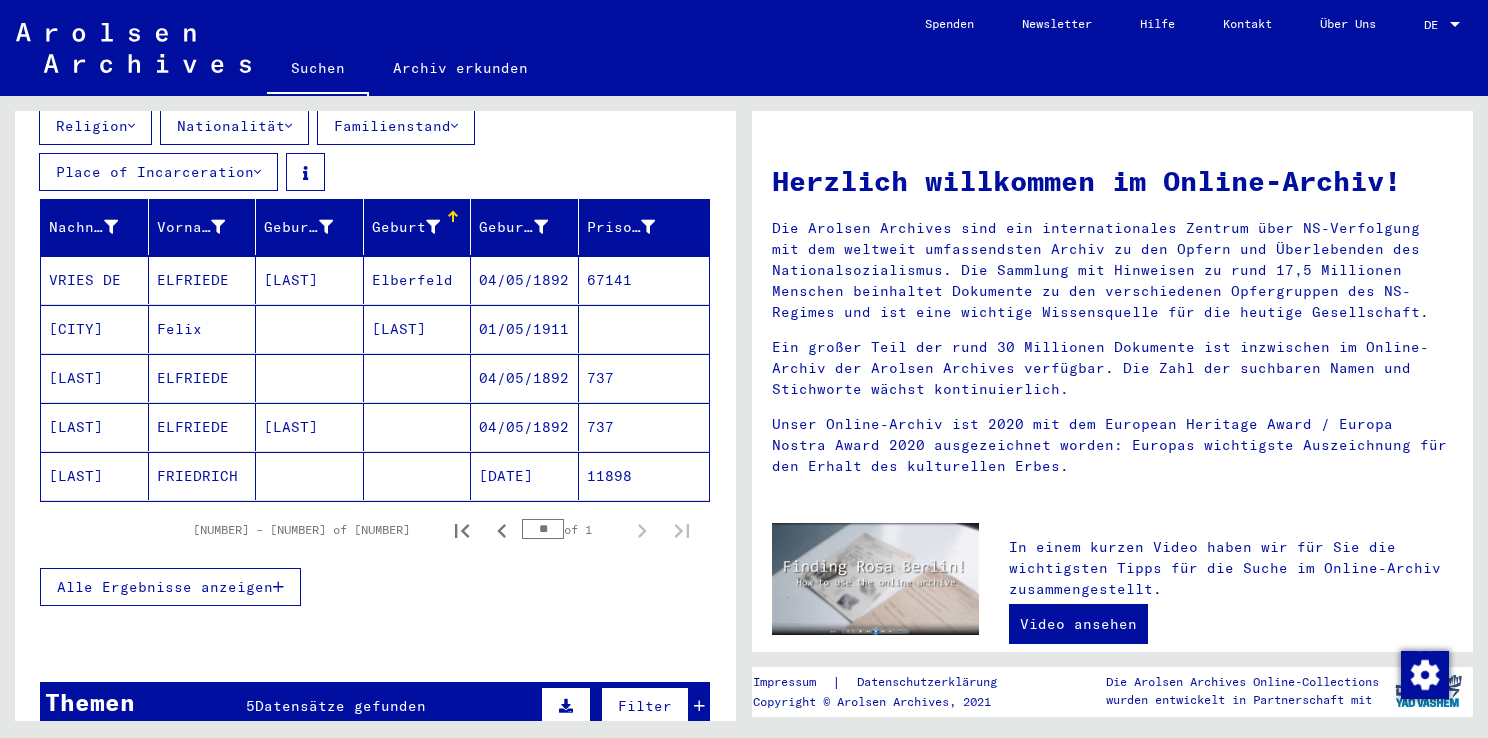 click on "**" at bounding box center (543, 529) 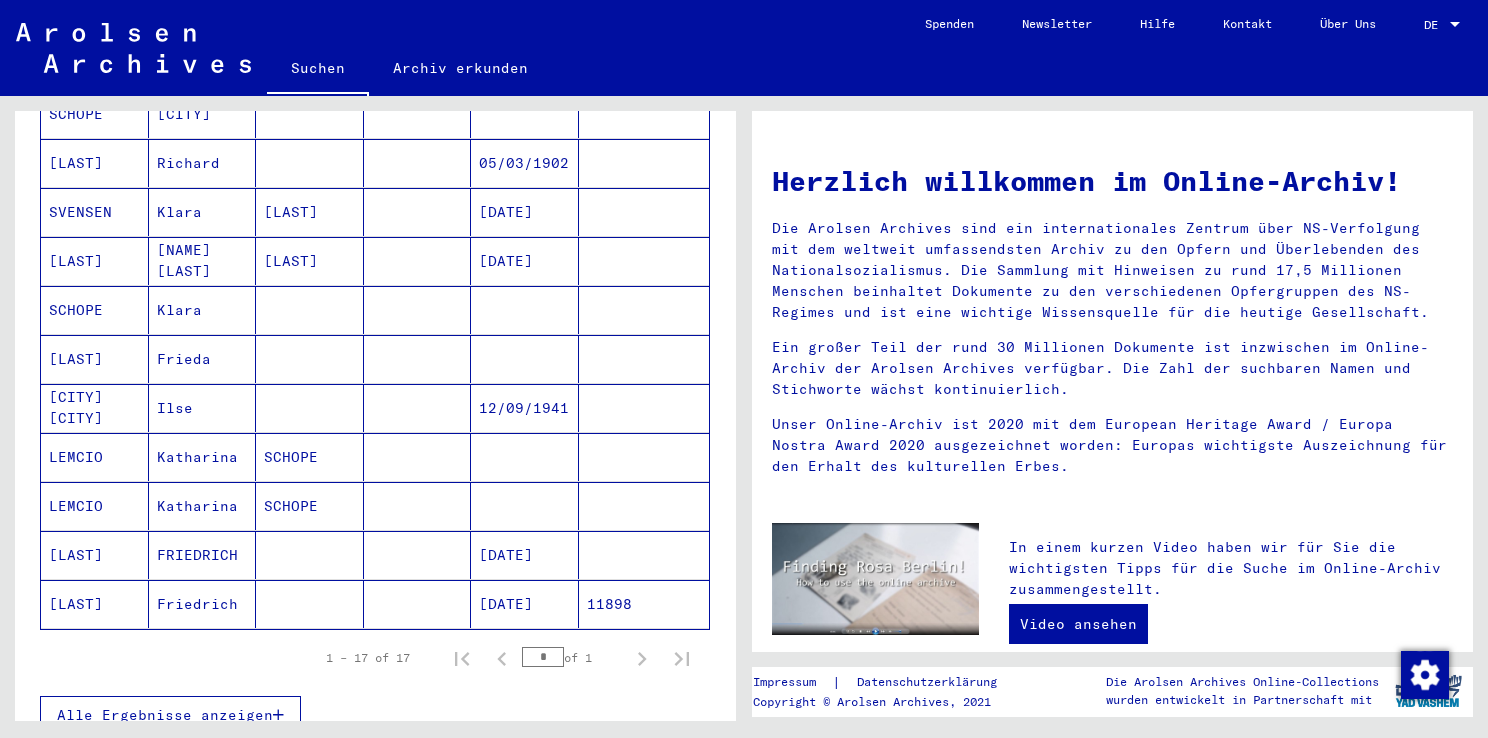 scroll, scrollTop: 731, scrollLeft: 0, axis: vertical 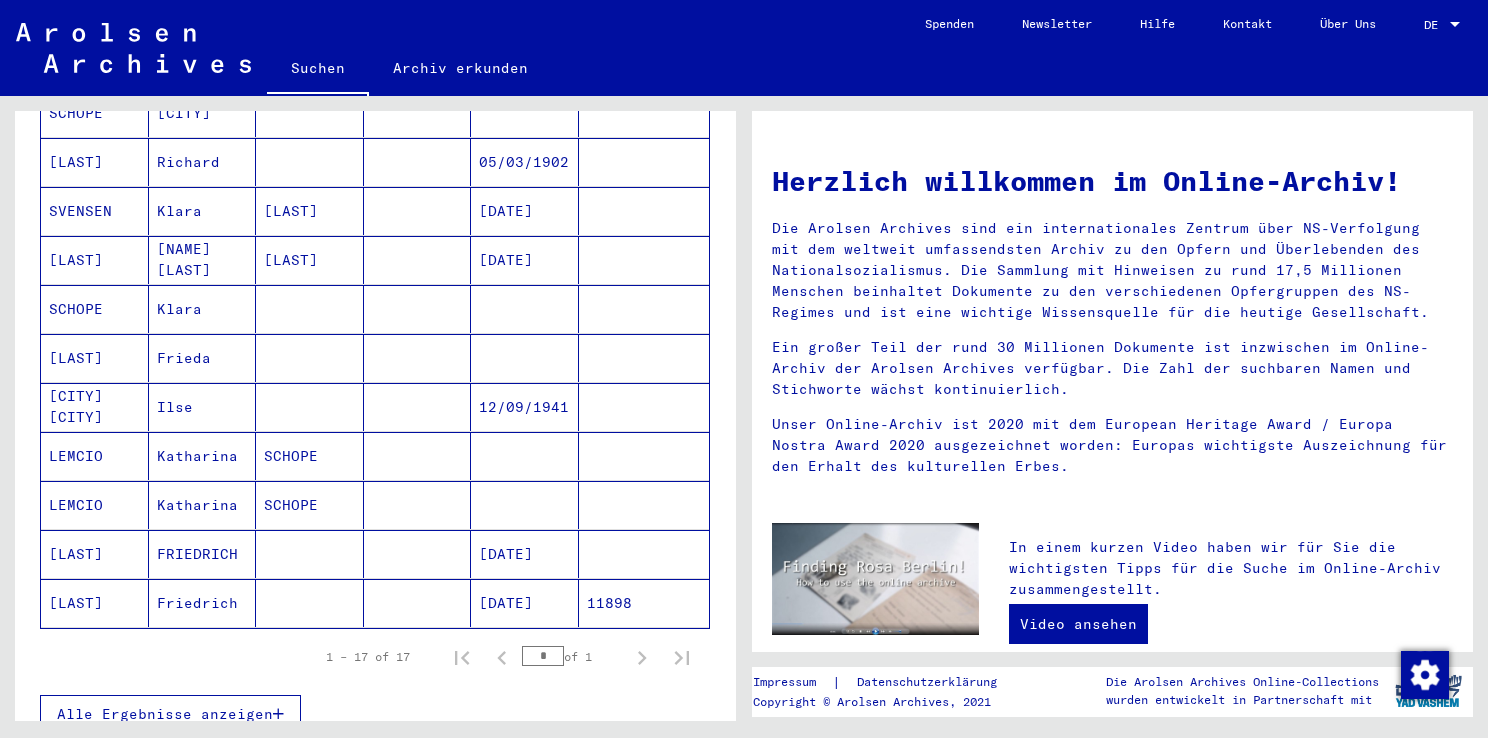 click on "*" at bounding box center (543, 656) 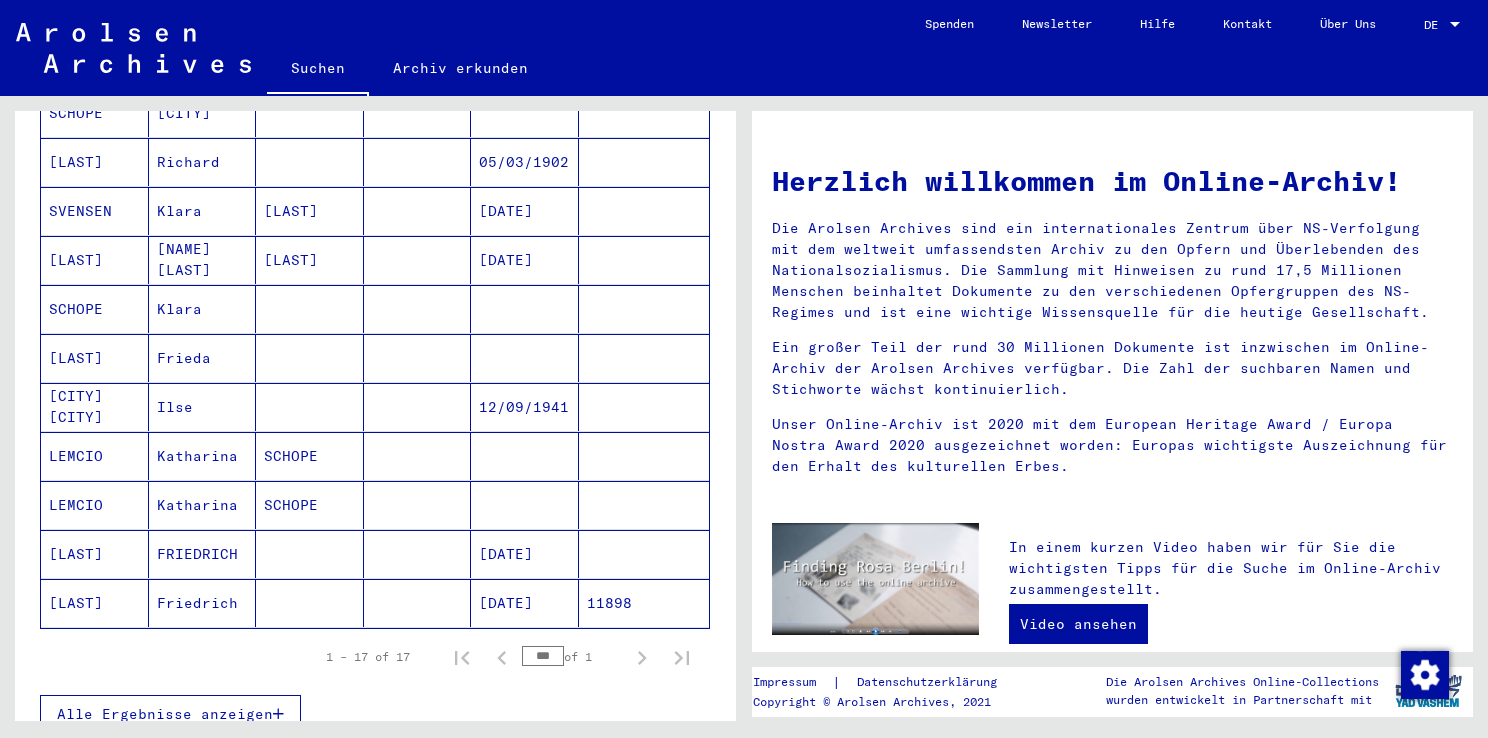 type on "***" 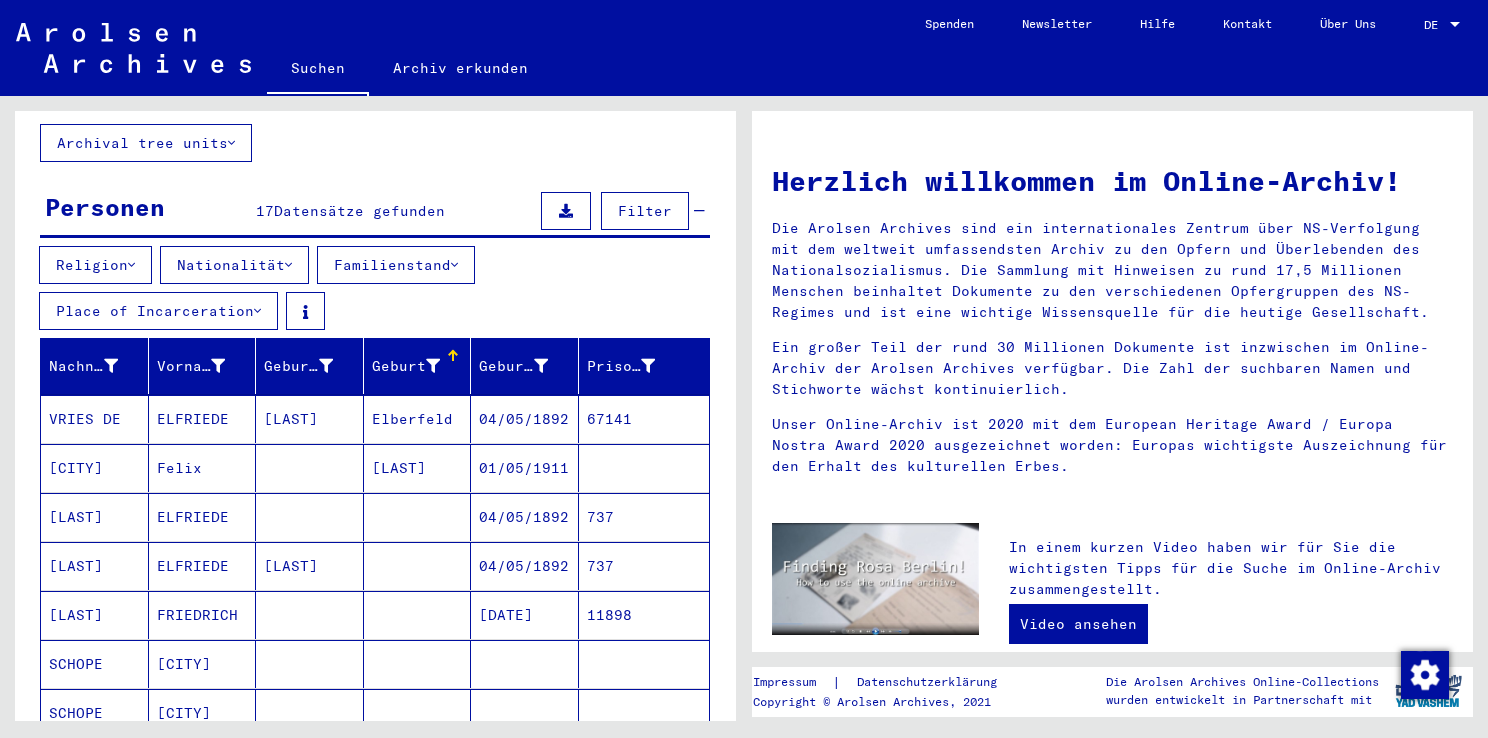 scroll, scrollTop: 0, scrollLeft: 0, axis: both 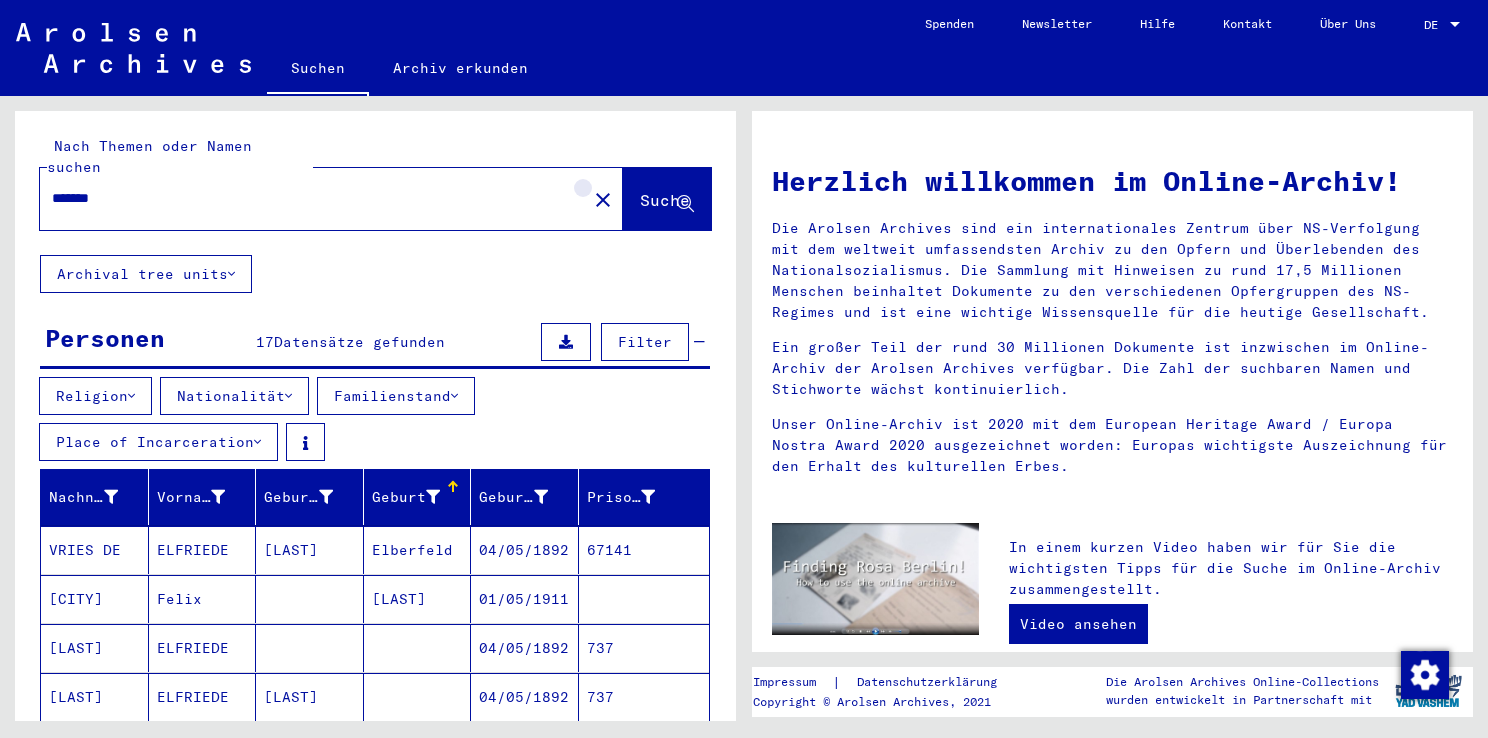 click on "close" 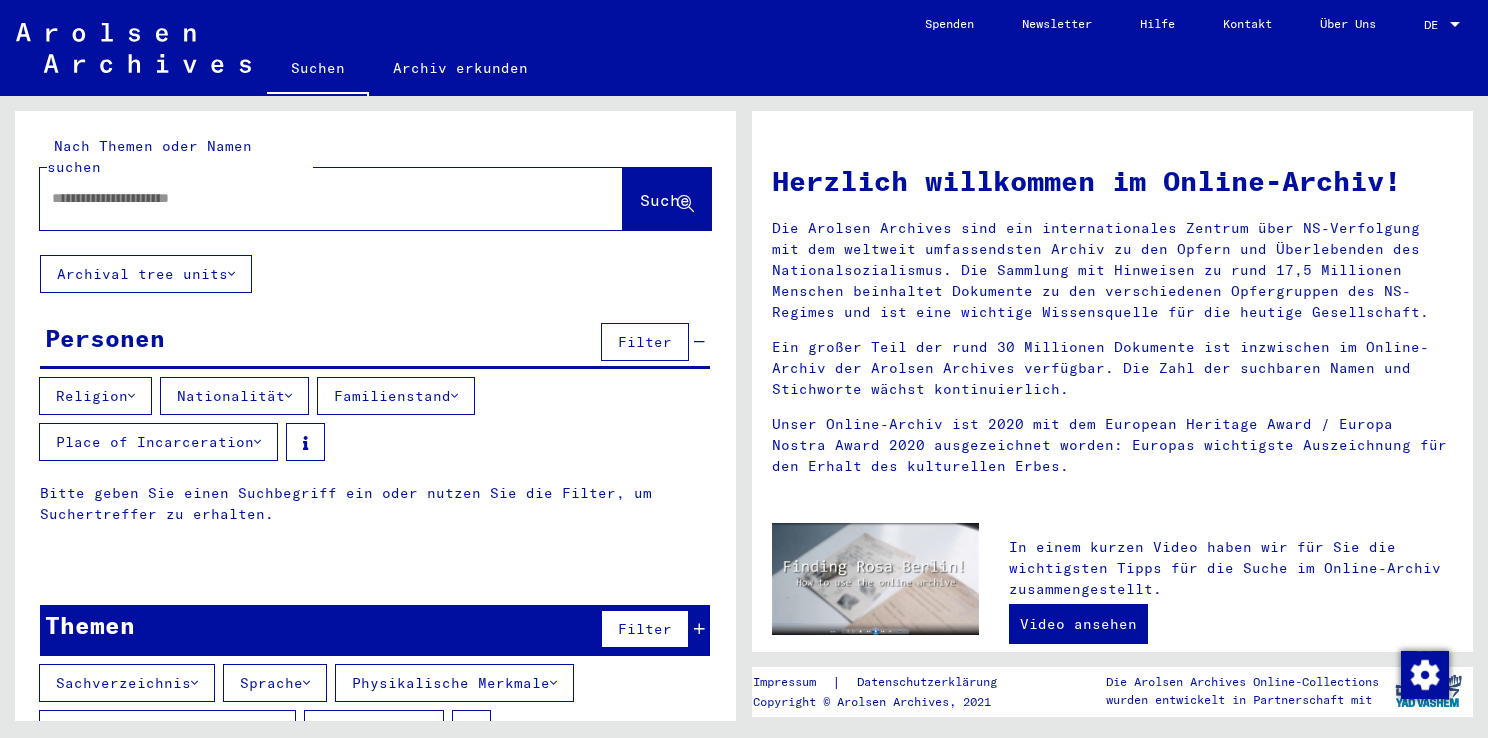 click at bounding box center (307, 198) 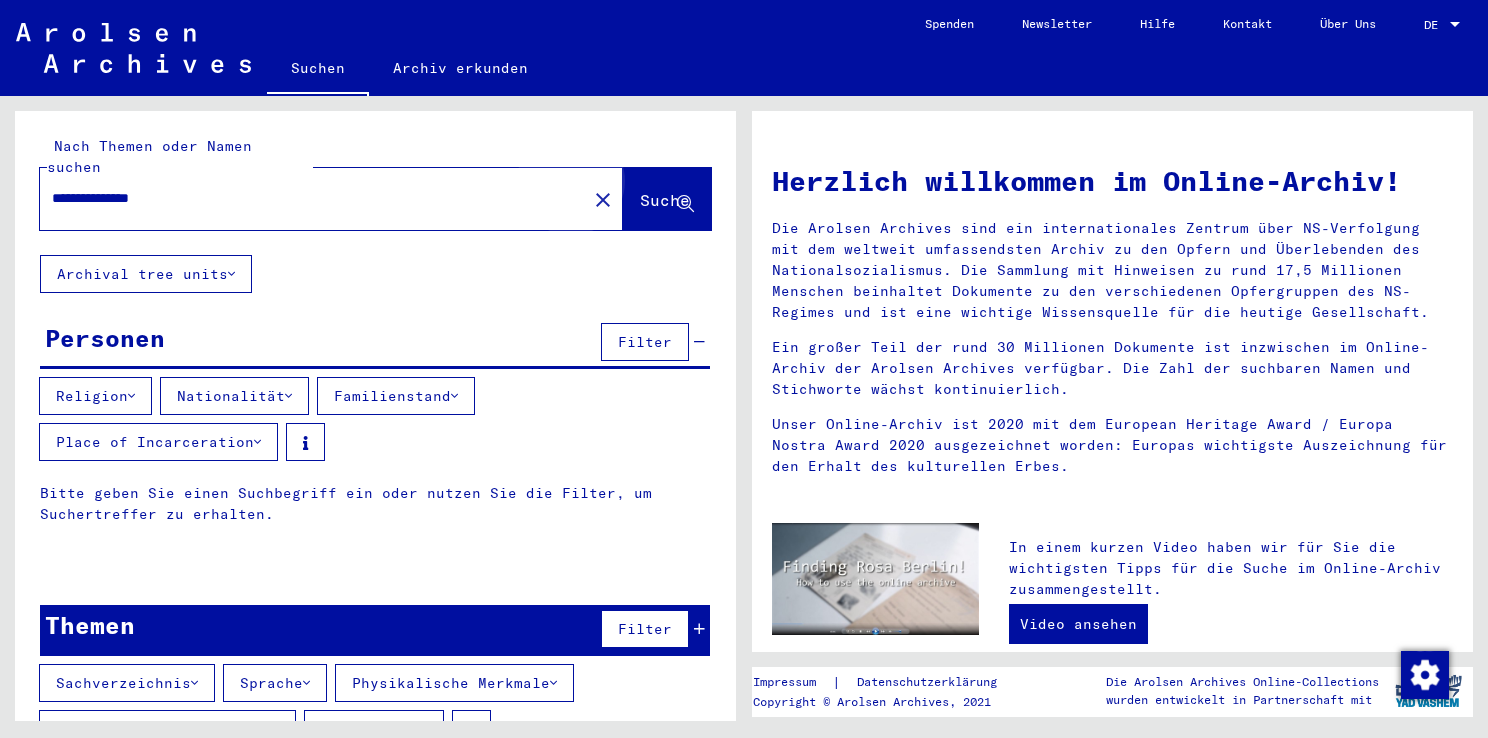 click on "Suche" 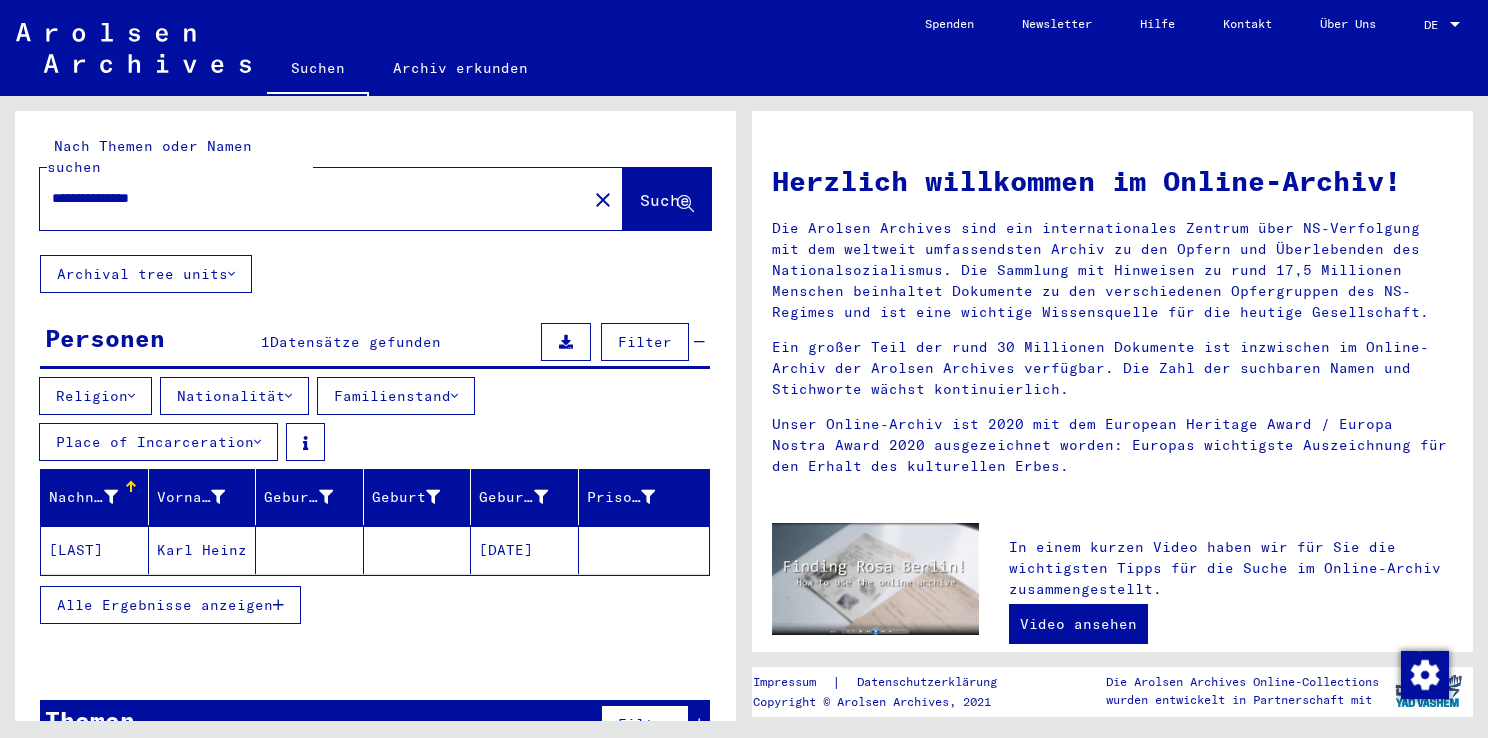 click on "Alle Ergebnisse anzeigen" at bounding box center (165, 605) 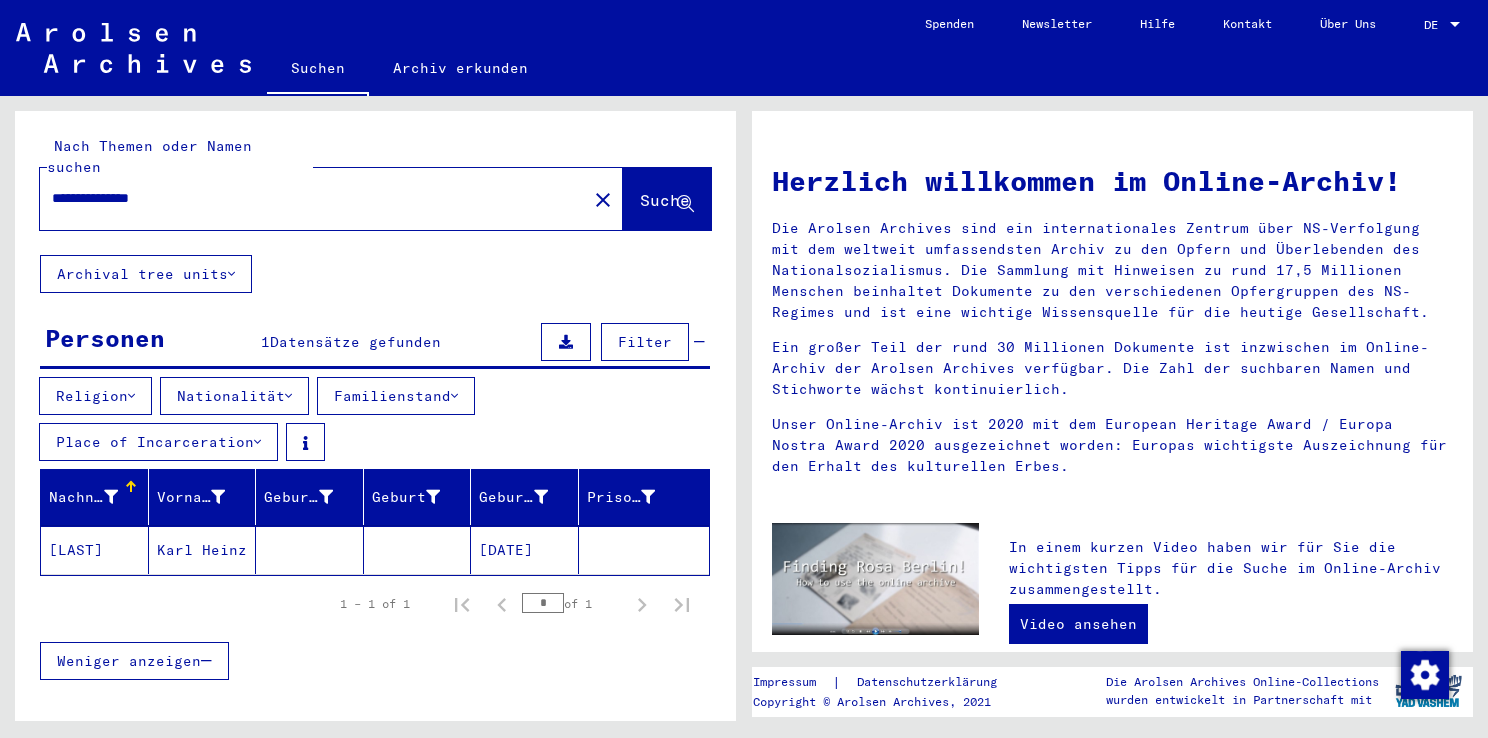 click on "[DATE]" 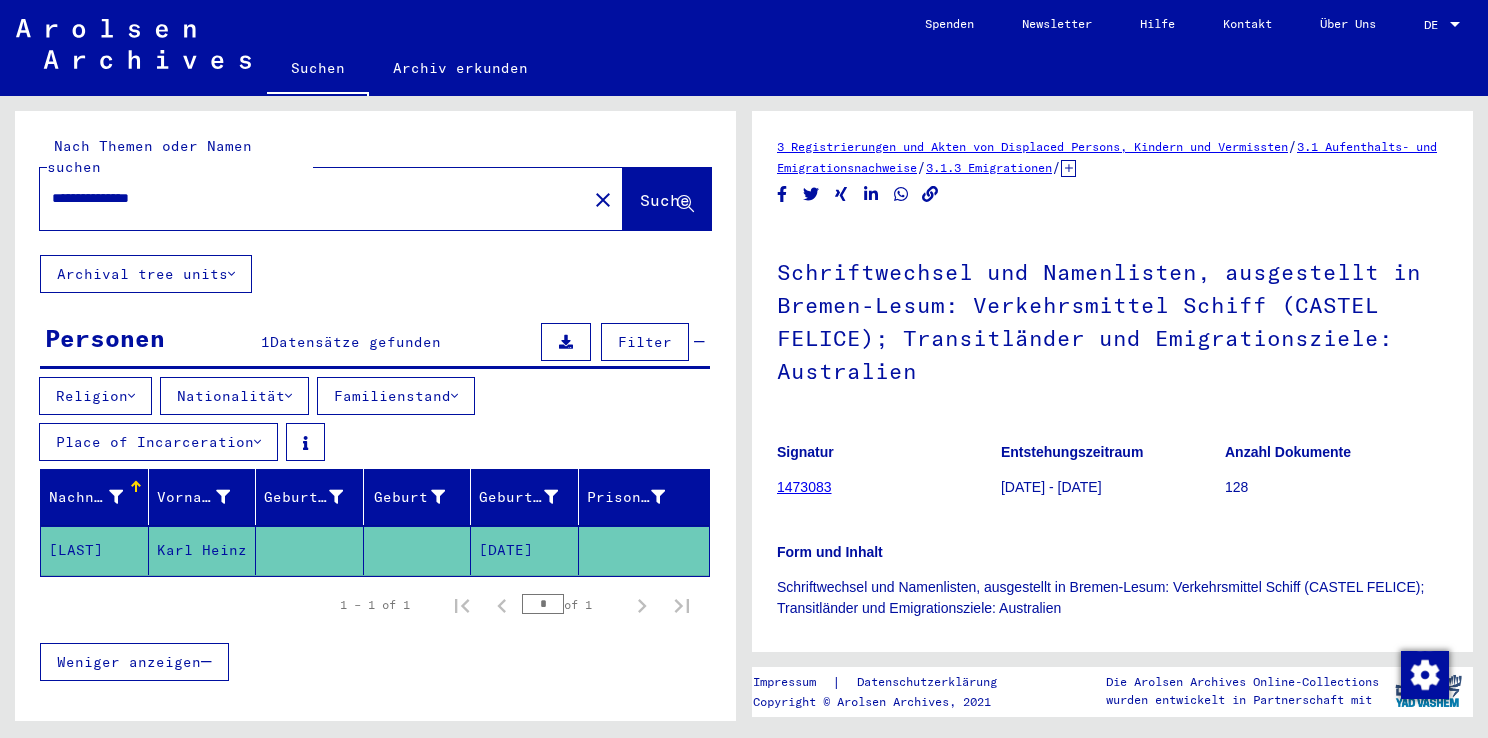 scroll, scrollTop: 0, scrollLeft: 0, axis: both 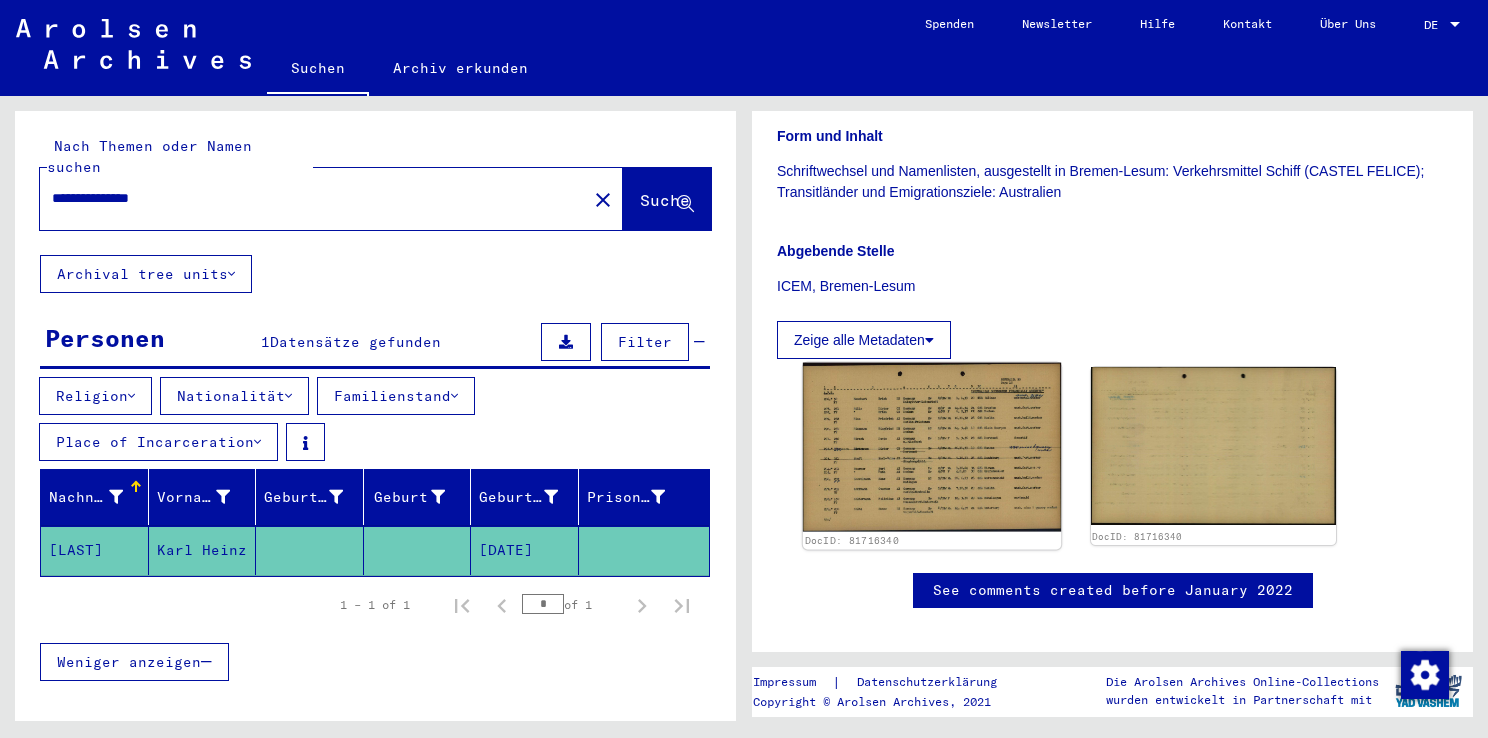 click 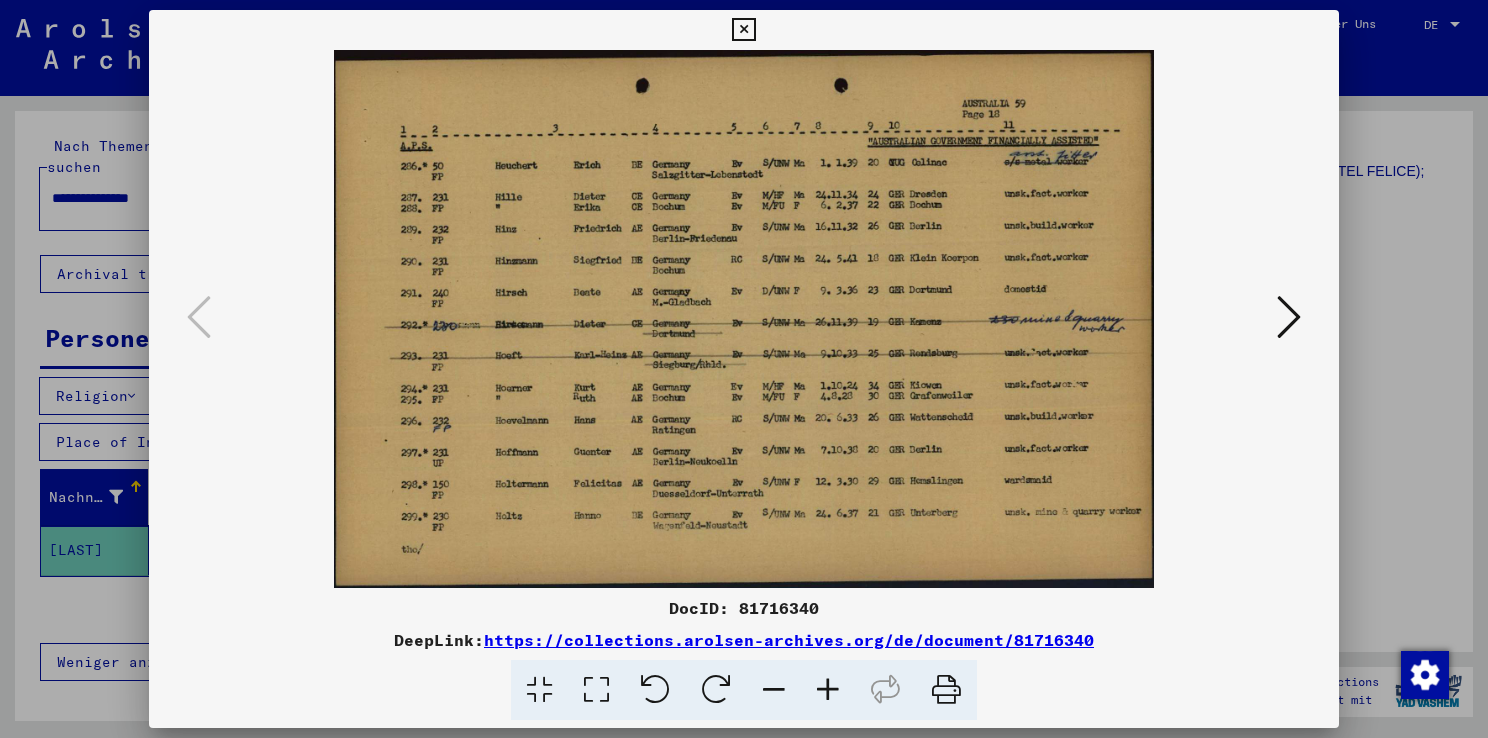 click at bounding box center [744, 369] 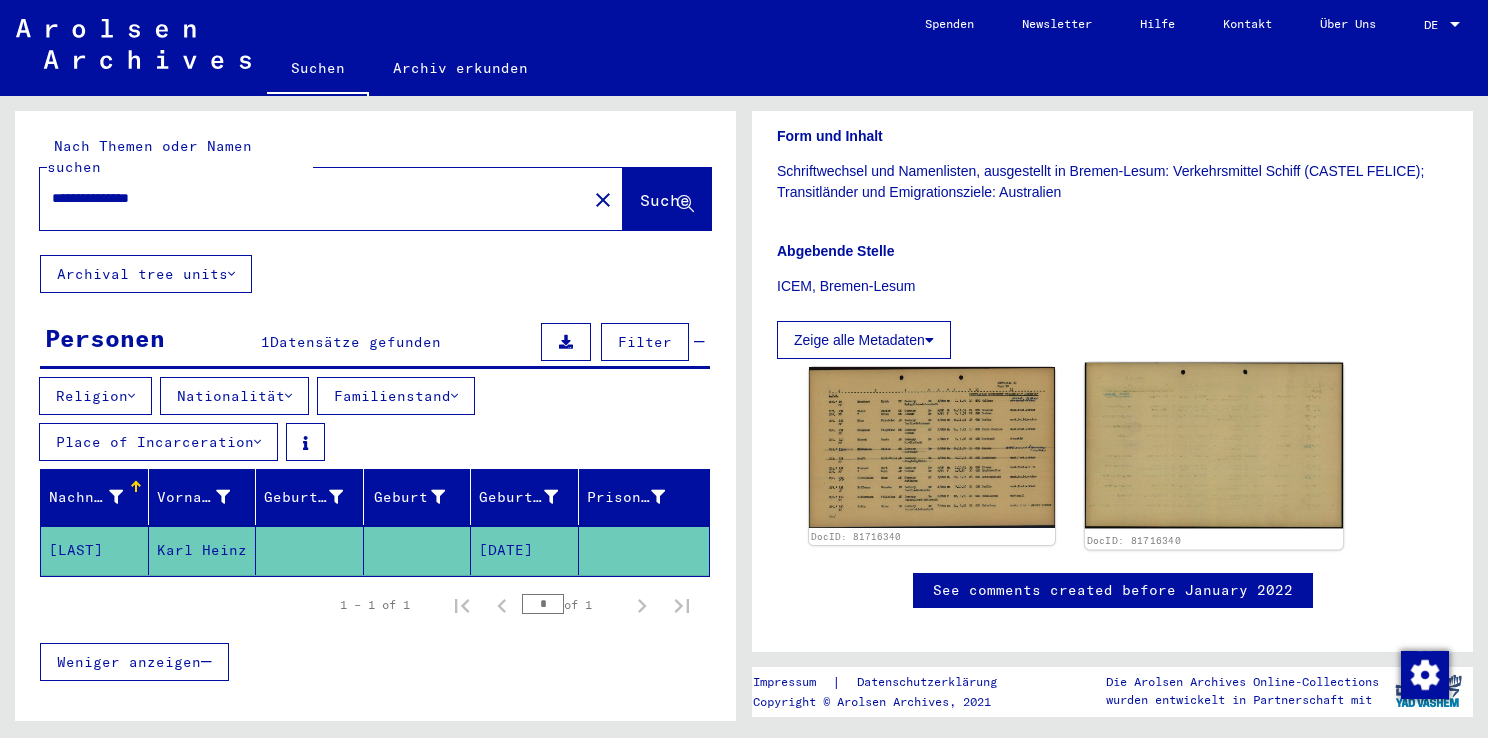 click 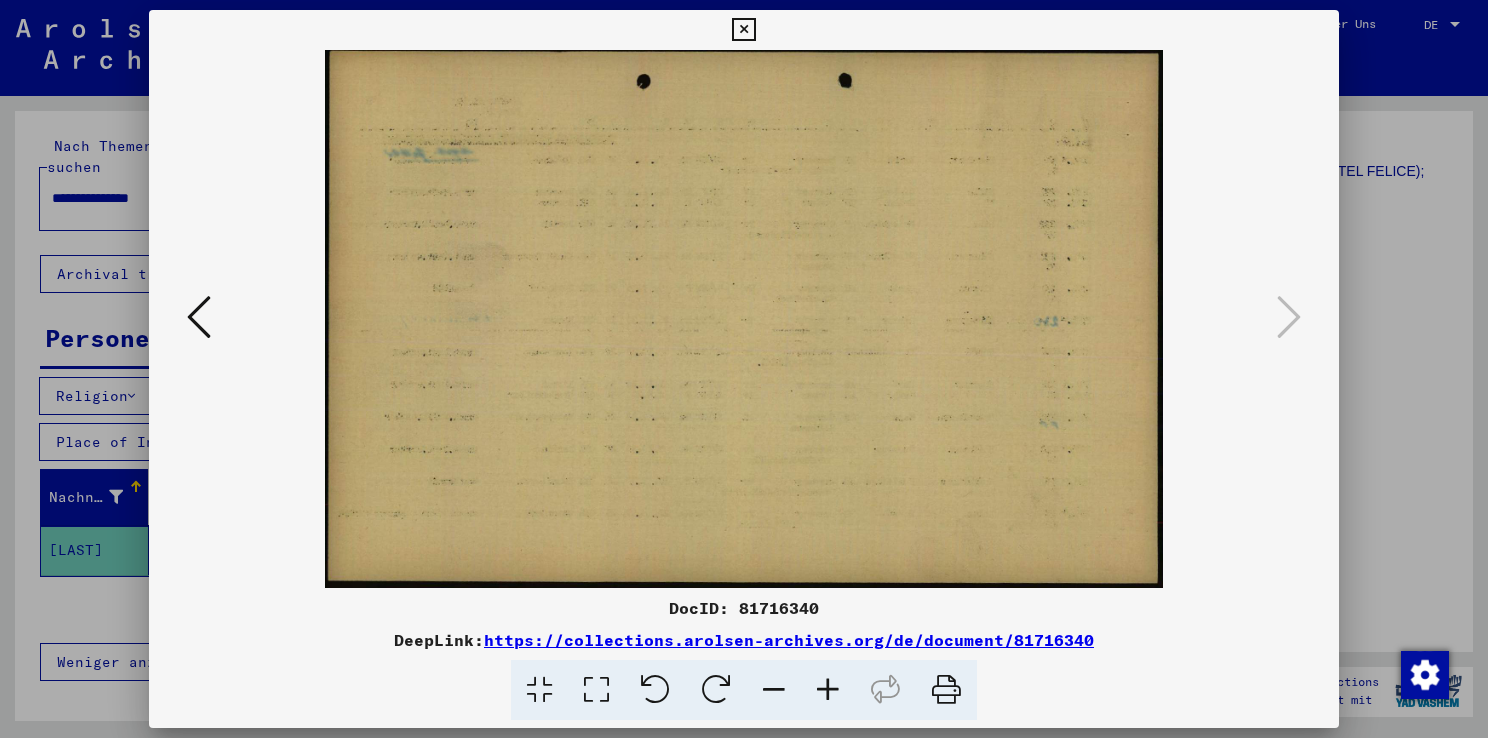 click at bounding box center [744, 369] 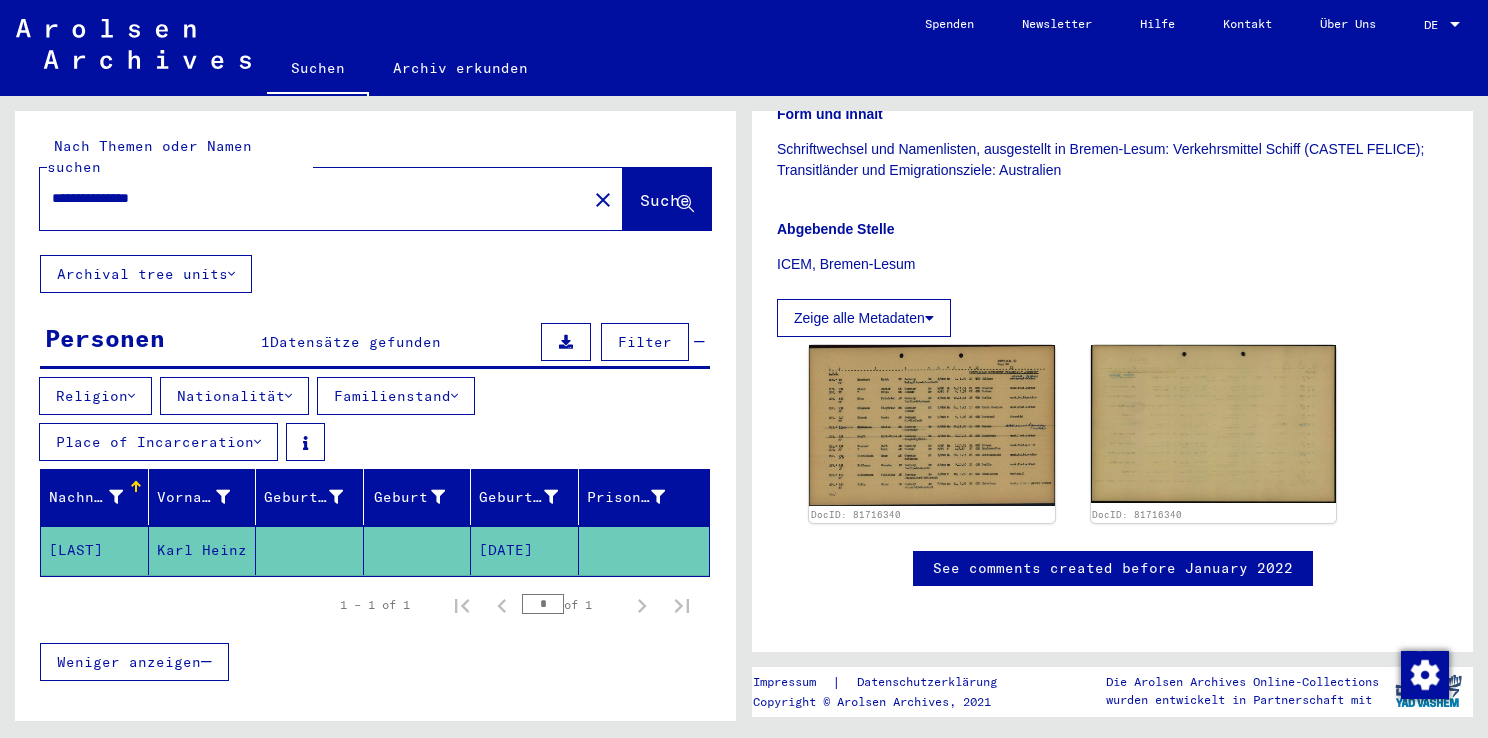 scroll, scrollTop: 1064, scrollLeft: 0, axis: vertical 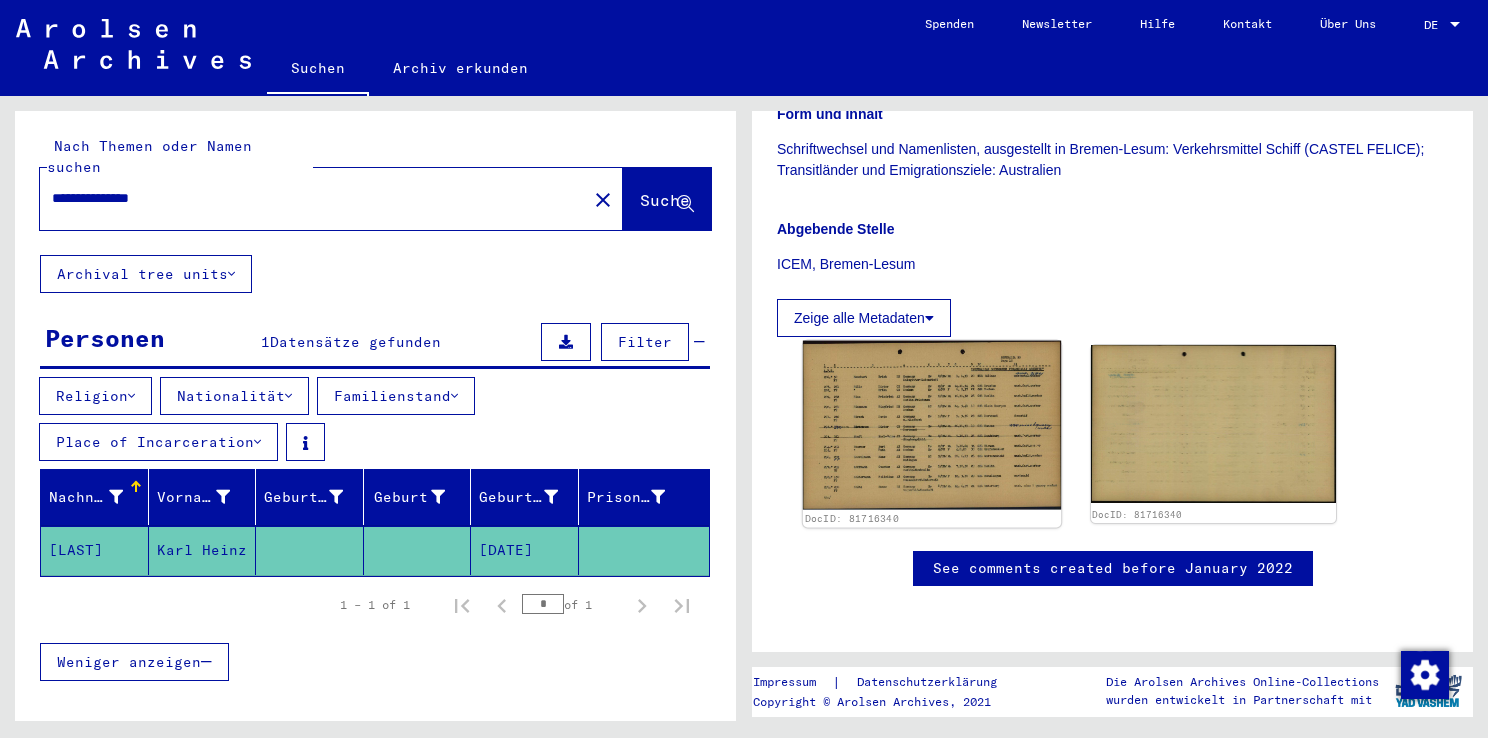 drag, startPoint x: 777, startPoint y: 287, endPoint x: 892, endPoint y: 327, distance: 121.75796 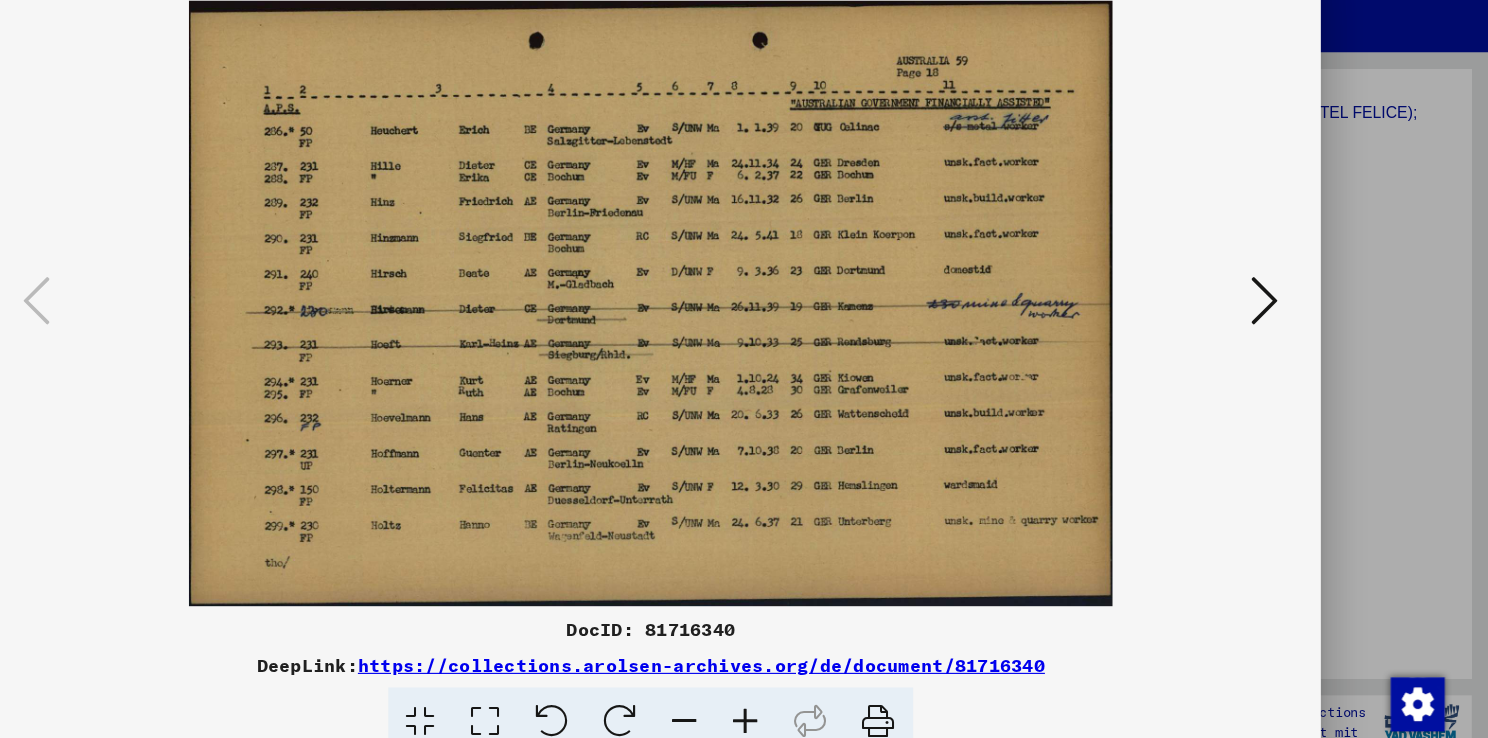 scroll, scrollTop: 0, scrollLeft: 0, axis: both 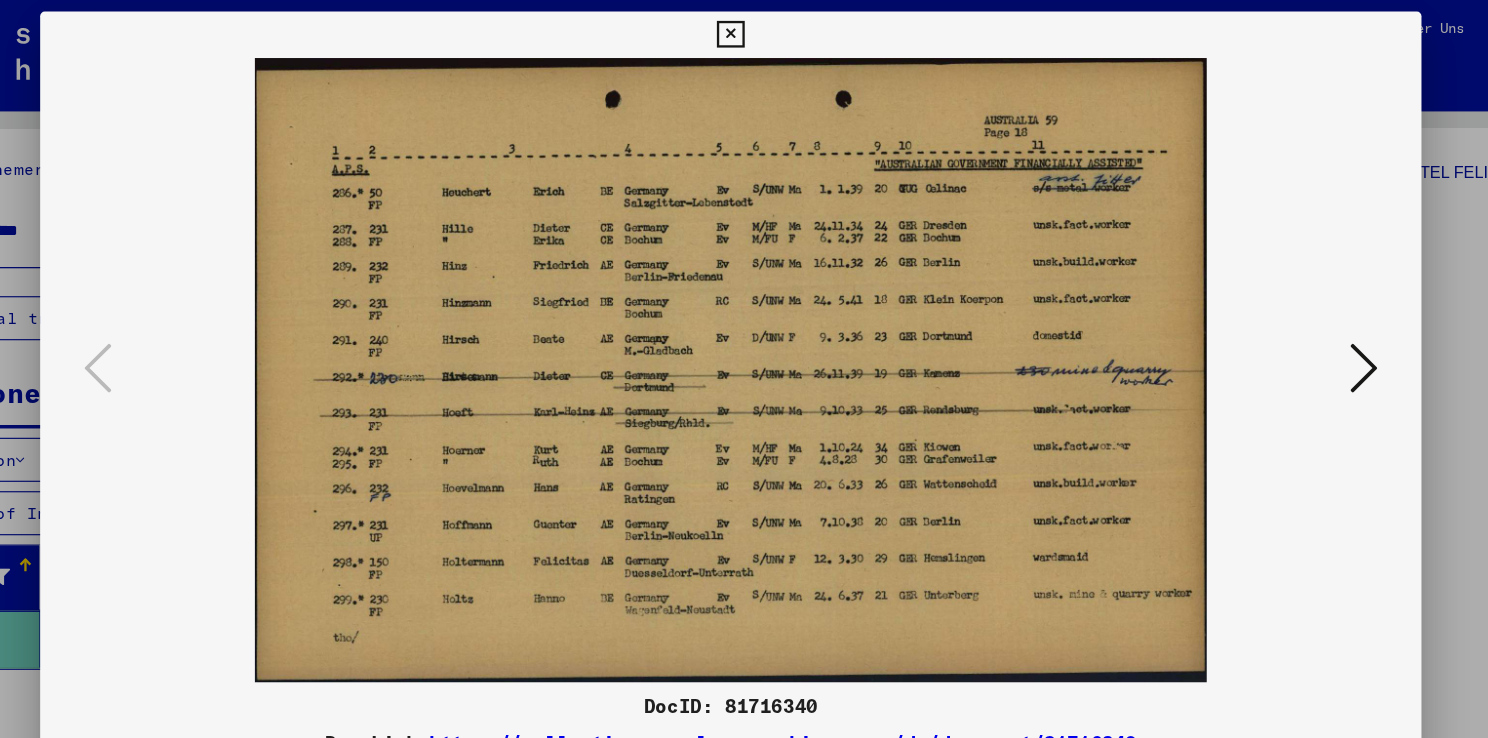 click at bounding box center (743, 30) 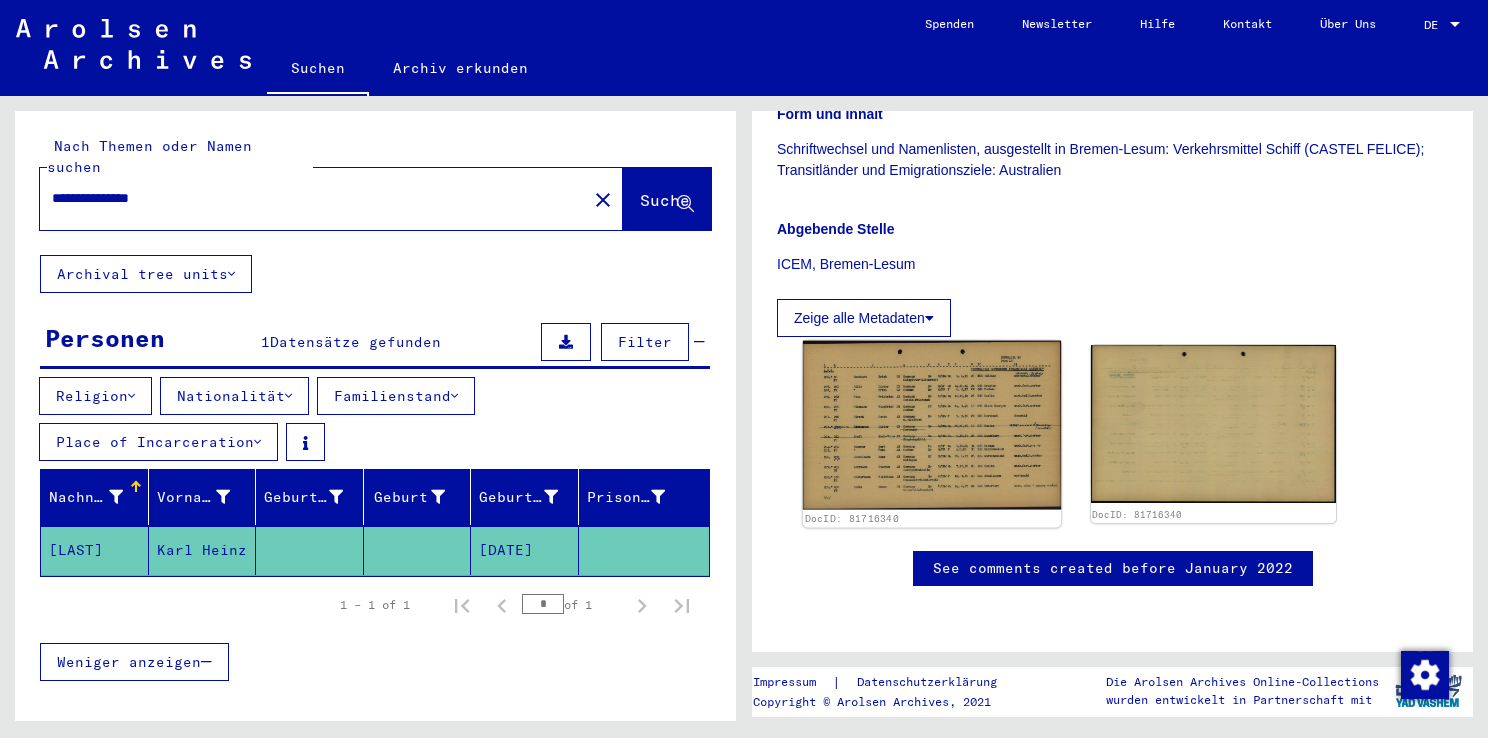 click 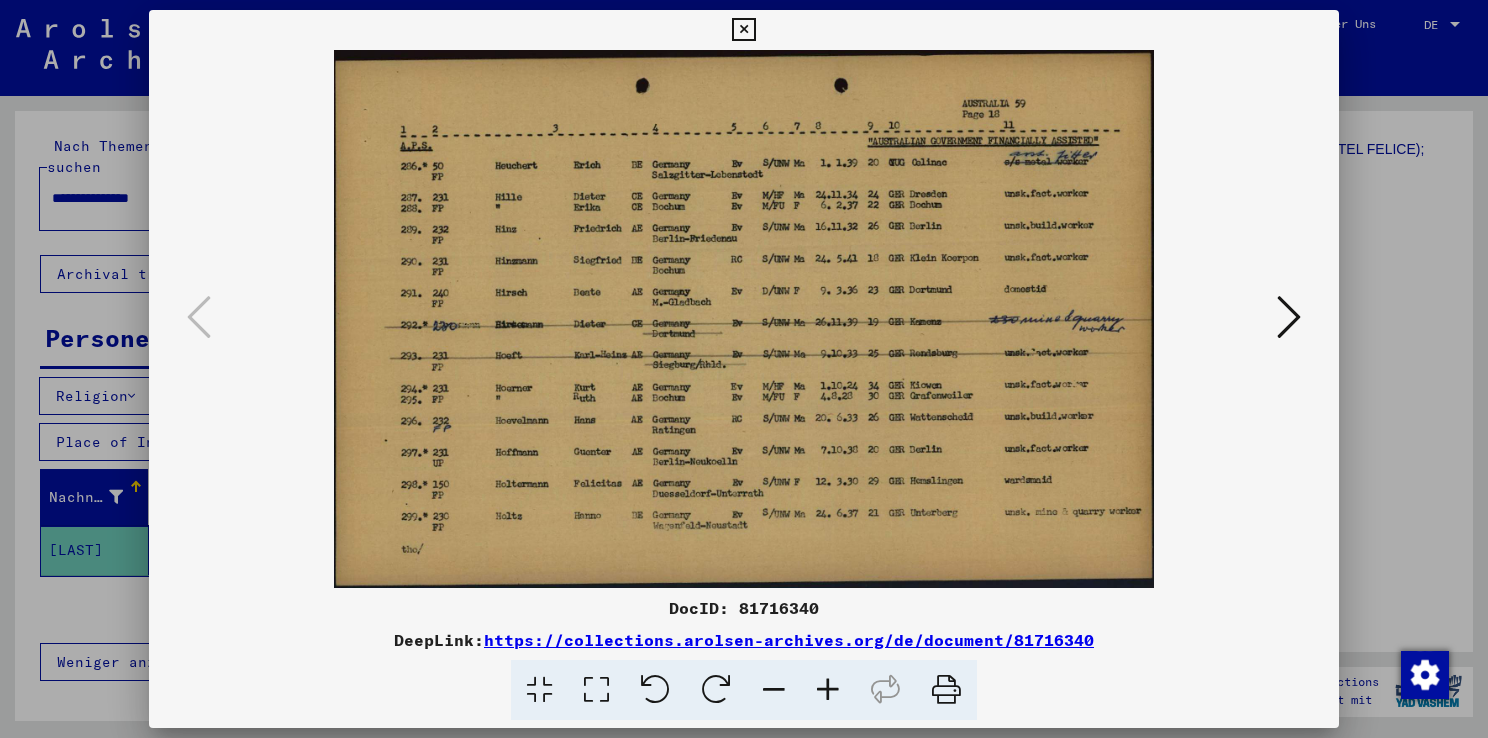 click at bounding box center (743, 30) 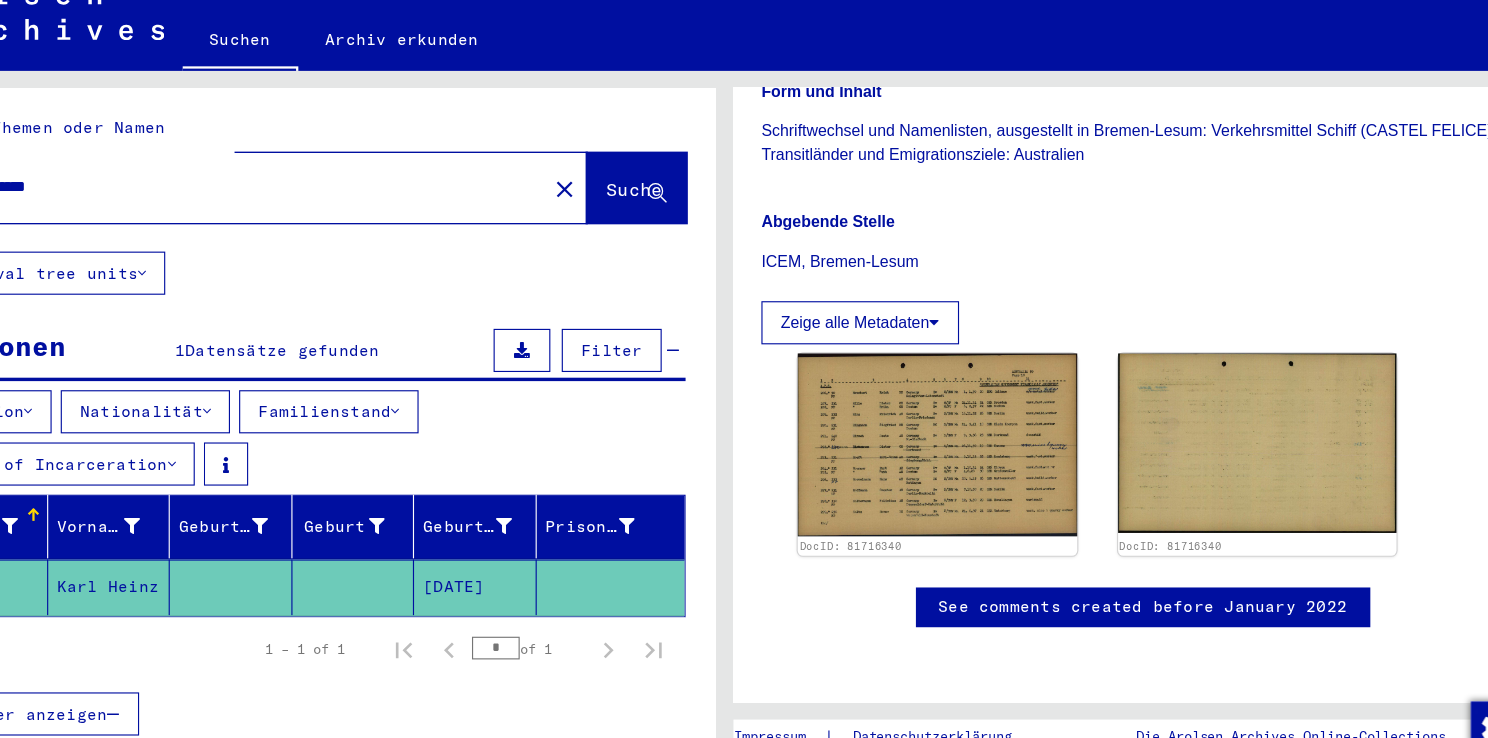 scroll, scrollTop: 503, scrollLeft: 0, axis: vertical 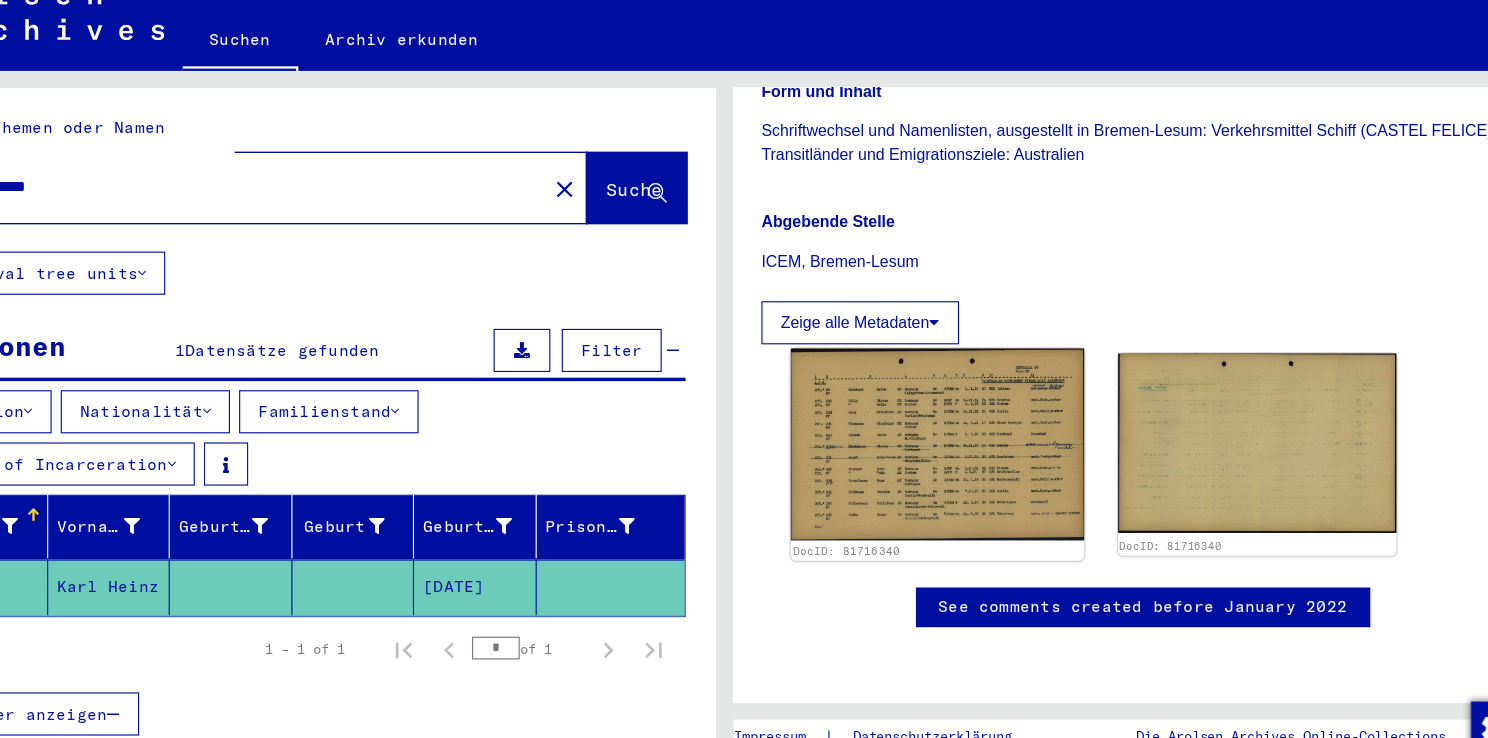 click 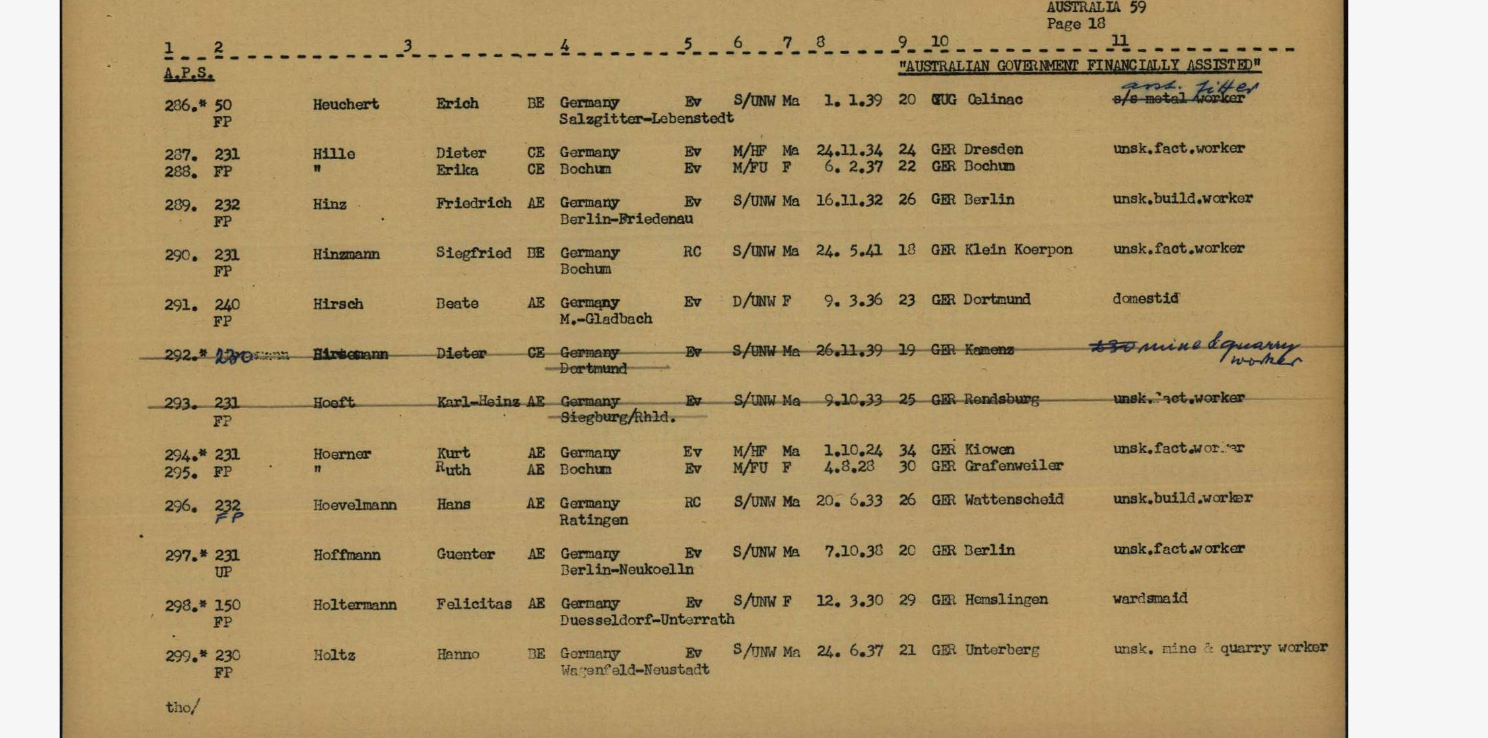 click at bounding box center (744, 319) 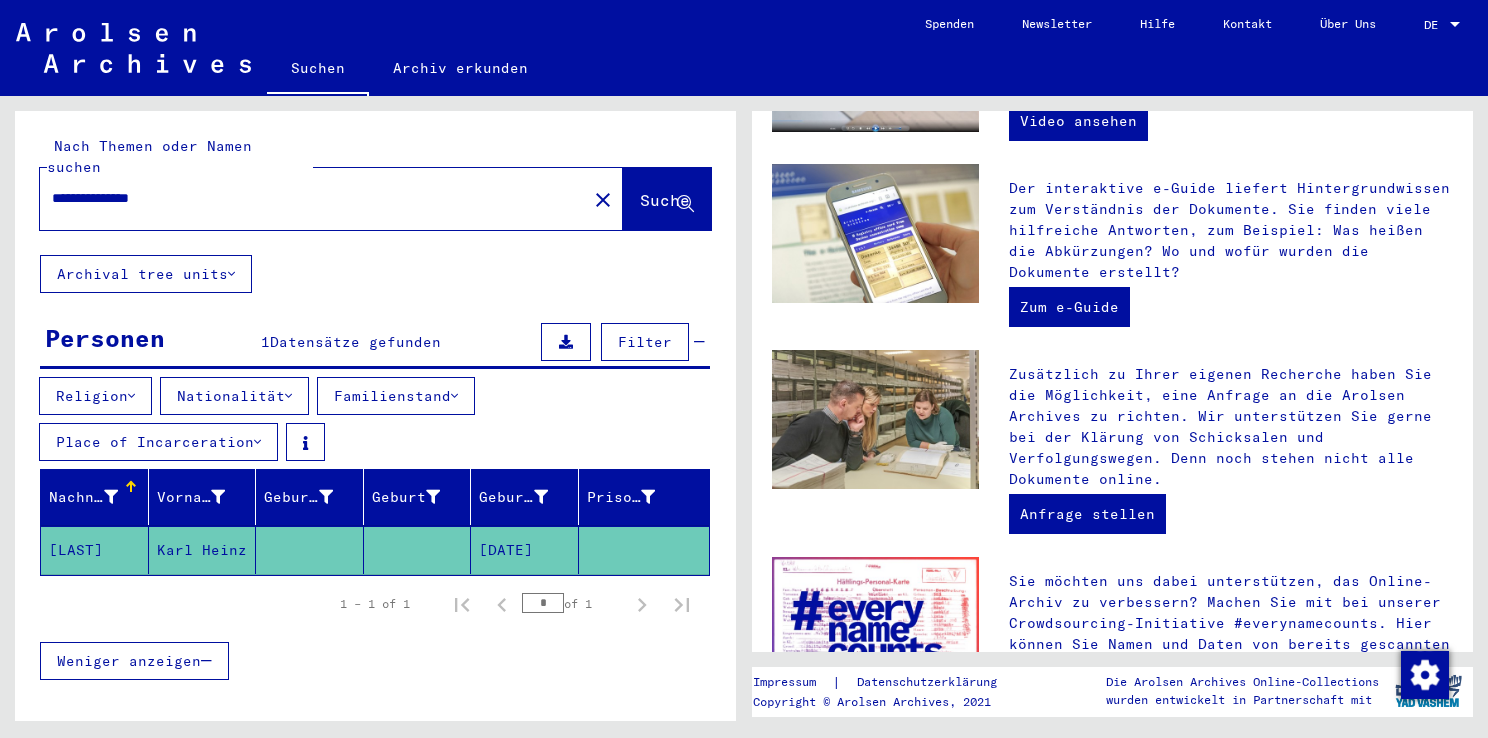 scroll, scrollTop: 0, scrollLeft: 0, axis: both 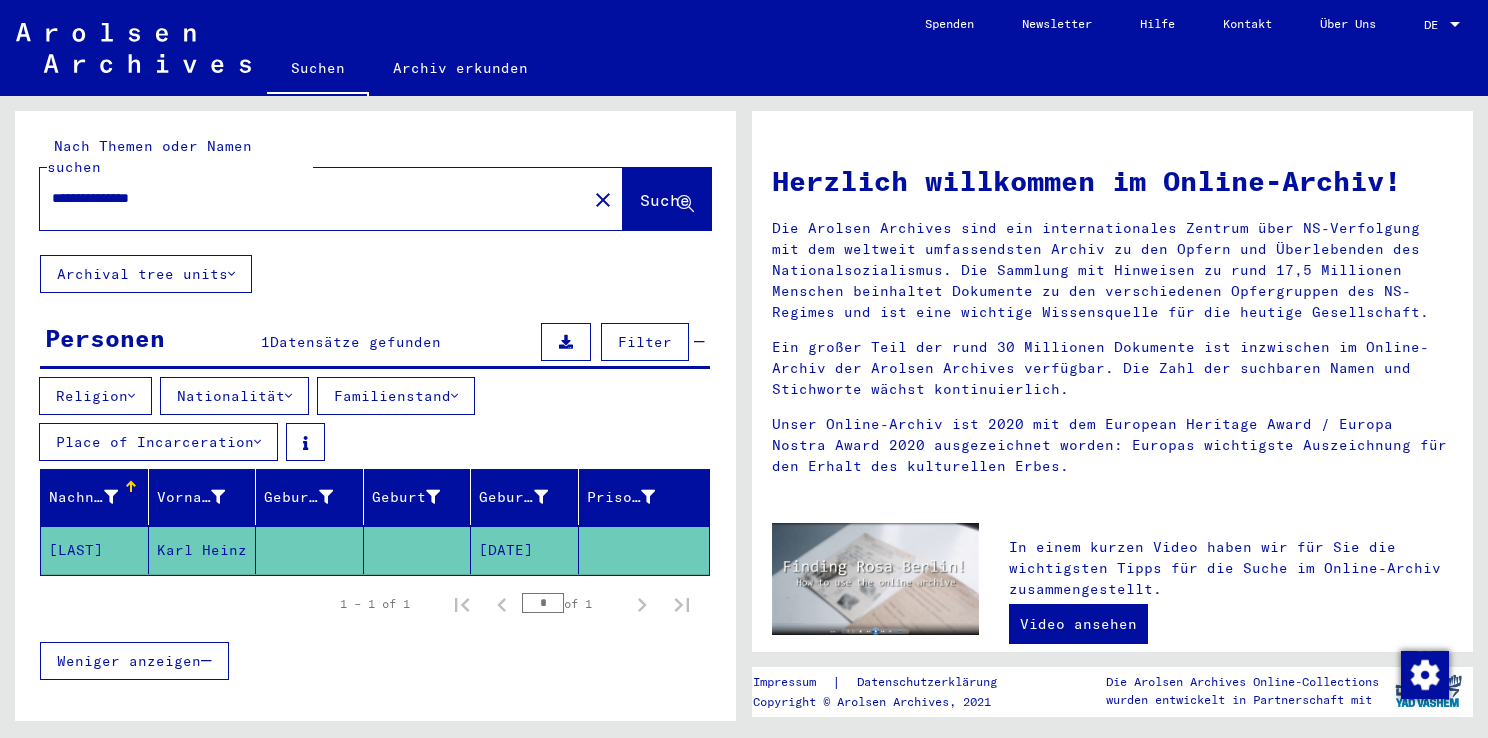 click on "[DATE]" 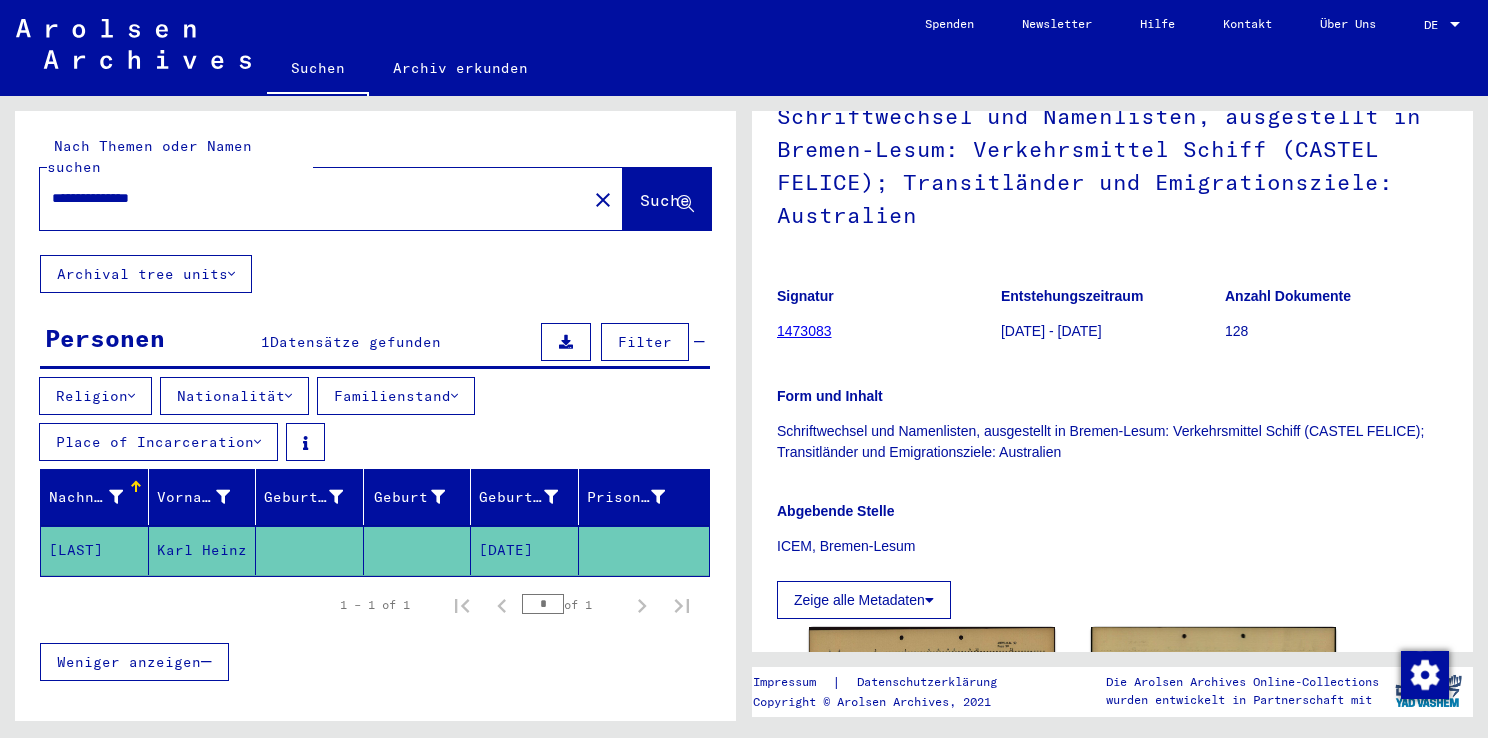 scroll, scrollTop: 0, scrollLeft: 0, axis: both 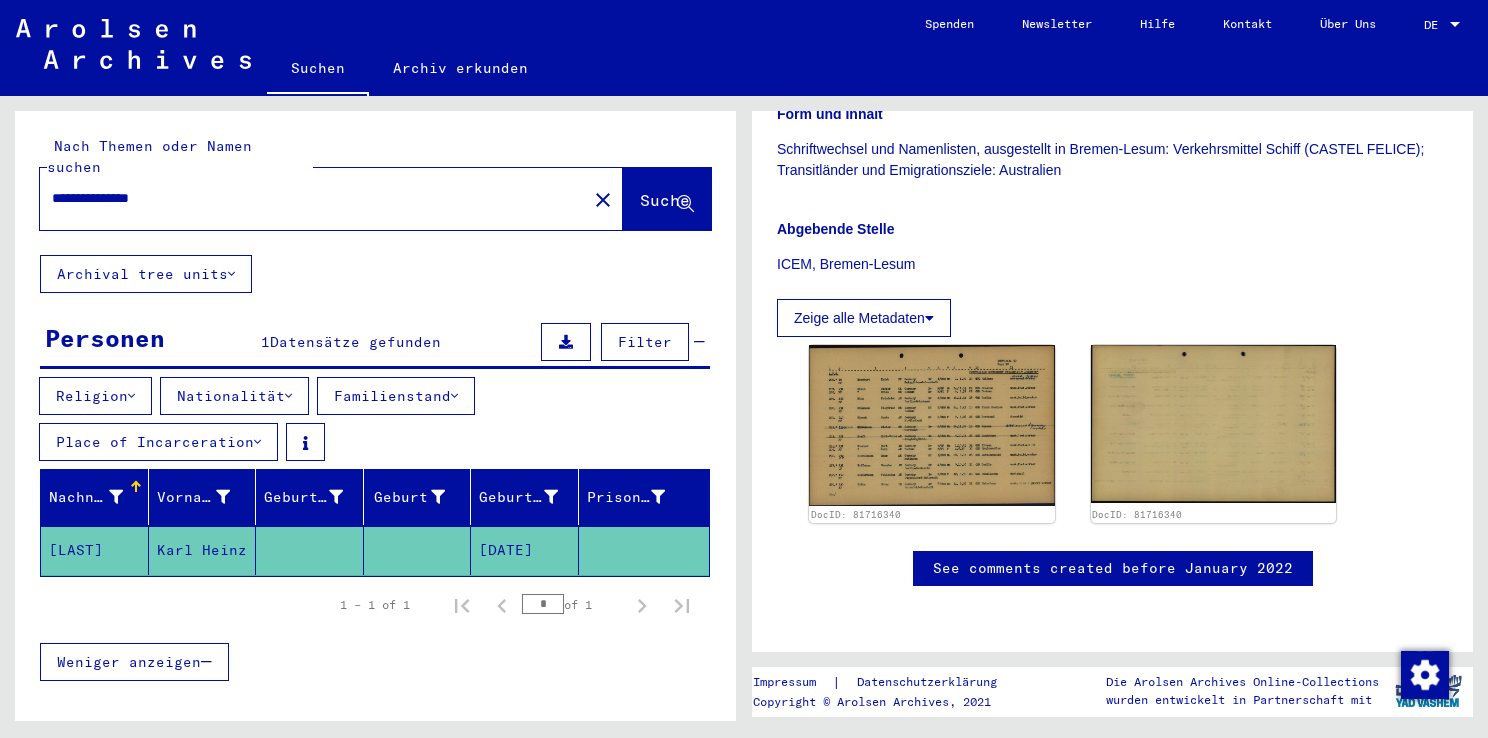 click on "See comments created before January 2022" 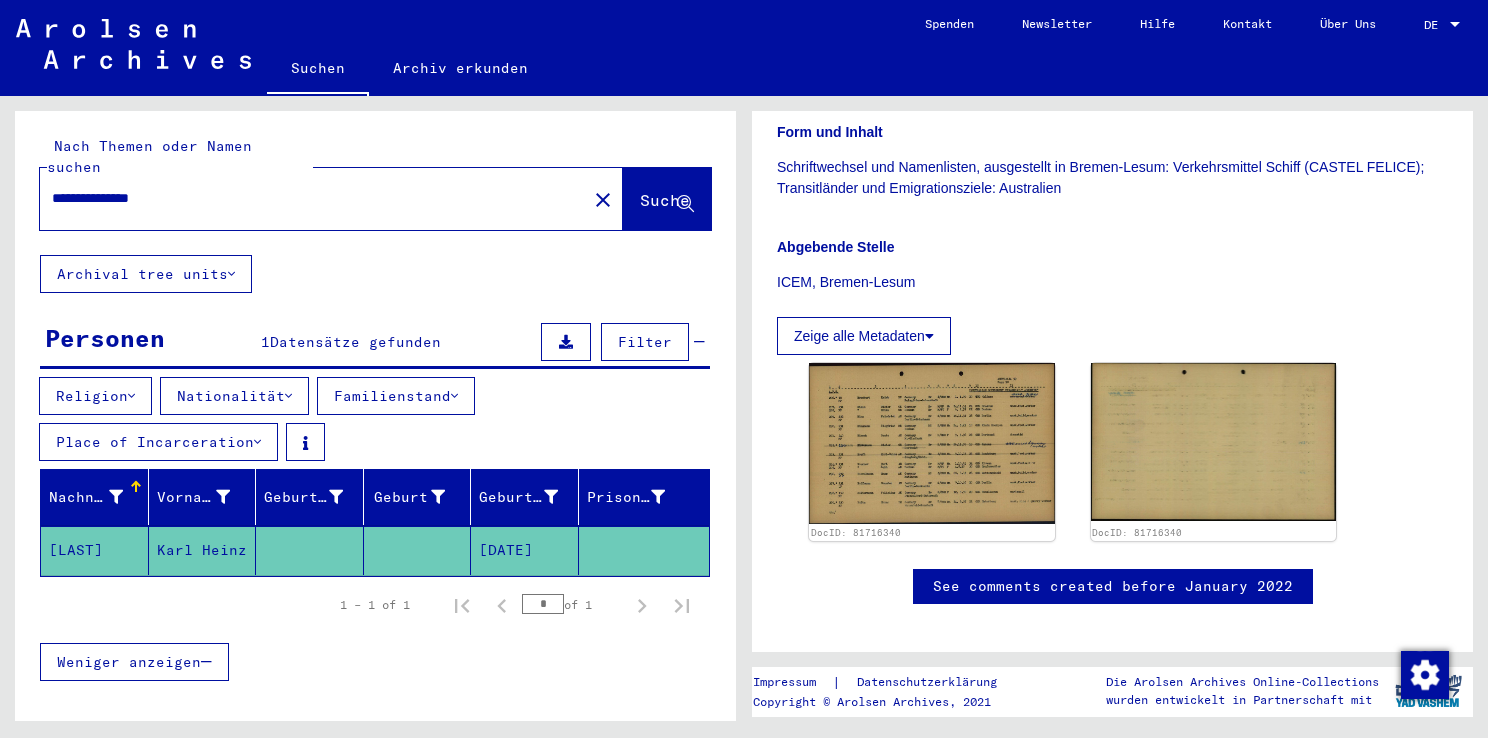 scroll, scrollTop: 436, scrollLeft: 0, axis: vertical 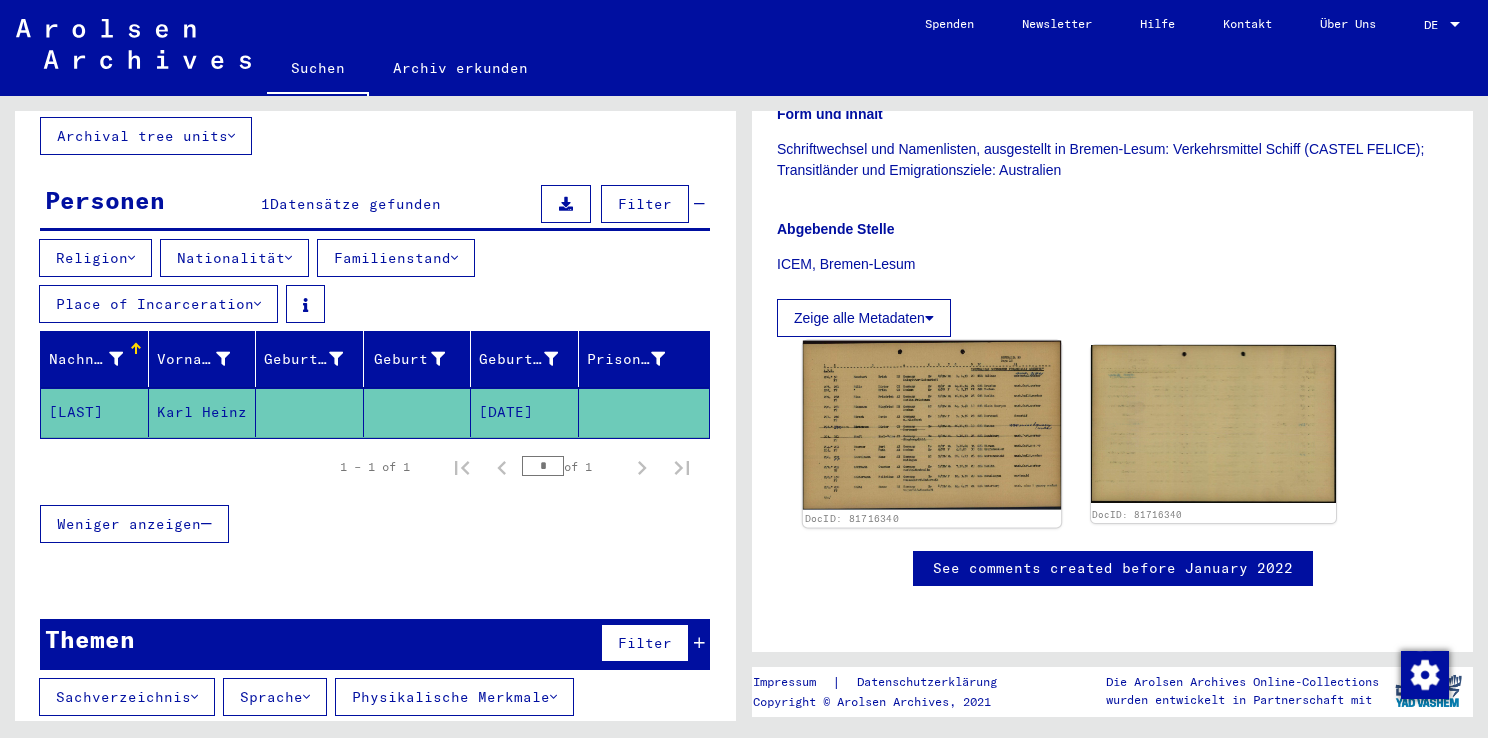 click 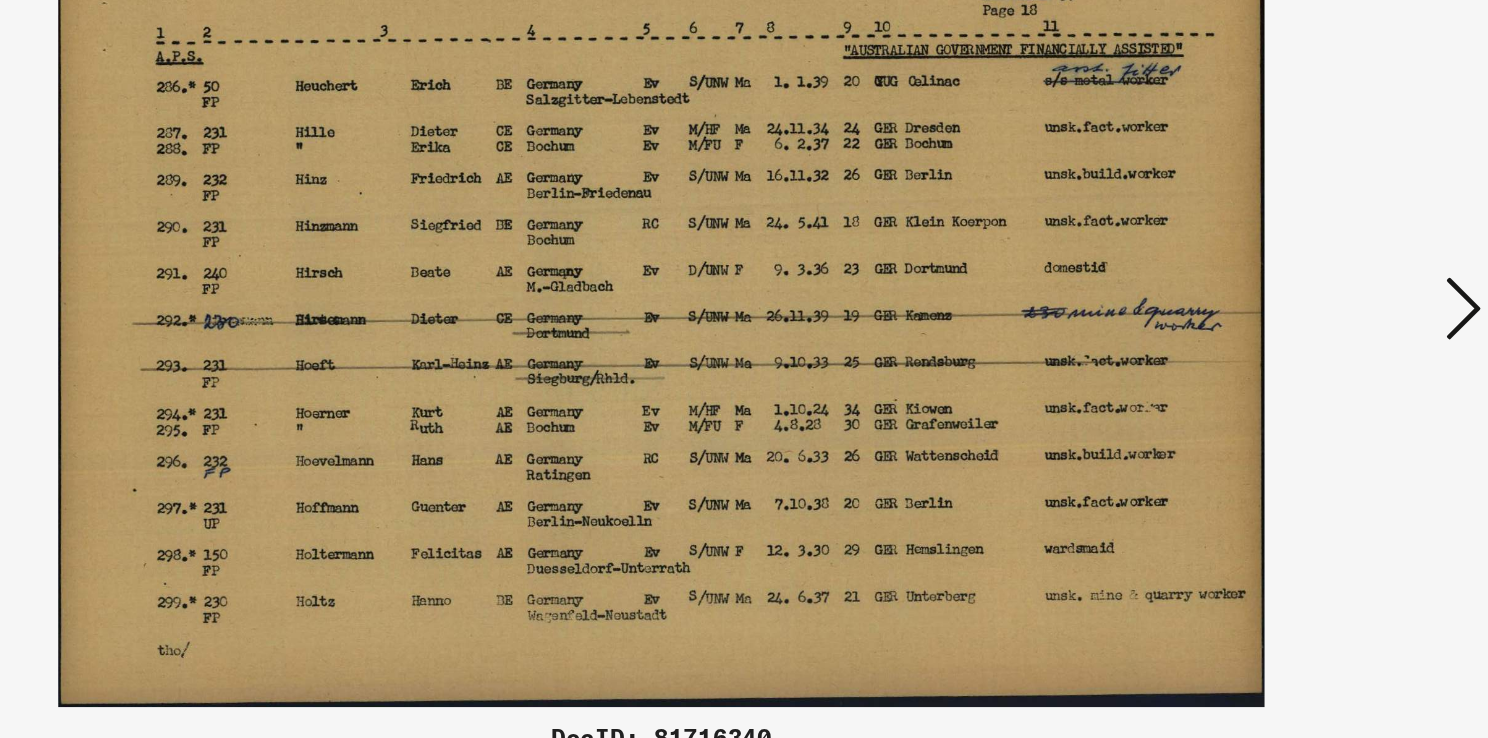 click at bounding box center (744, 319) 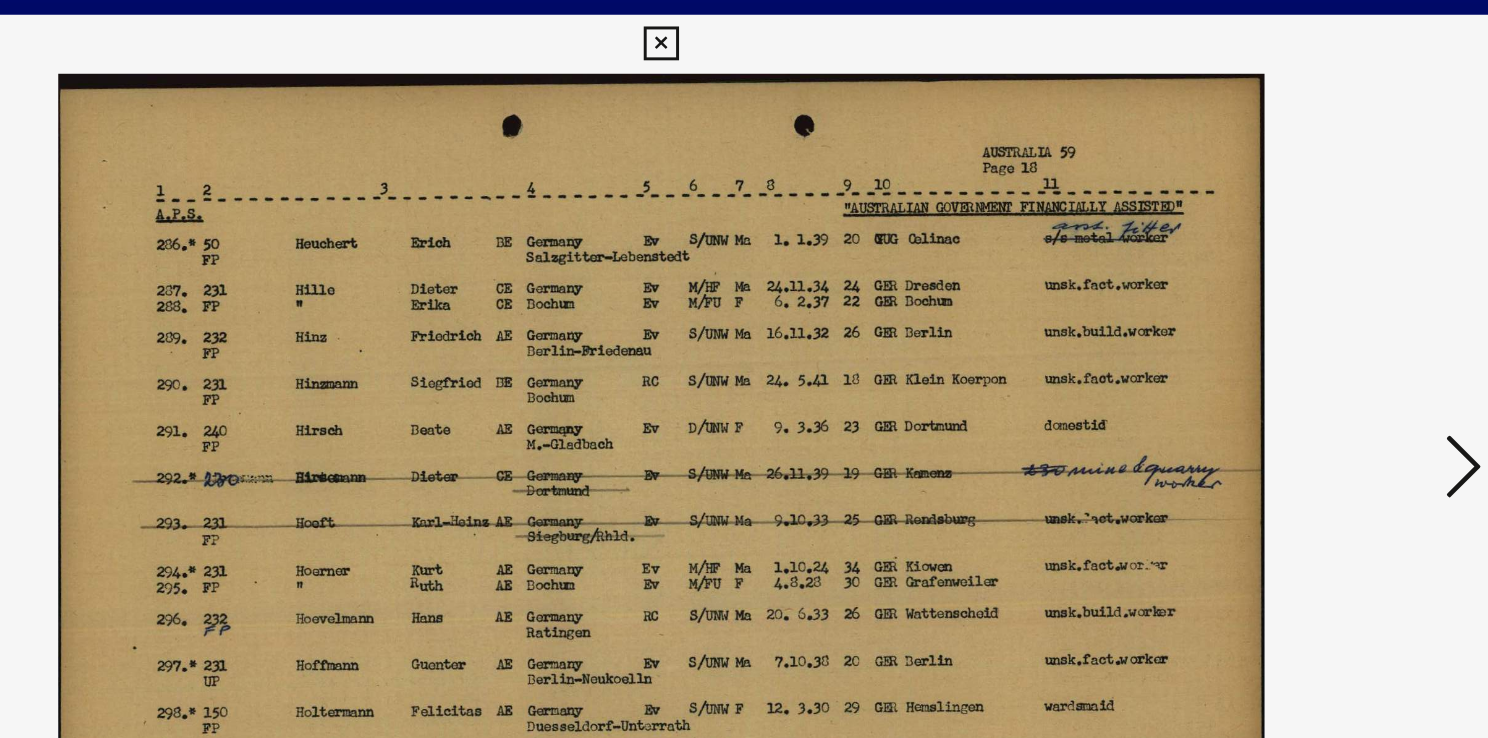 click at bounding box center [743, 30] 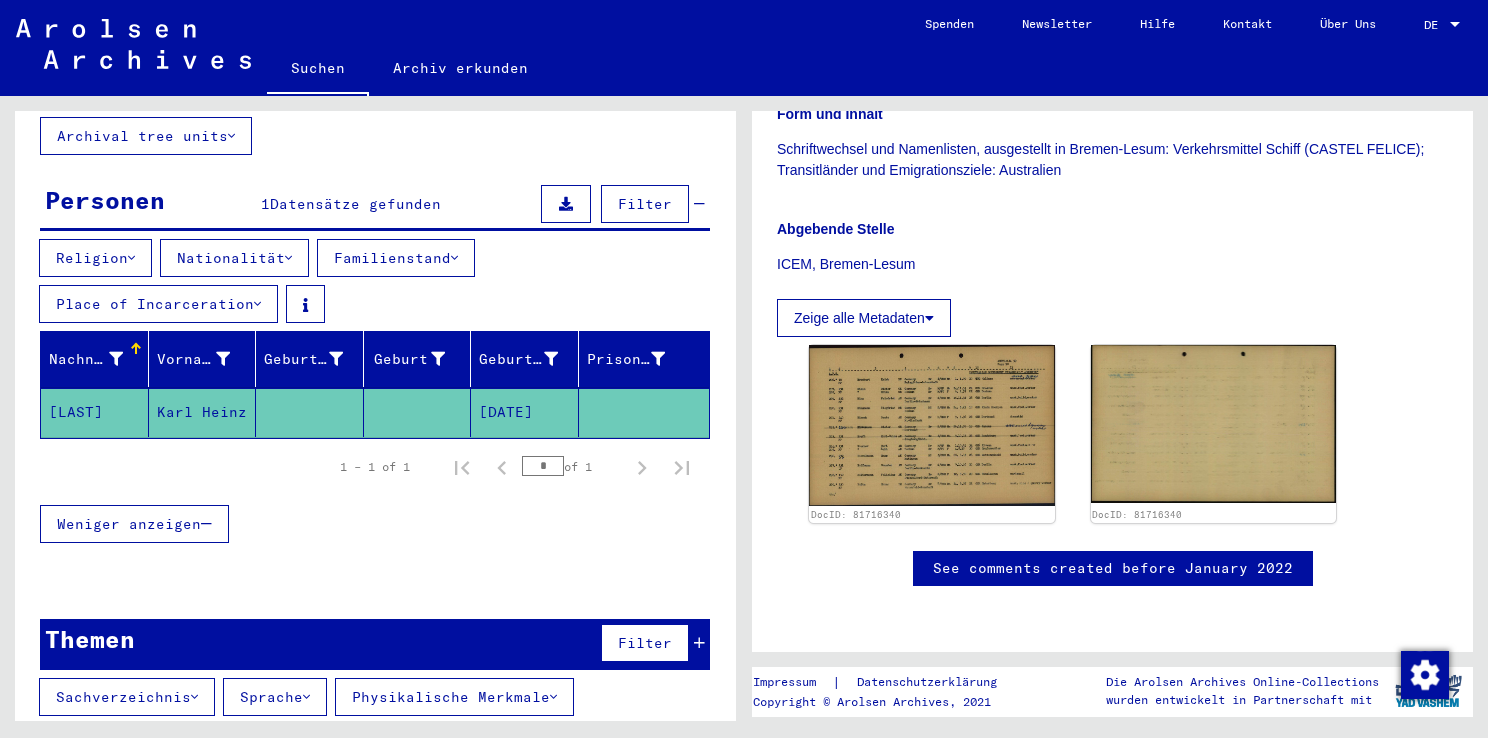 scroll, scrollTop: 0, scrollLeft: 0, axis: both 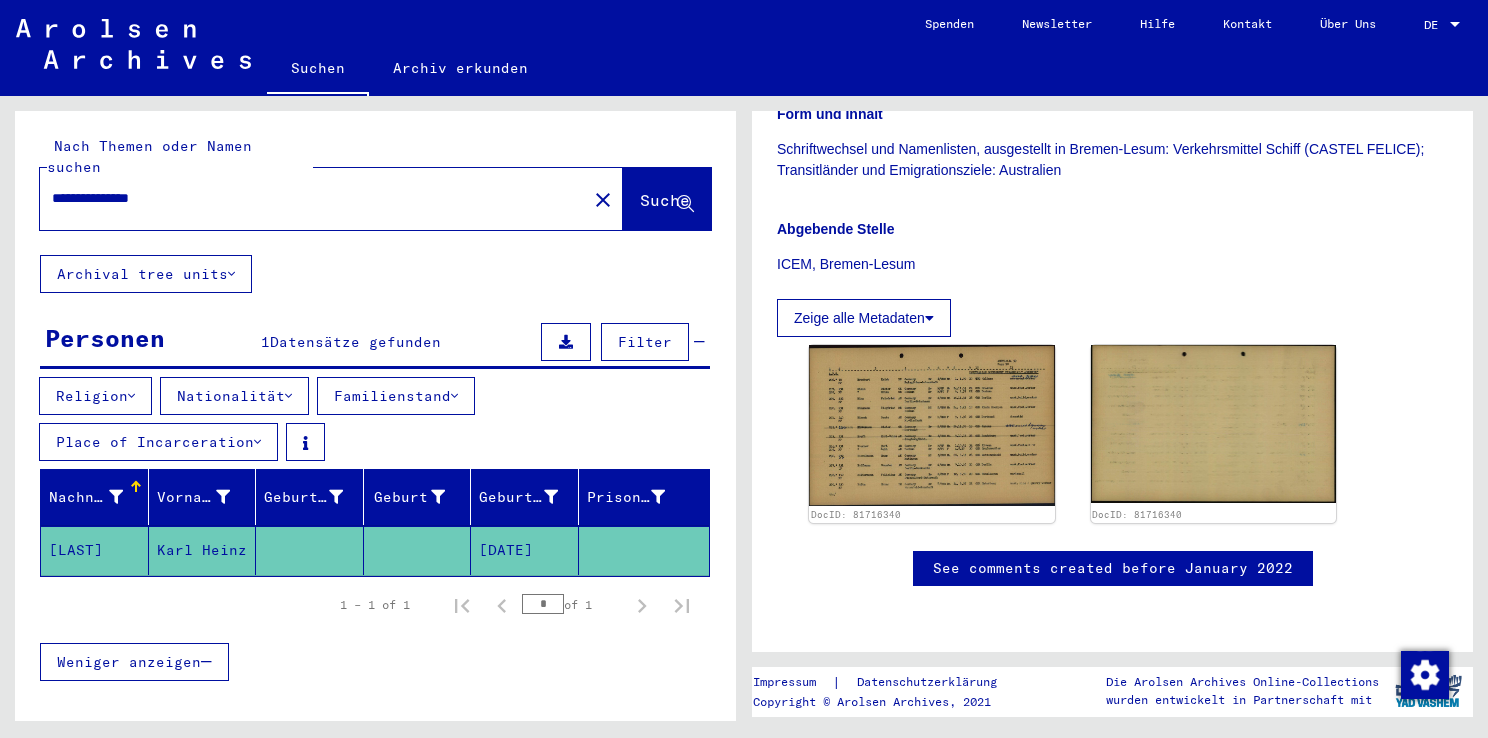 click on "**********" at bounding box center (313, 198) 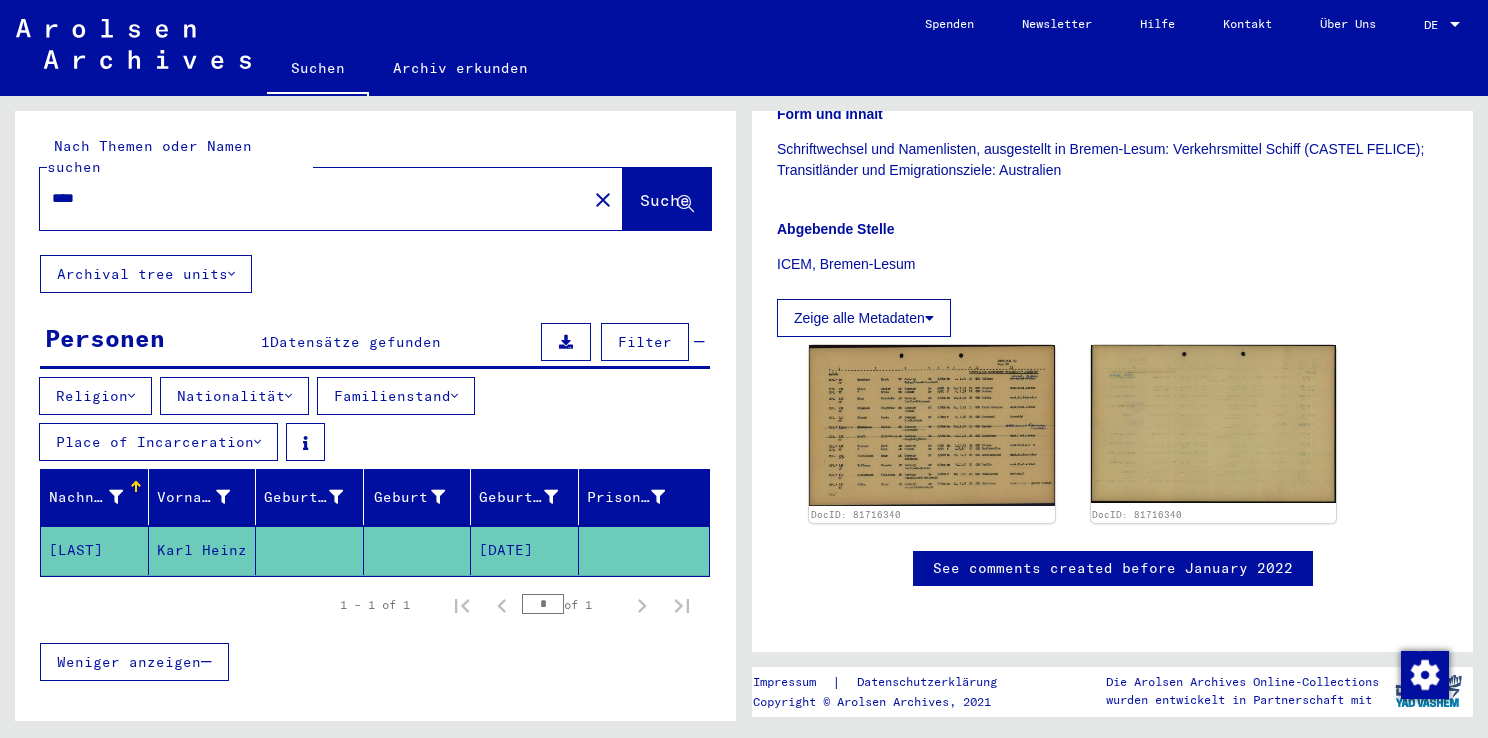 type on "****" 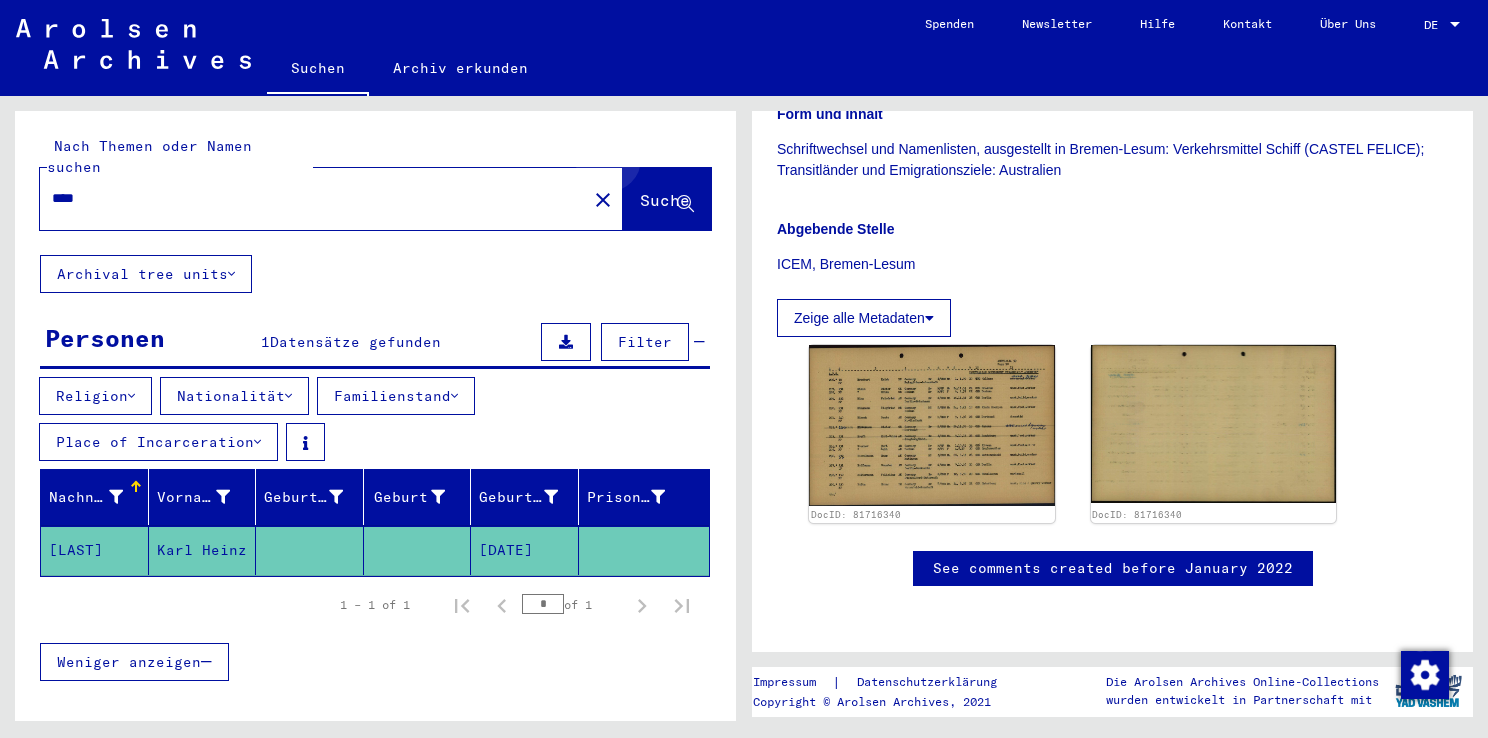 click on "Suche" 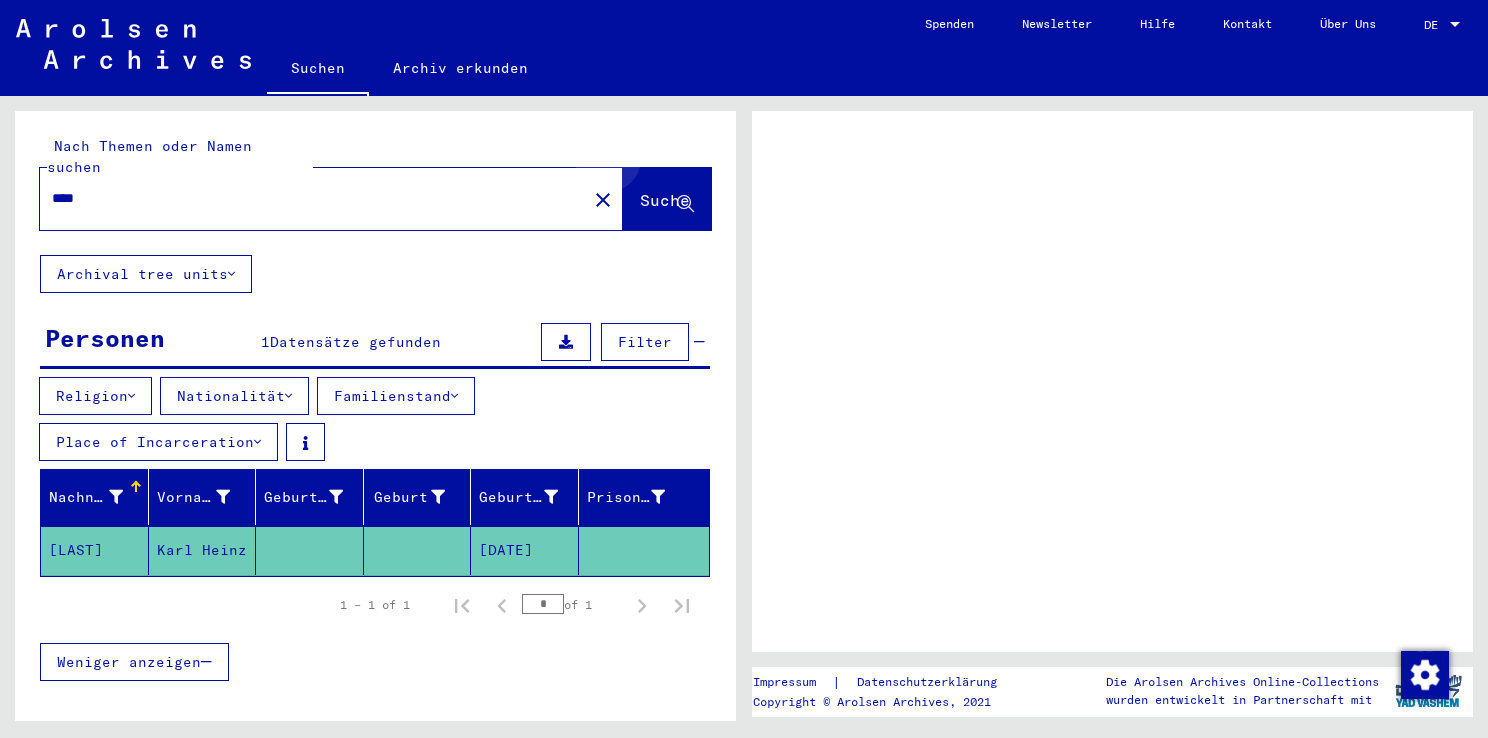scroll, scrollTop: 0, scrollLeft: 0, axis: both 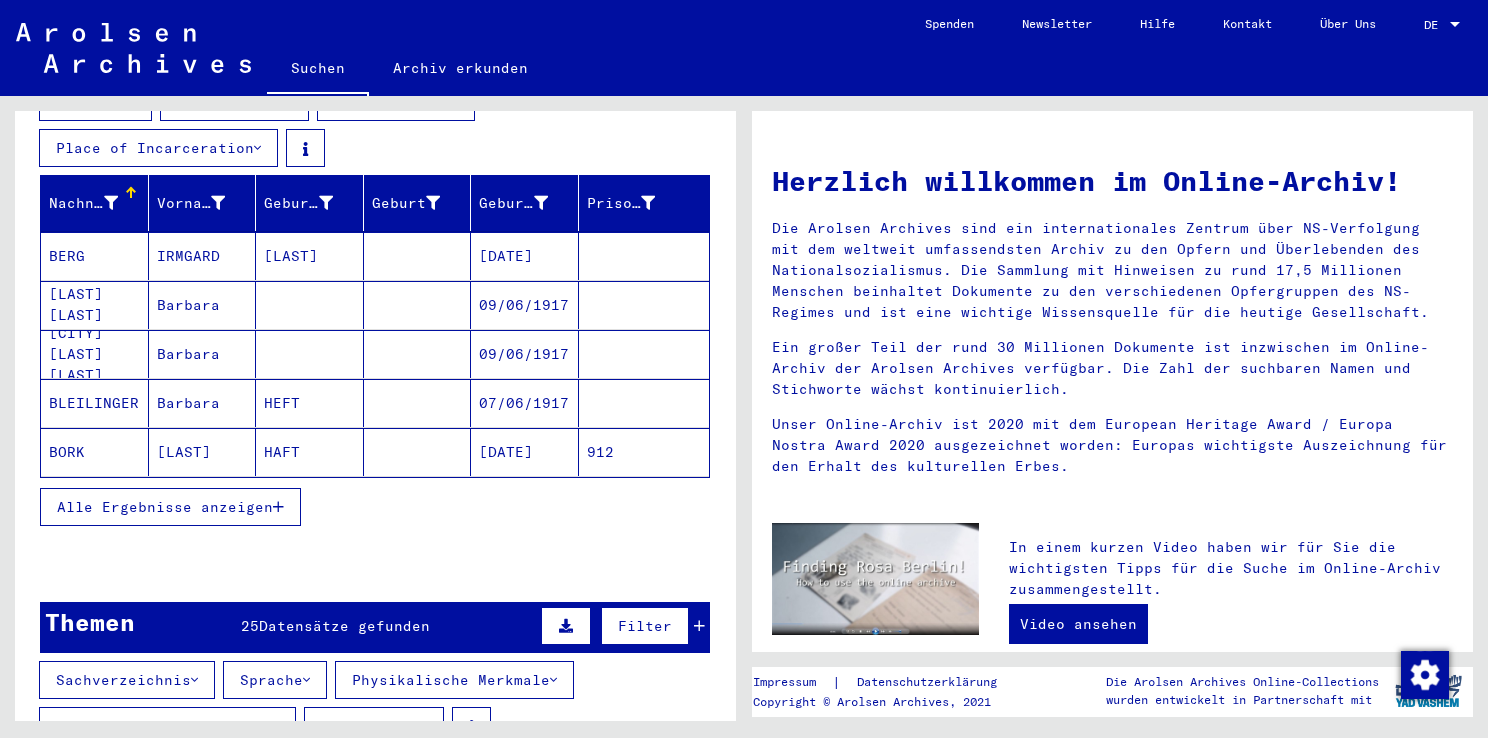 click at bounding box center (278, 507) 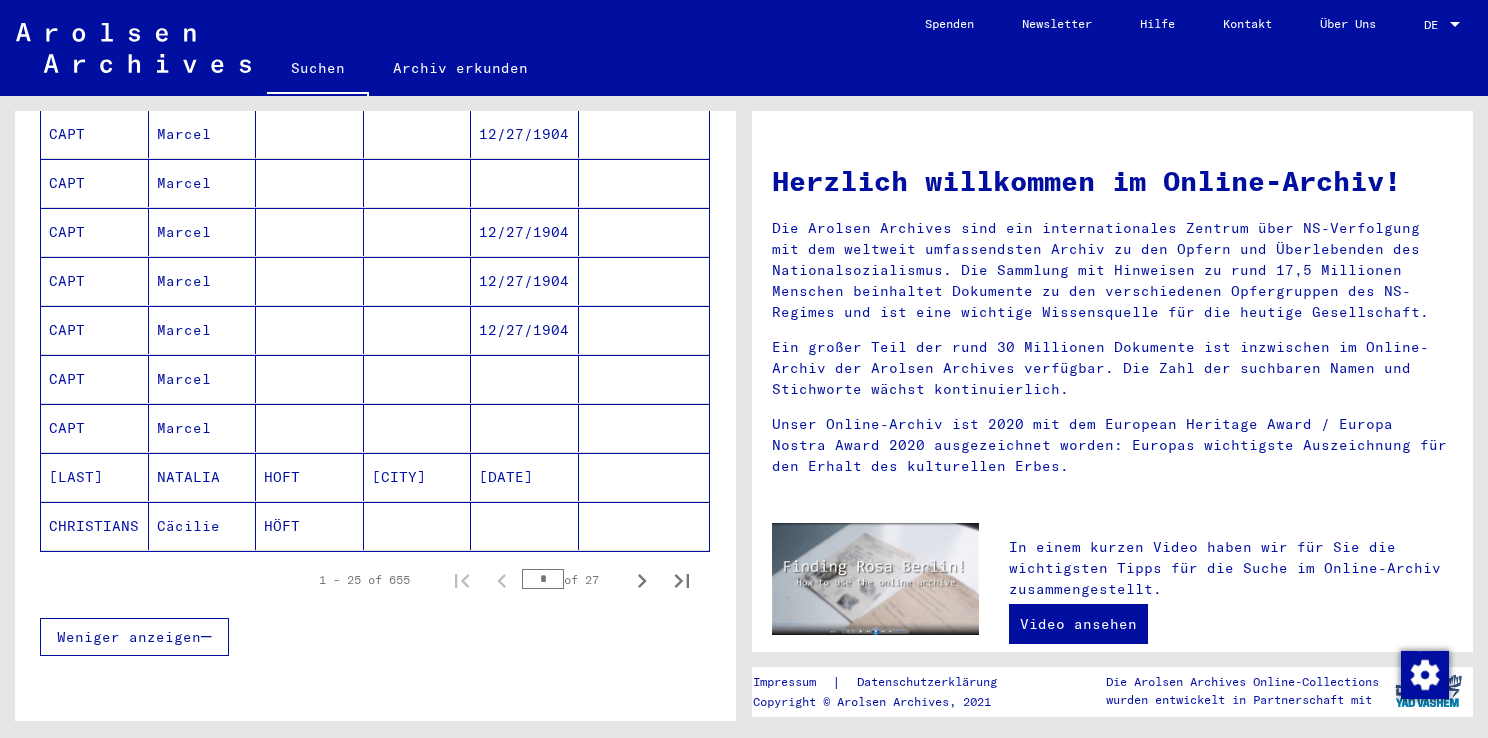 scroll, scrollTop: 1200, scrollLeft: 0, axis: vertical 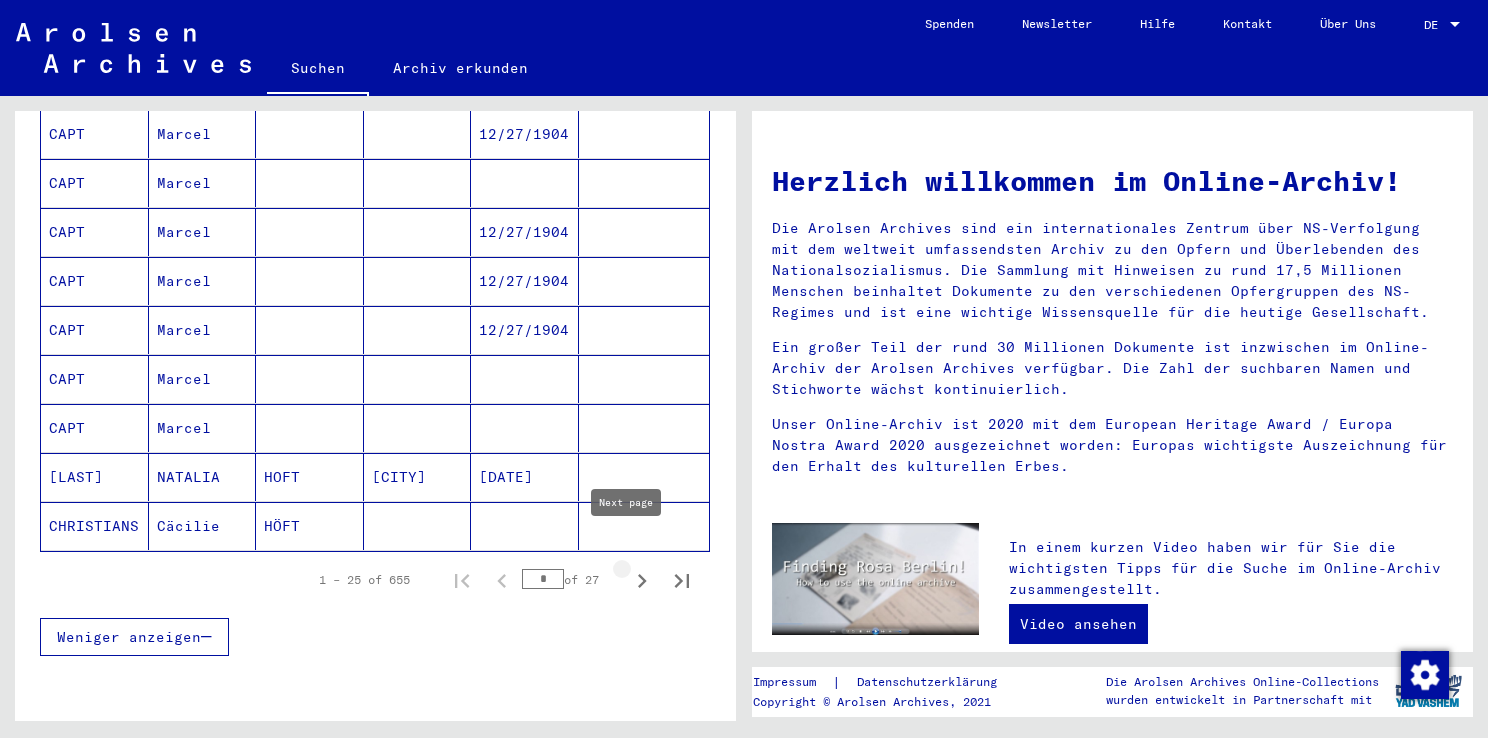 click 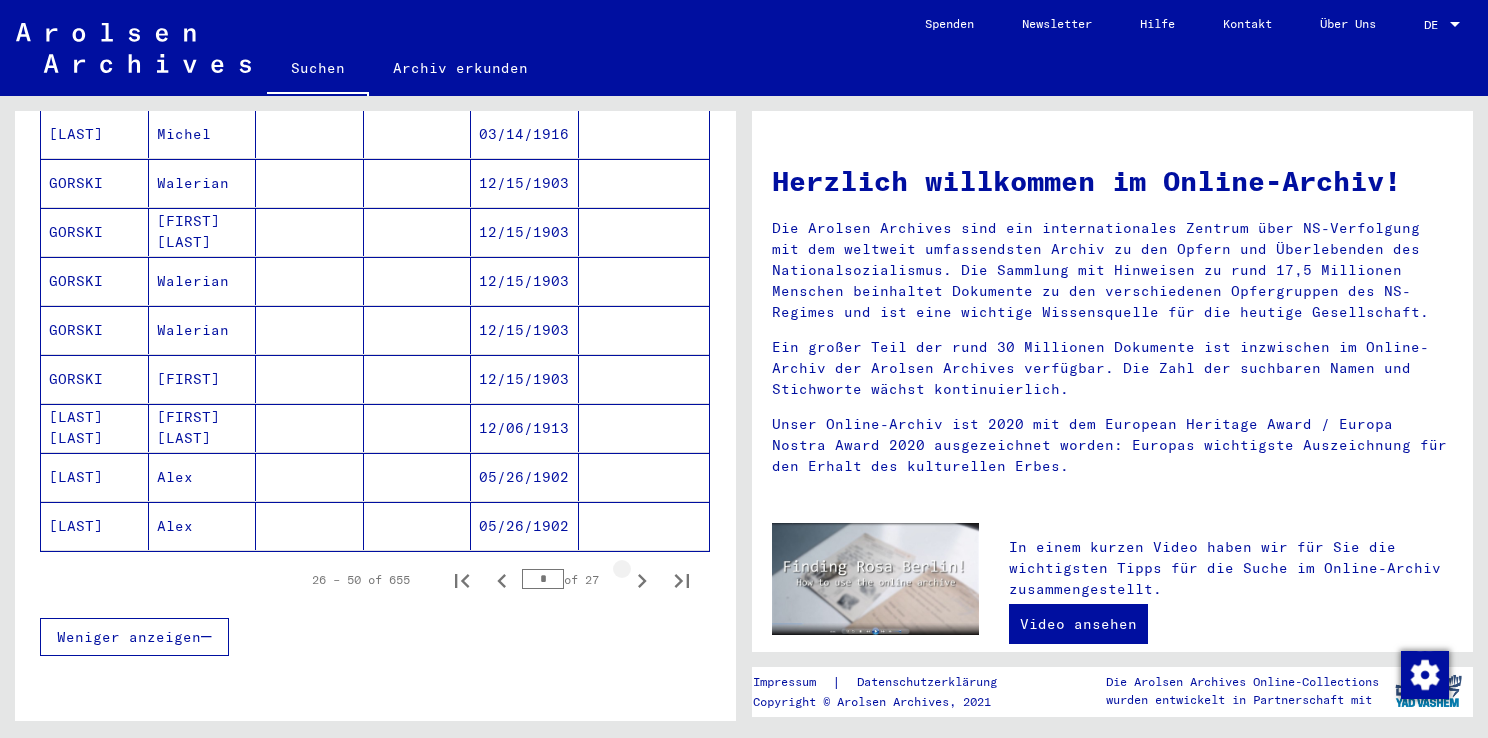click 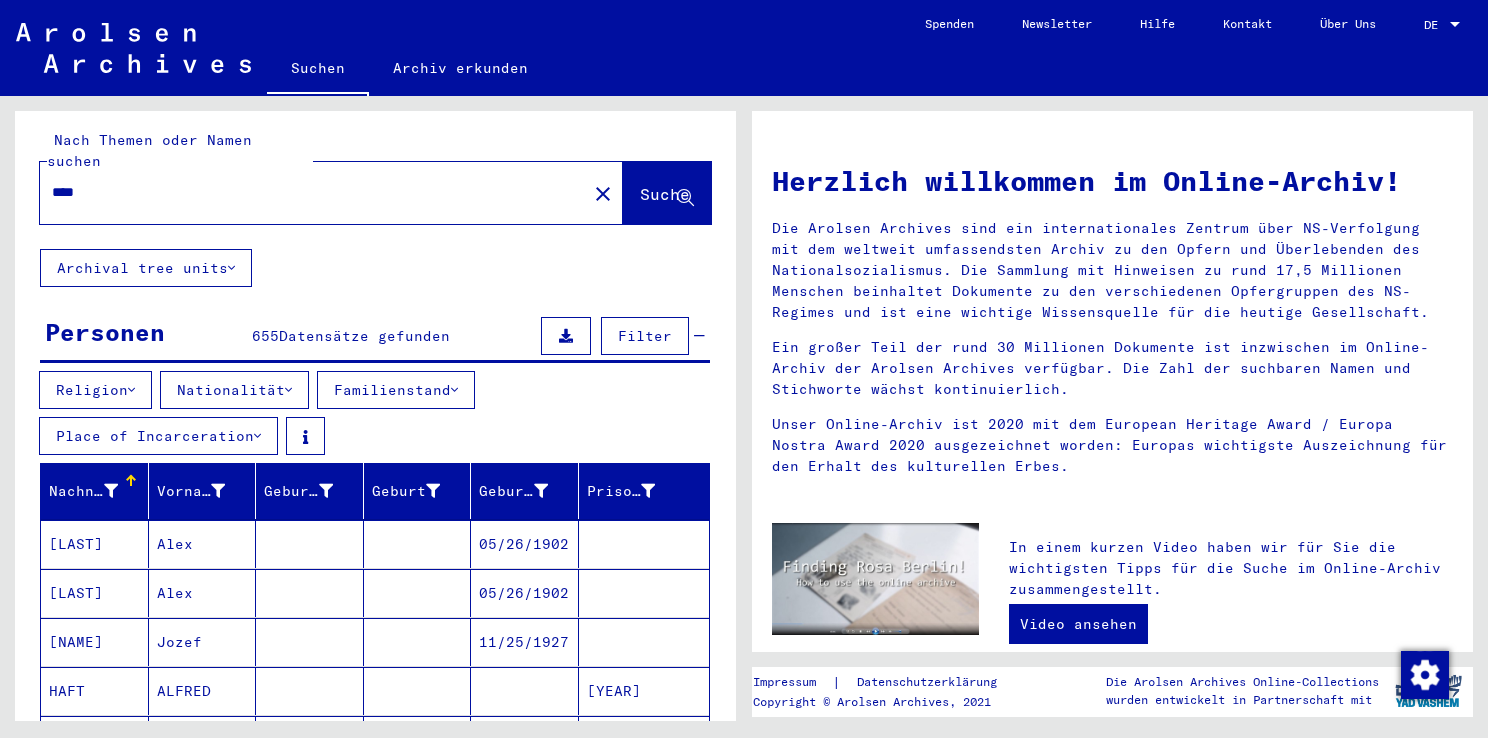 scroll, scrollTop: 8, scrollLeft: 0, axis: vertical 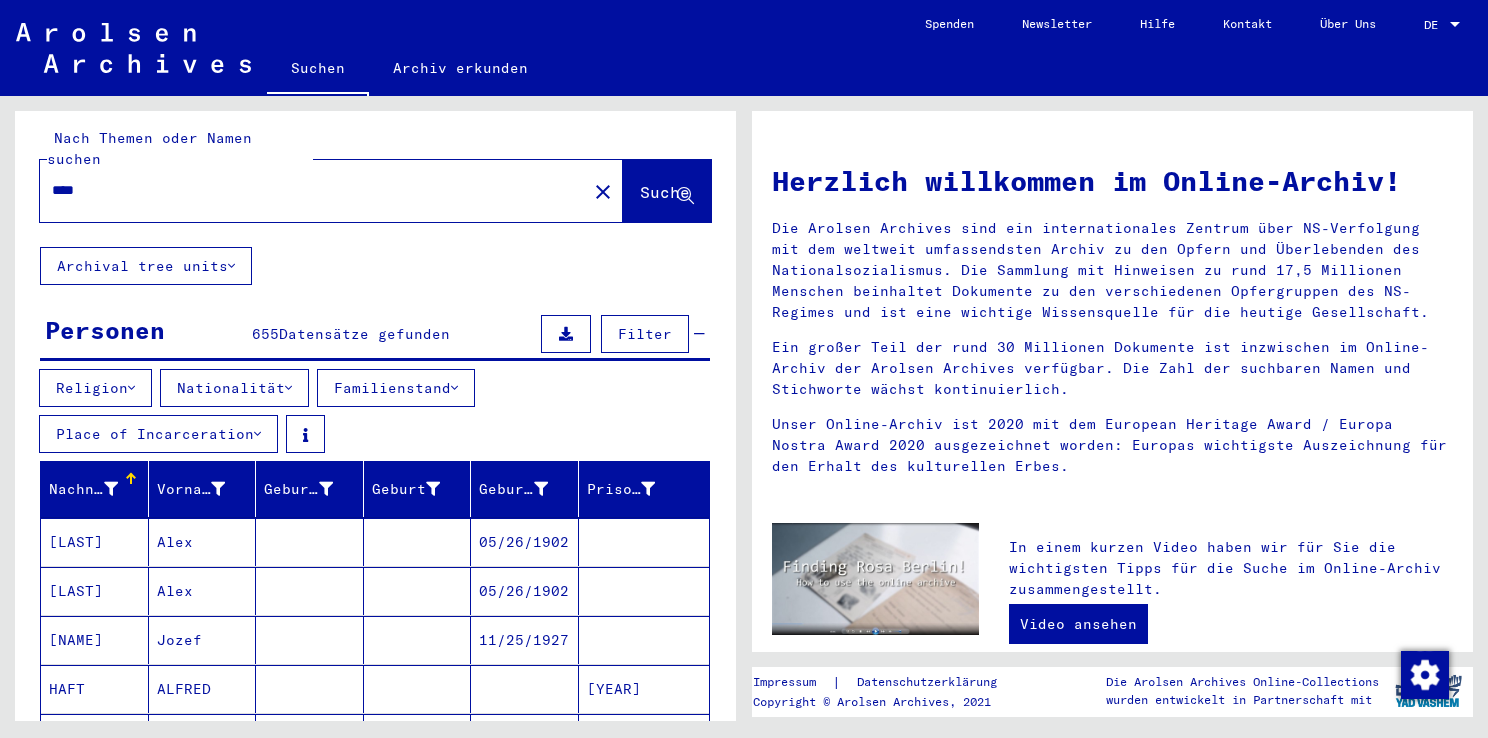 click on "Nationalität" at bounding box center [234, 388] 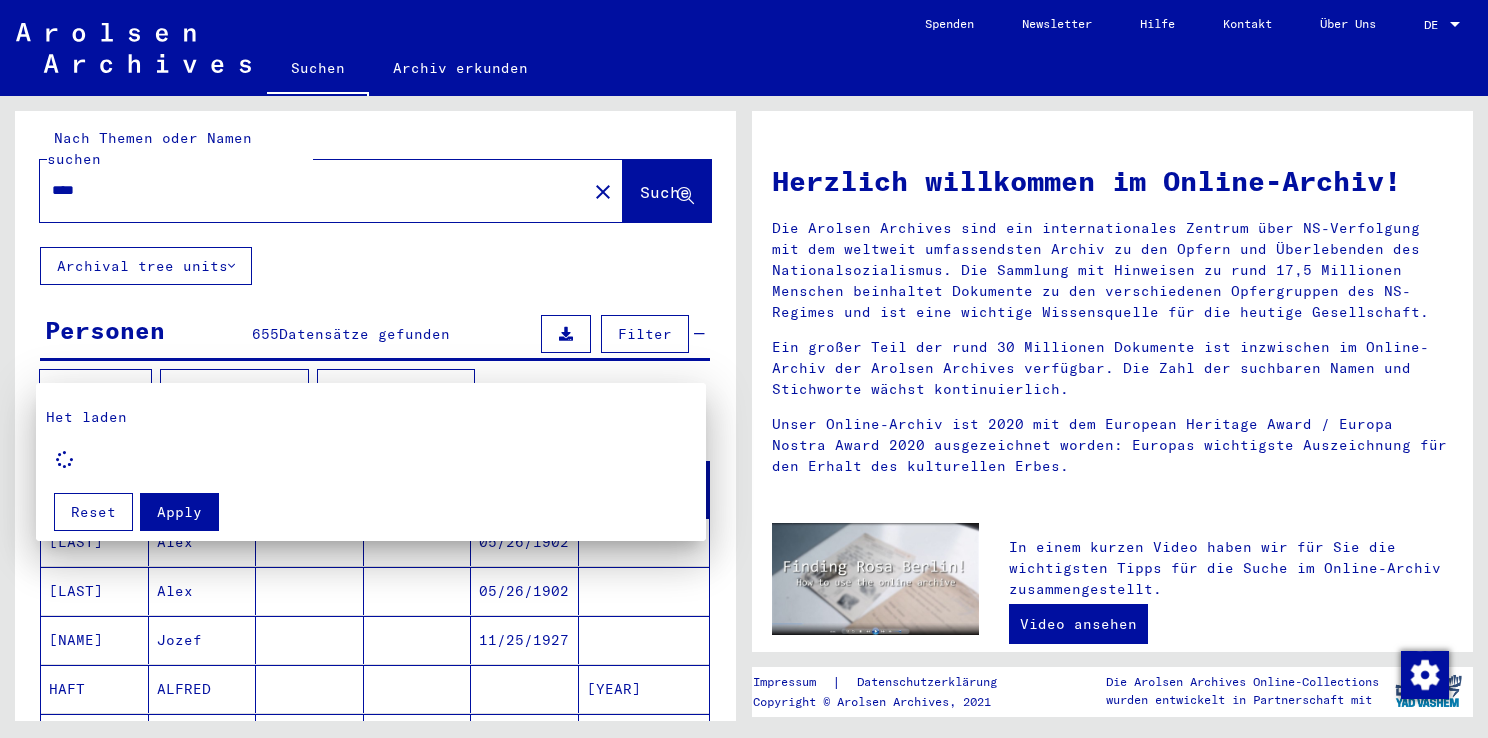click at bounding box center [744, 369] 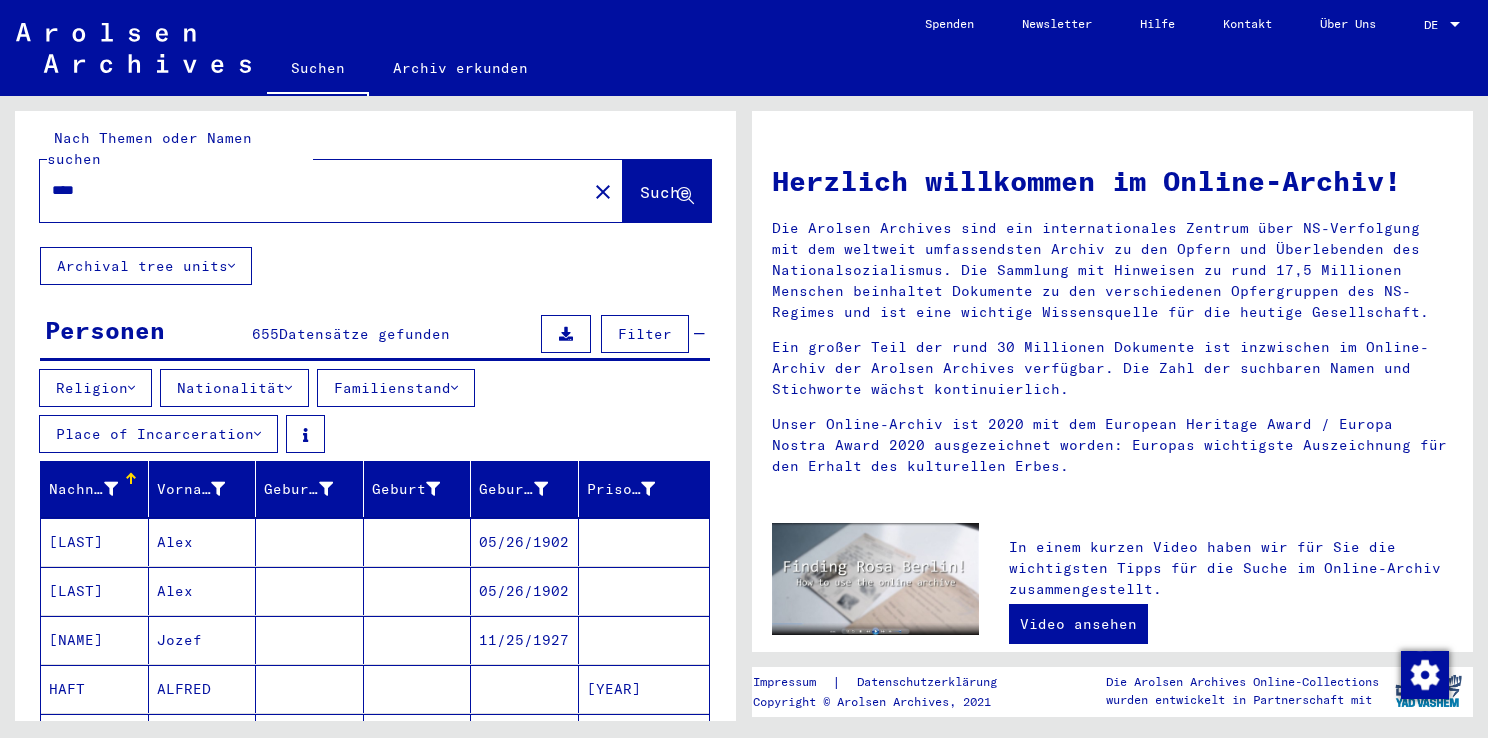 click on "Place of Incarceration" at bounding box center [158, 434] 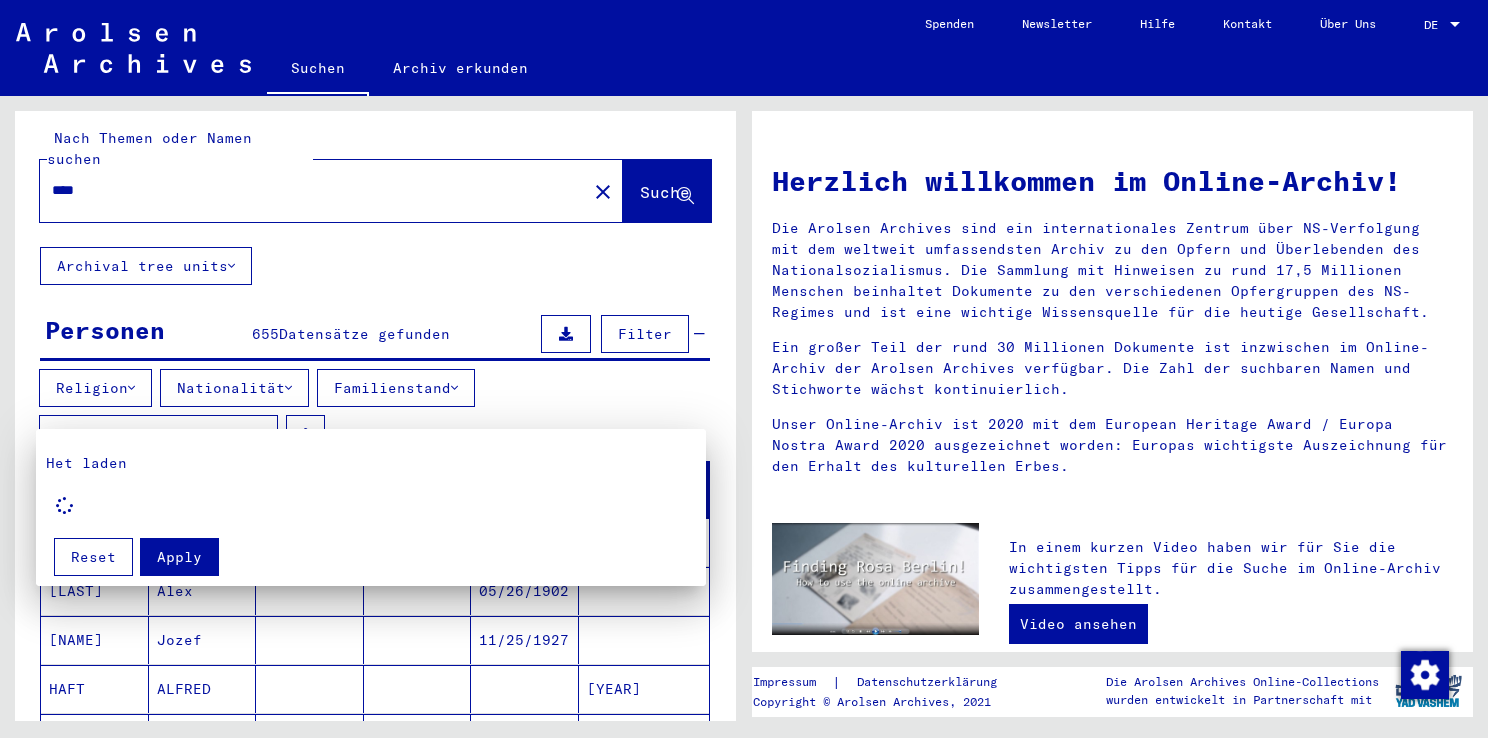 click at bounding box center [744, 369] 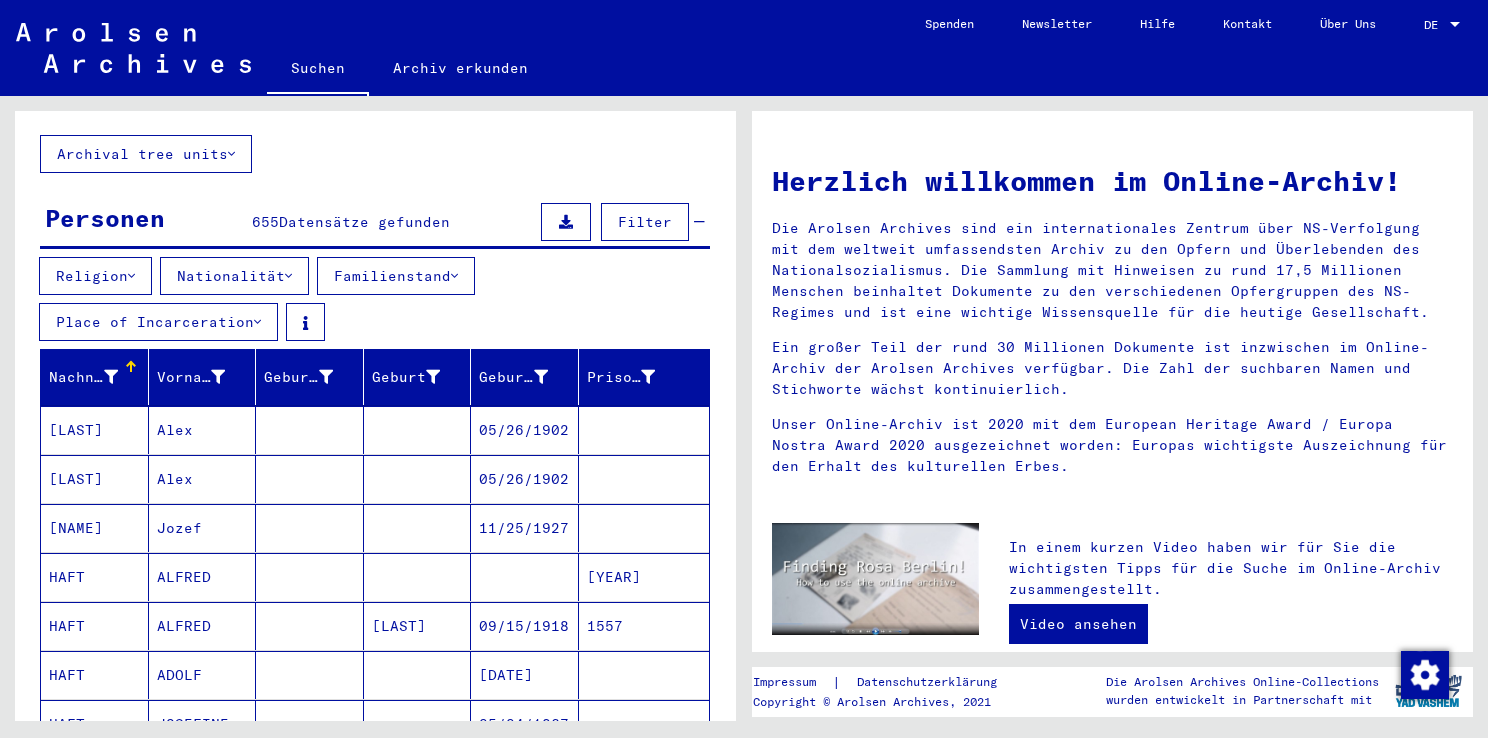 scroll, scrollTop: 111, scrollLeft: 0, axis: vertical 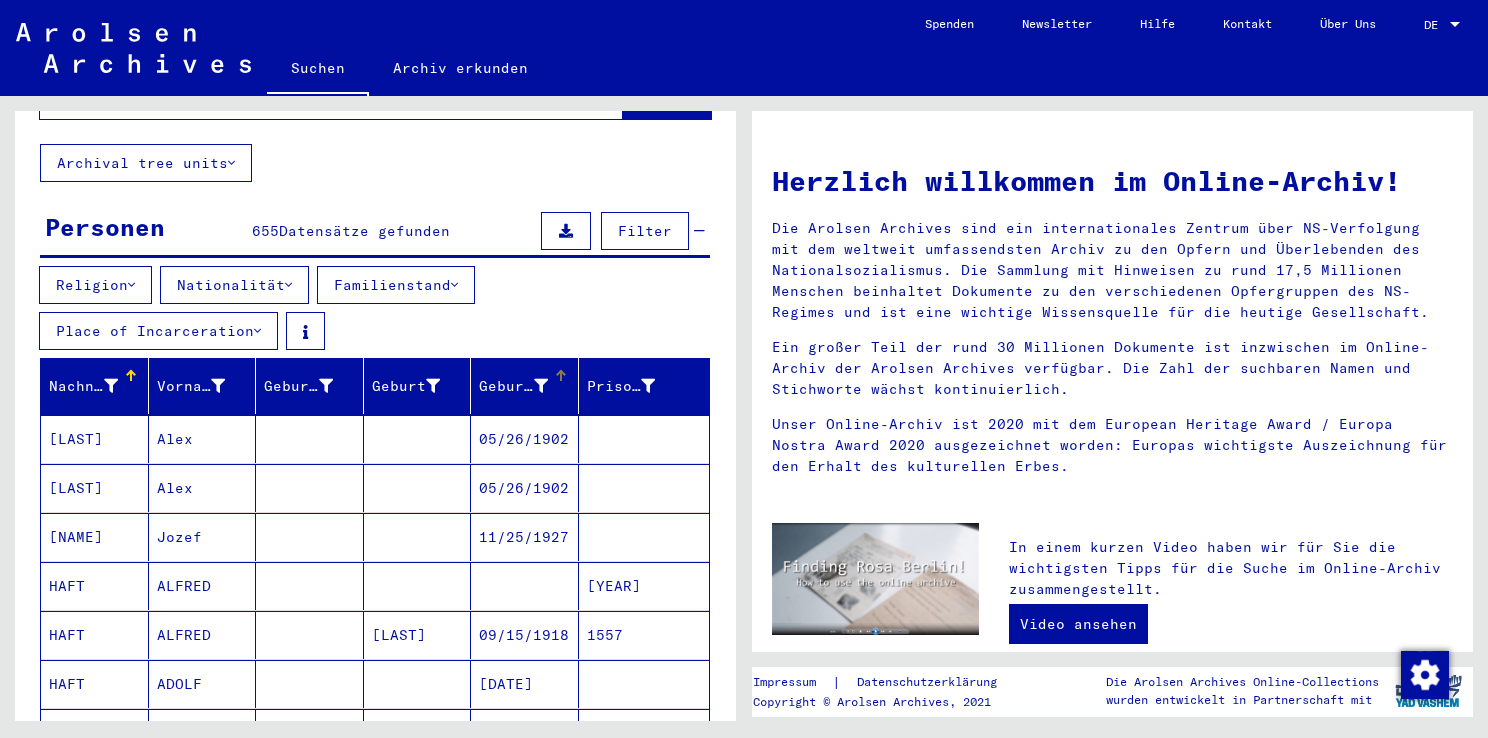 click on "Geburtsdatum" at bounding box center [513, 386] 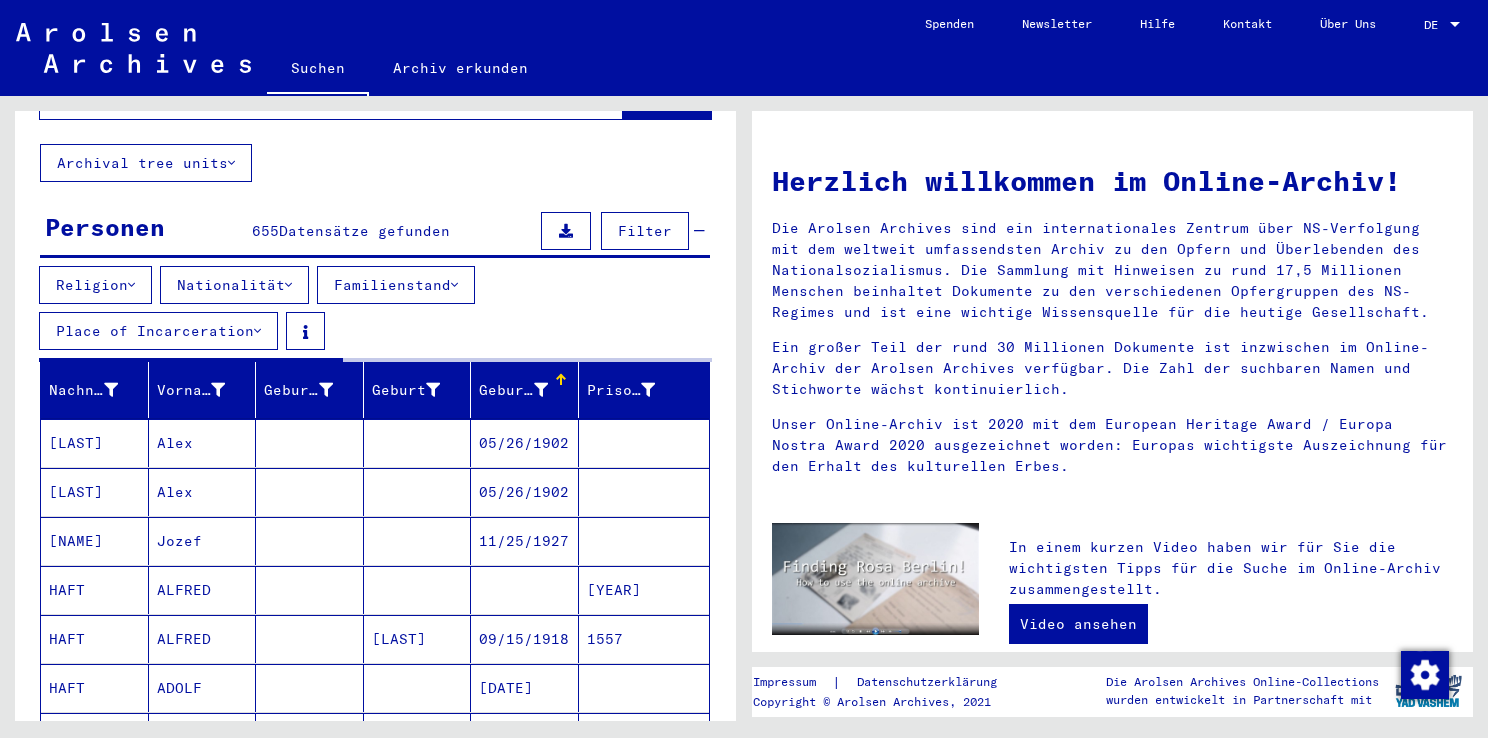 click on "Geburtsdatum" at bounding box center [513, 390] 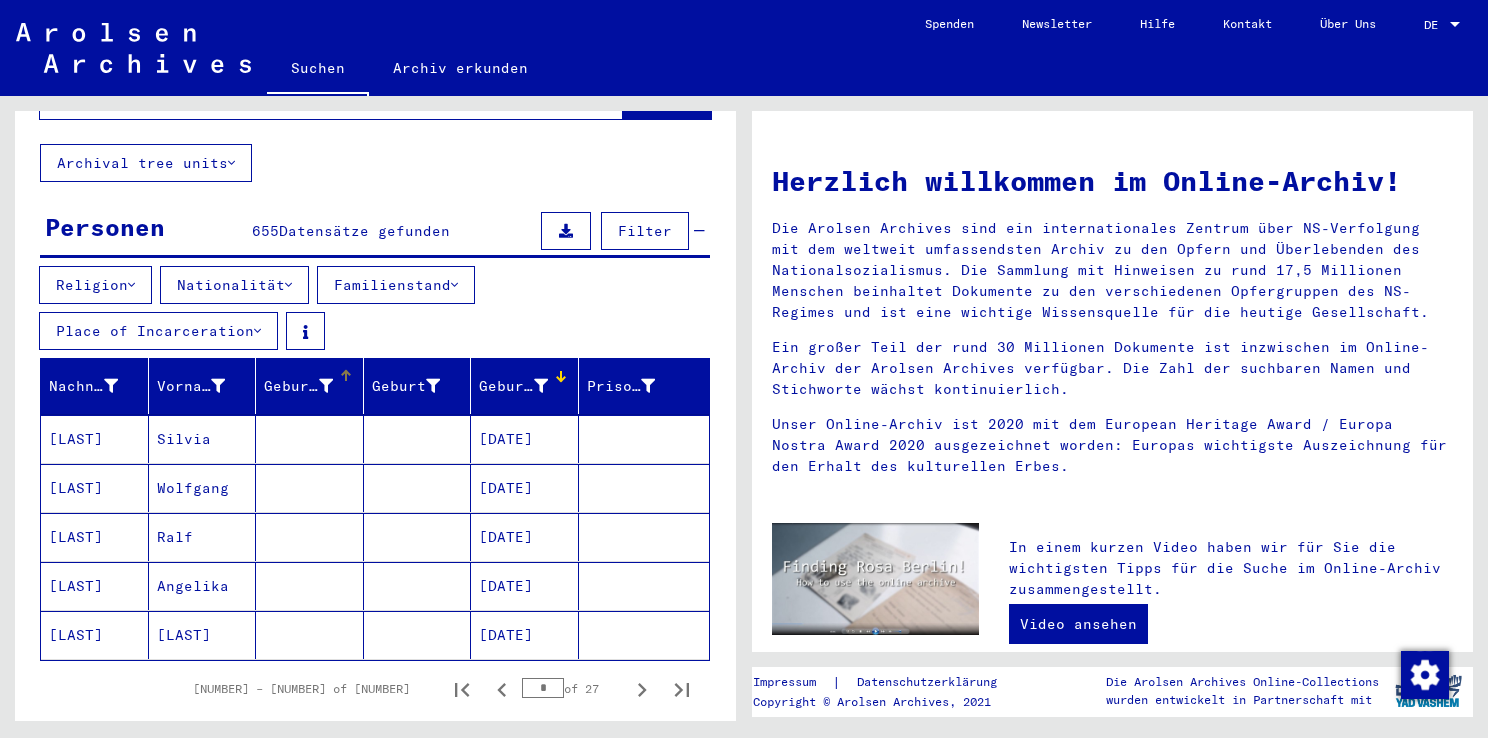 scroll, scrollTop: 0, scrollLeft: 0, axis: both 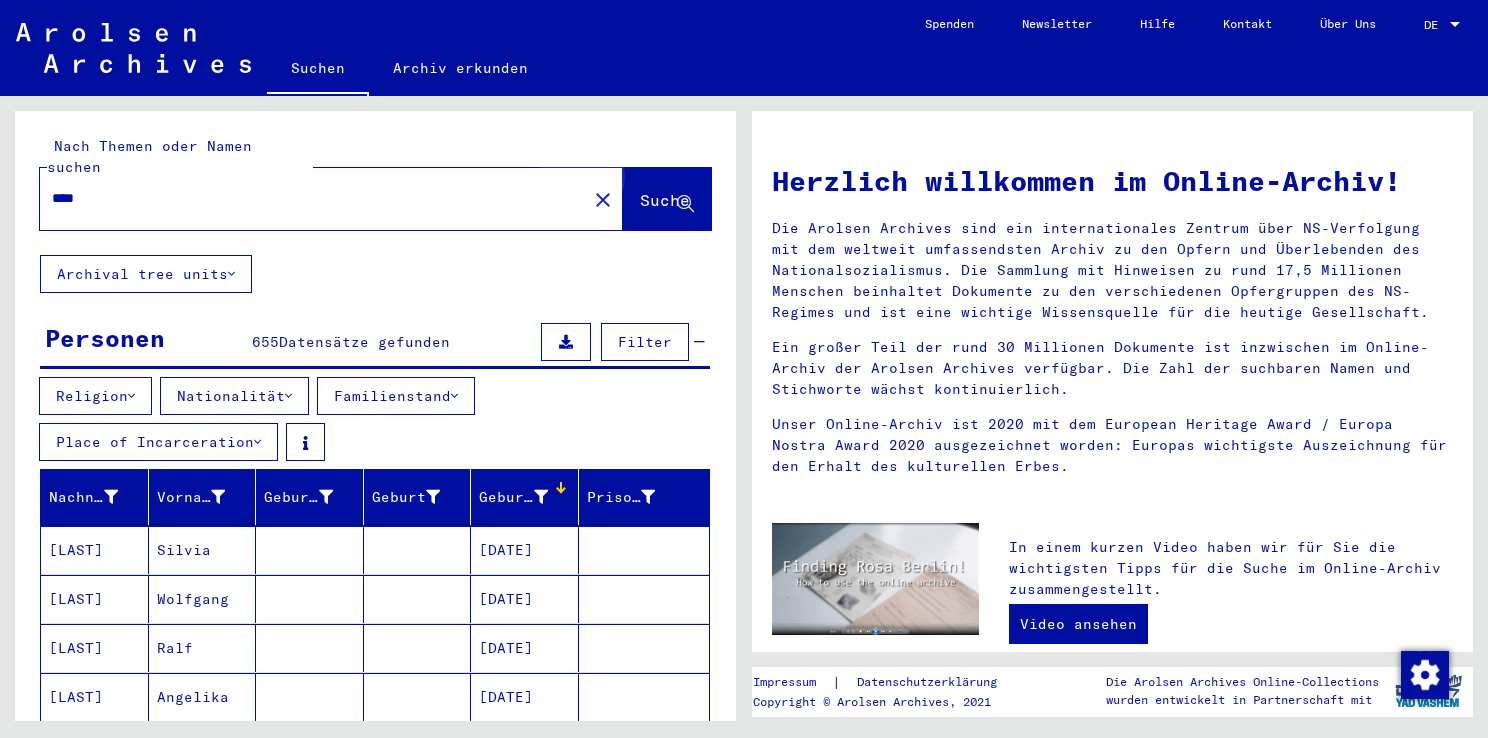click on "Suche" 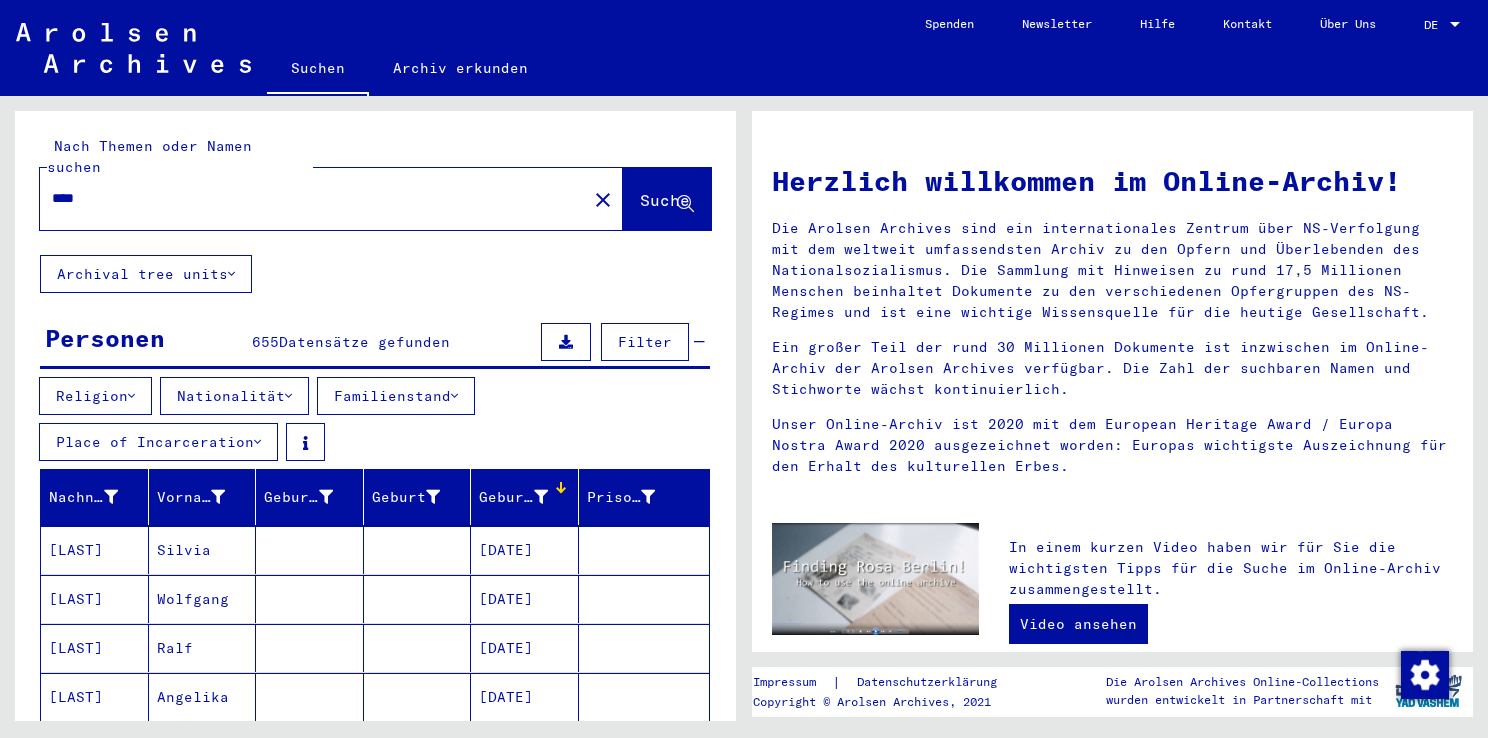 click at bounding box center [418, 599] 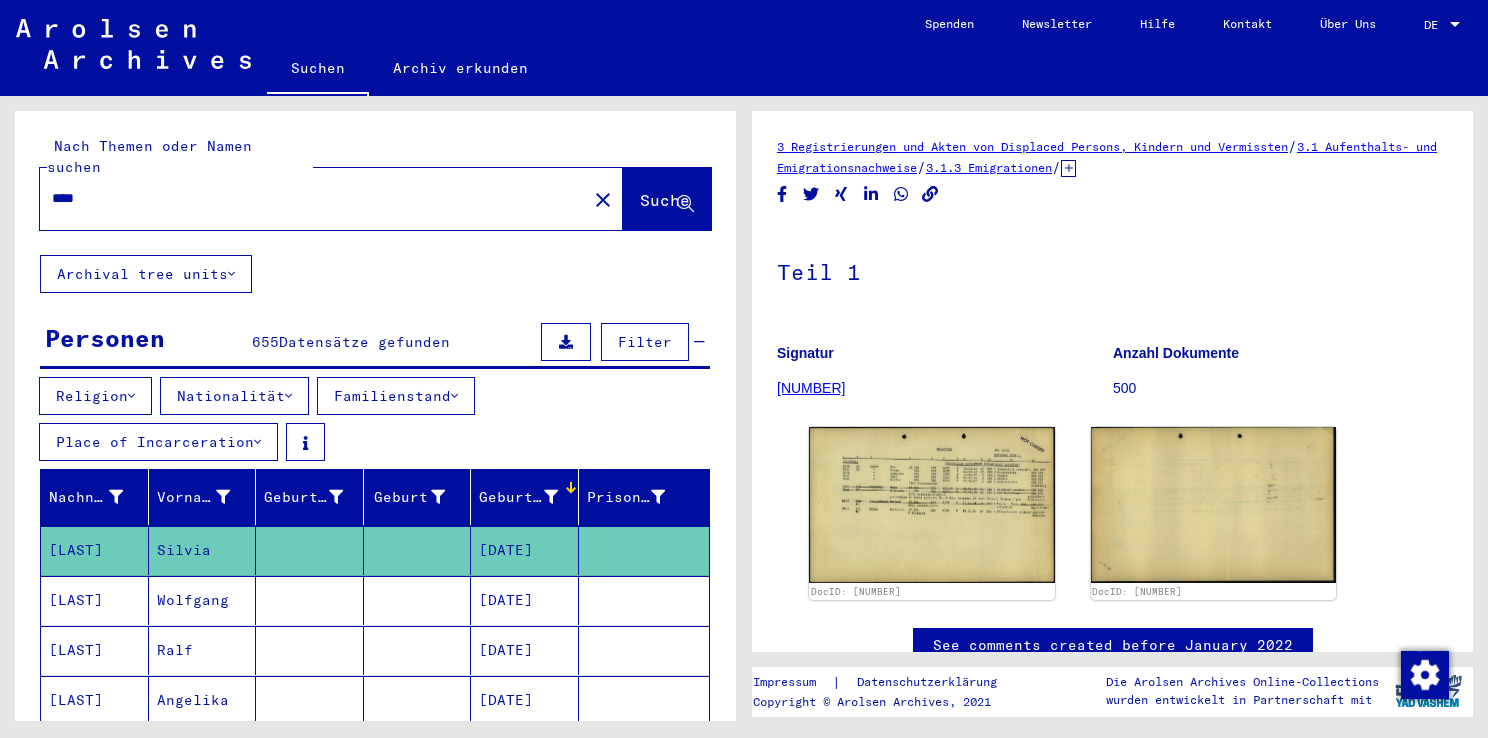 scroll, scrollTop: 0, scrollLeft: 0, axis: both 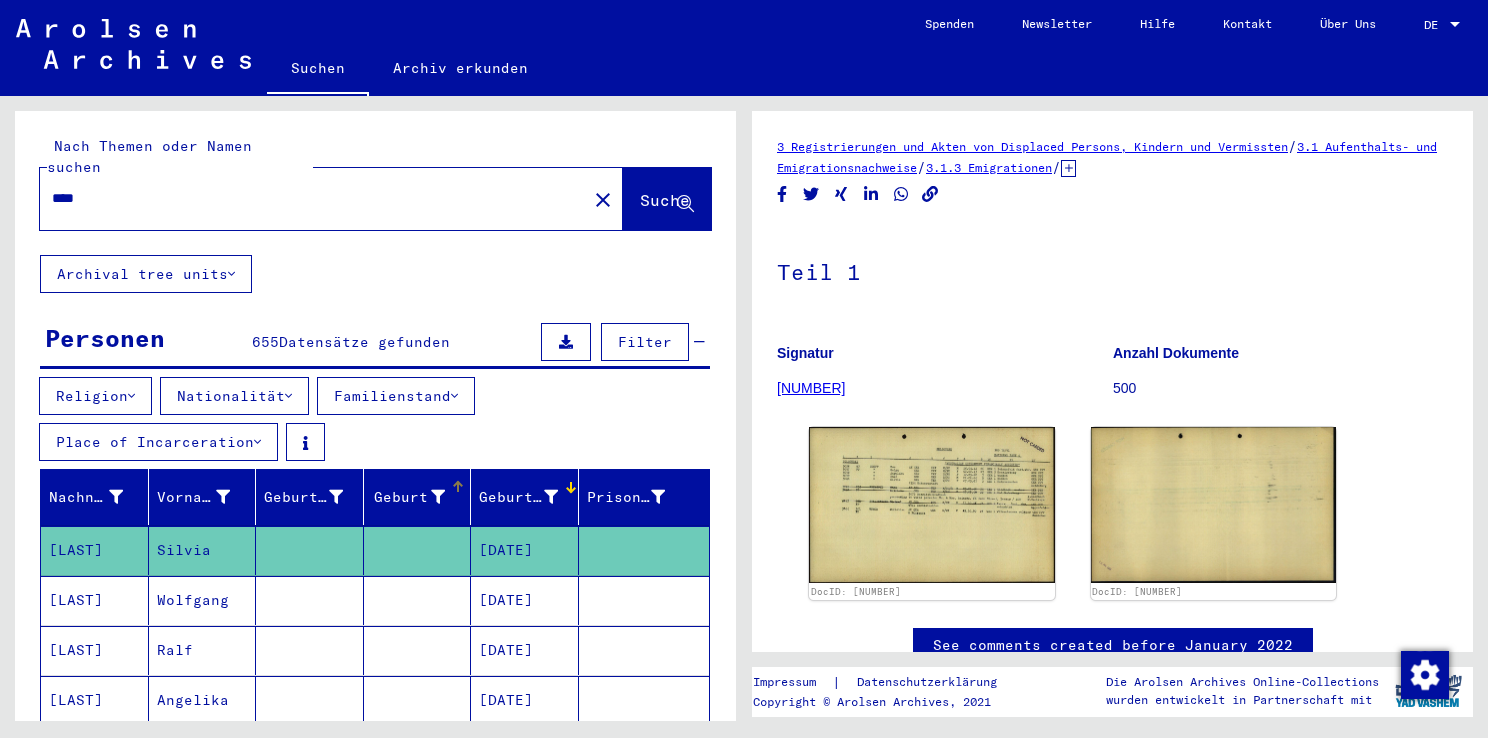 click on "Geburt‏" at bounding box center [409, 497] 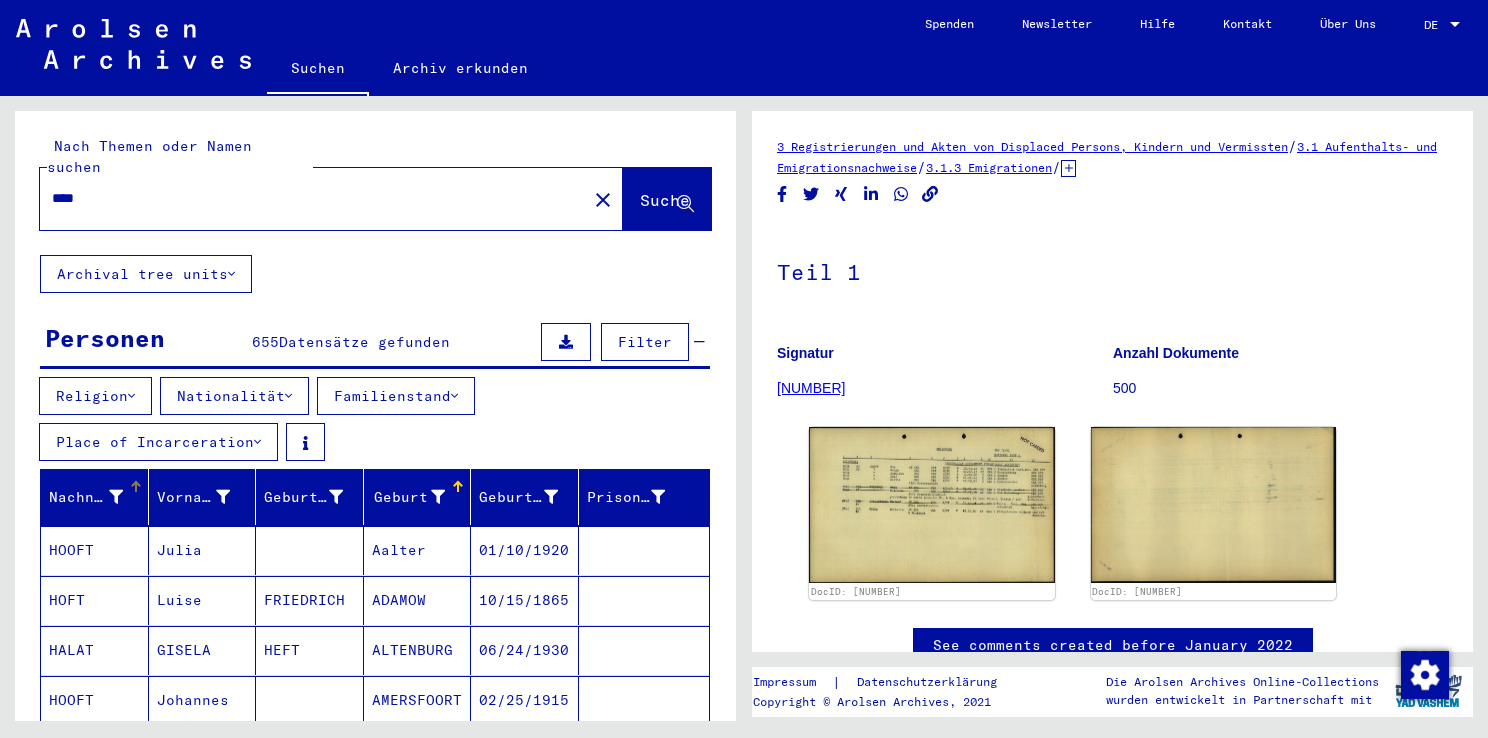click on "Nachname" at bounding box center [86, 497] 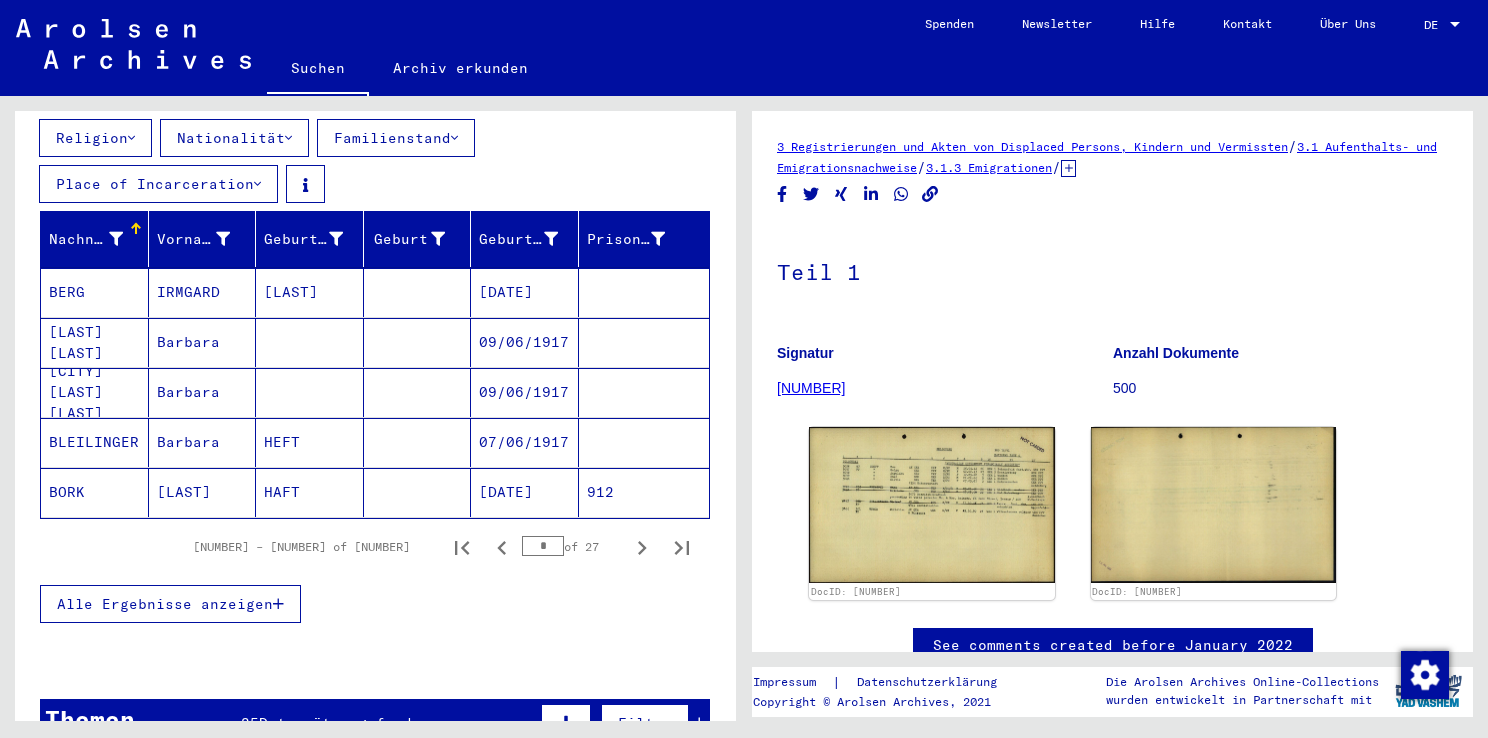 scroll, scrollTop: 348, scrollLeft: 0, axis: vertical 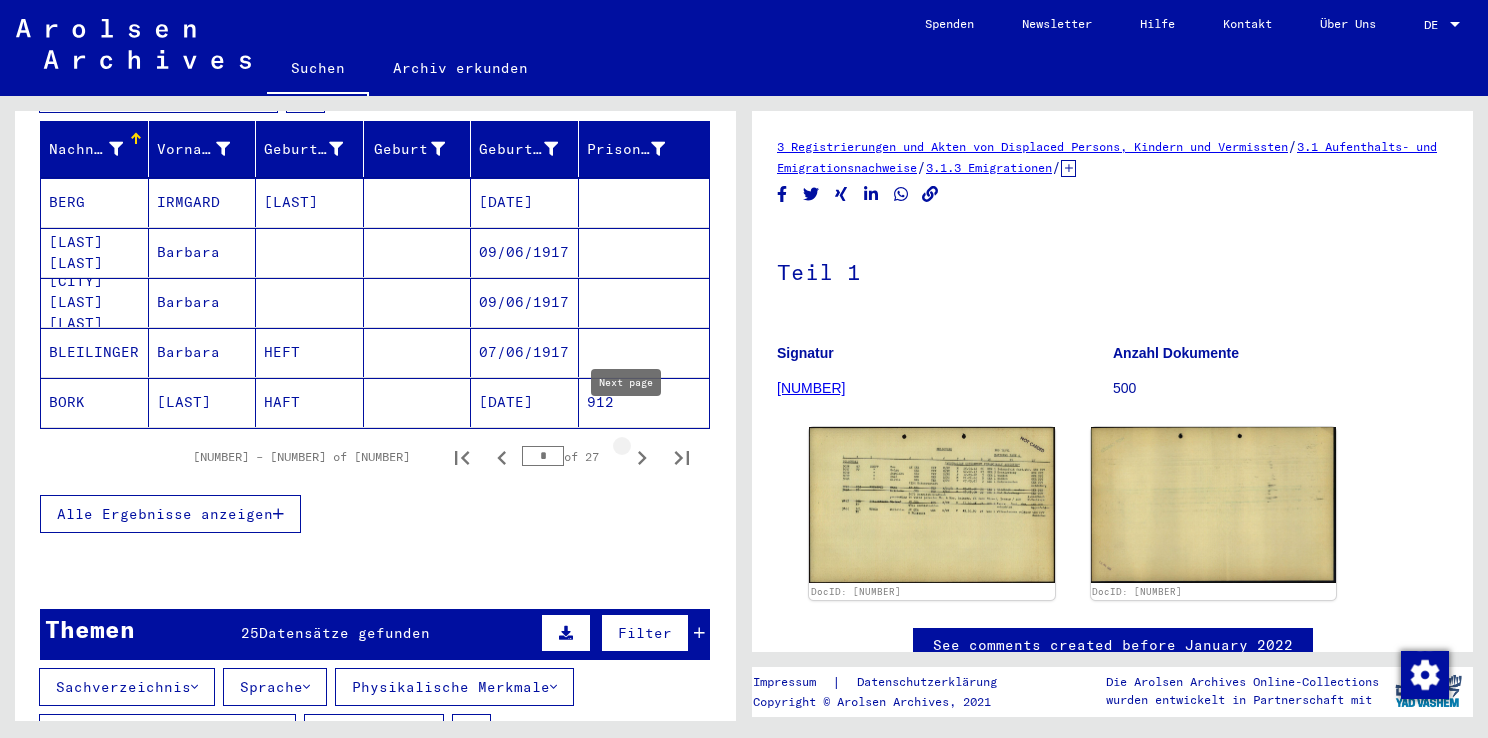 click 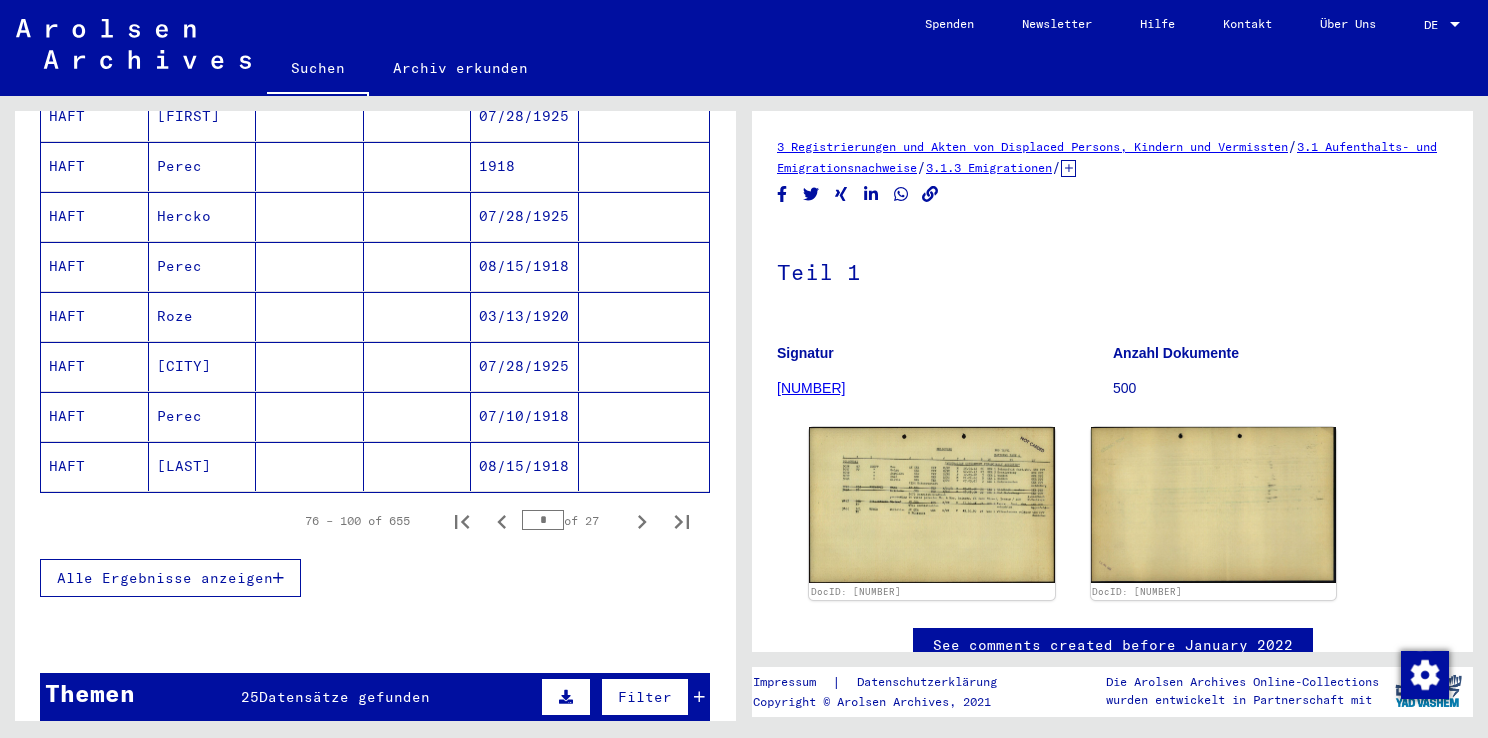 scroll, scrollTop: 1290, scrollLeft: 0, axis: vertical 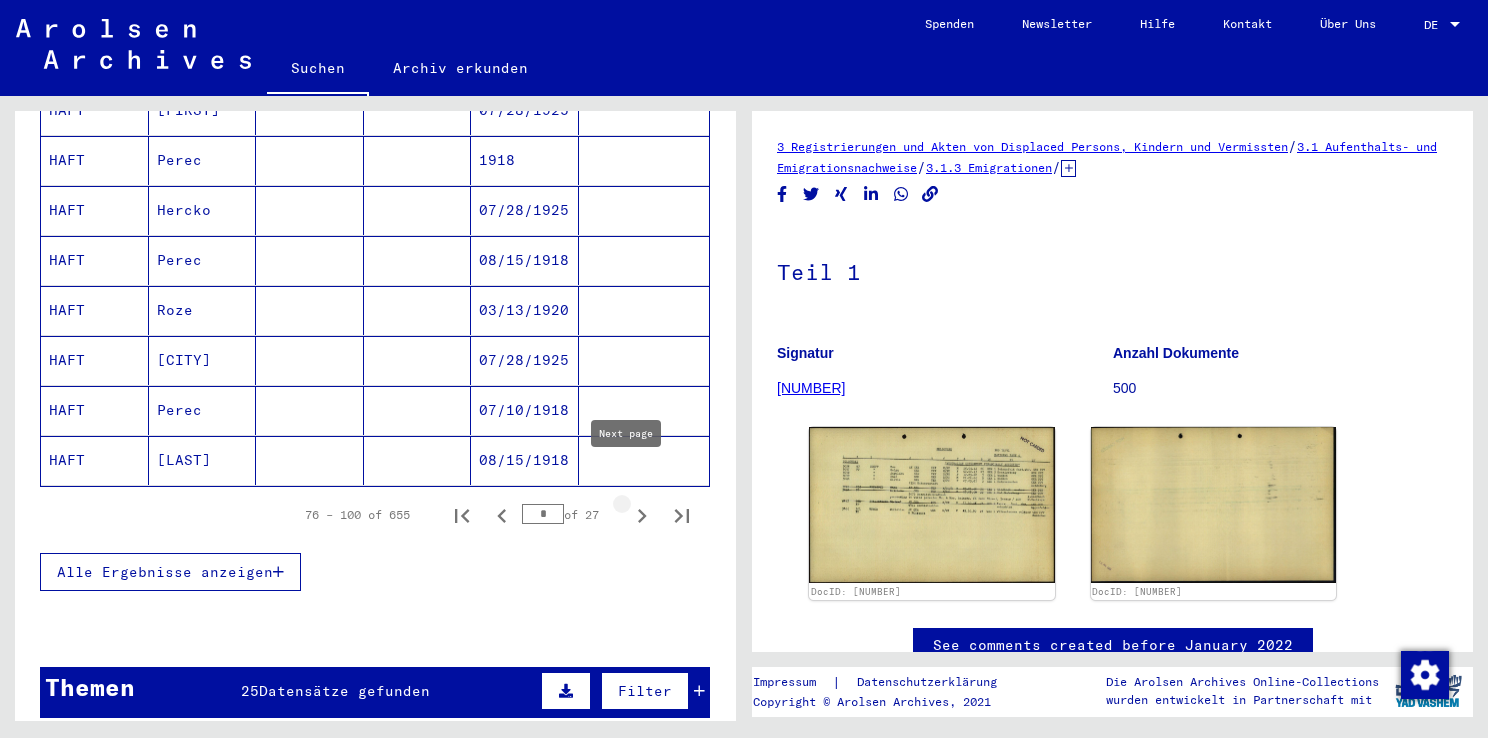 click 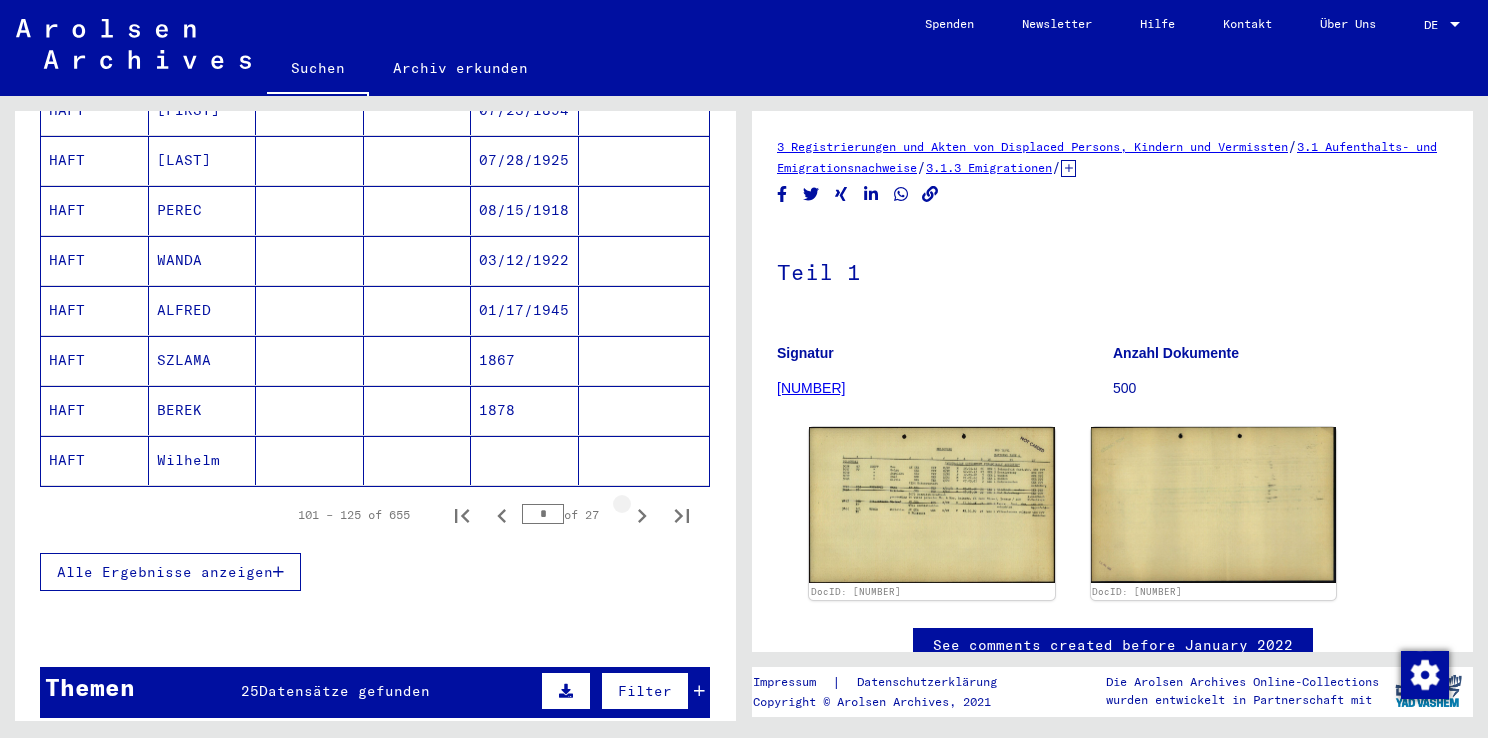 click 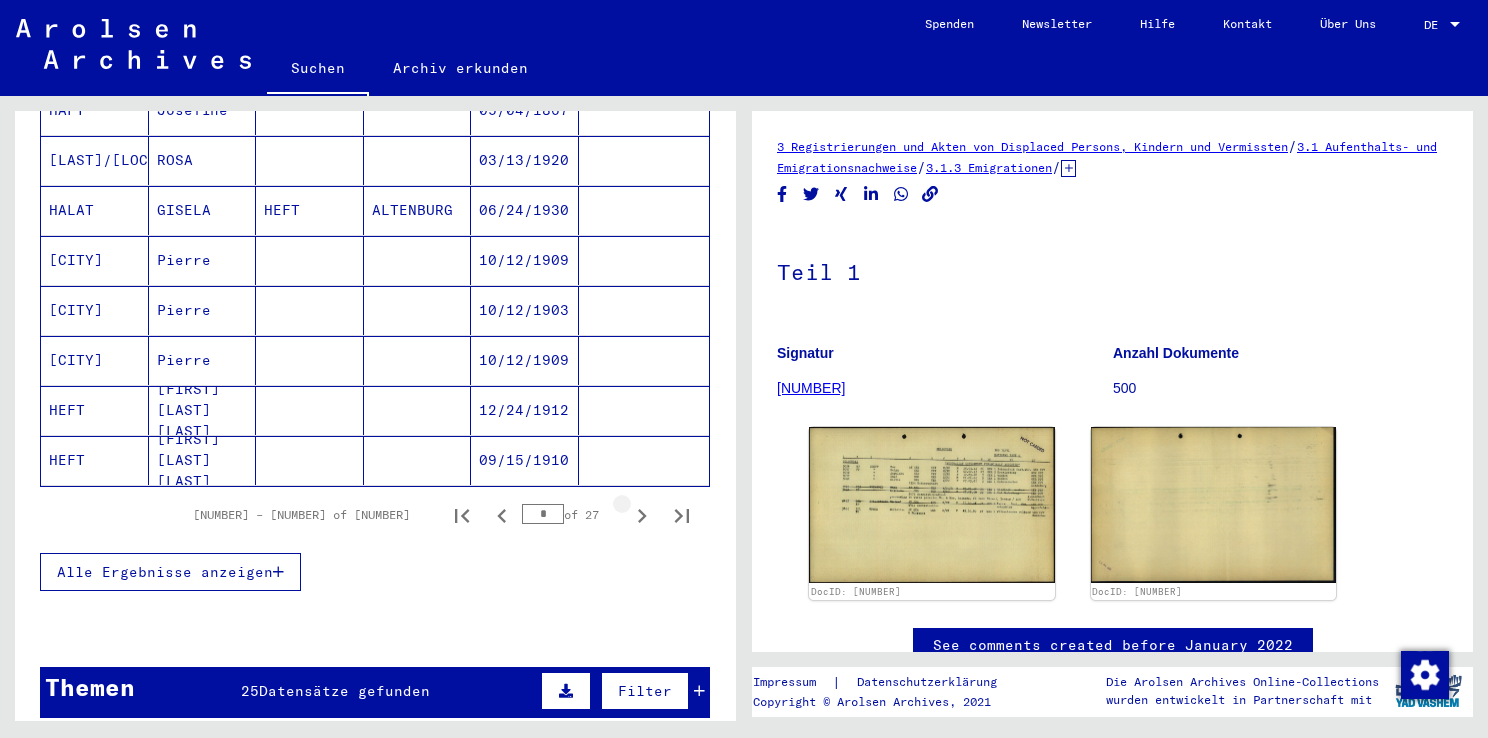 click 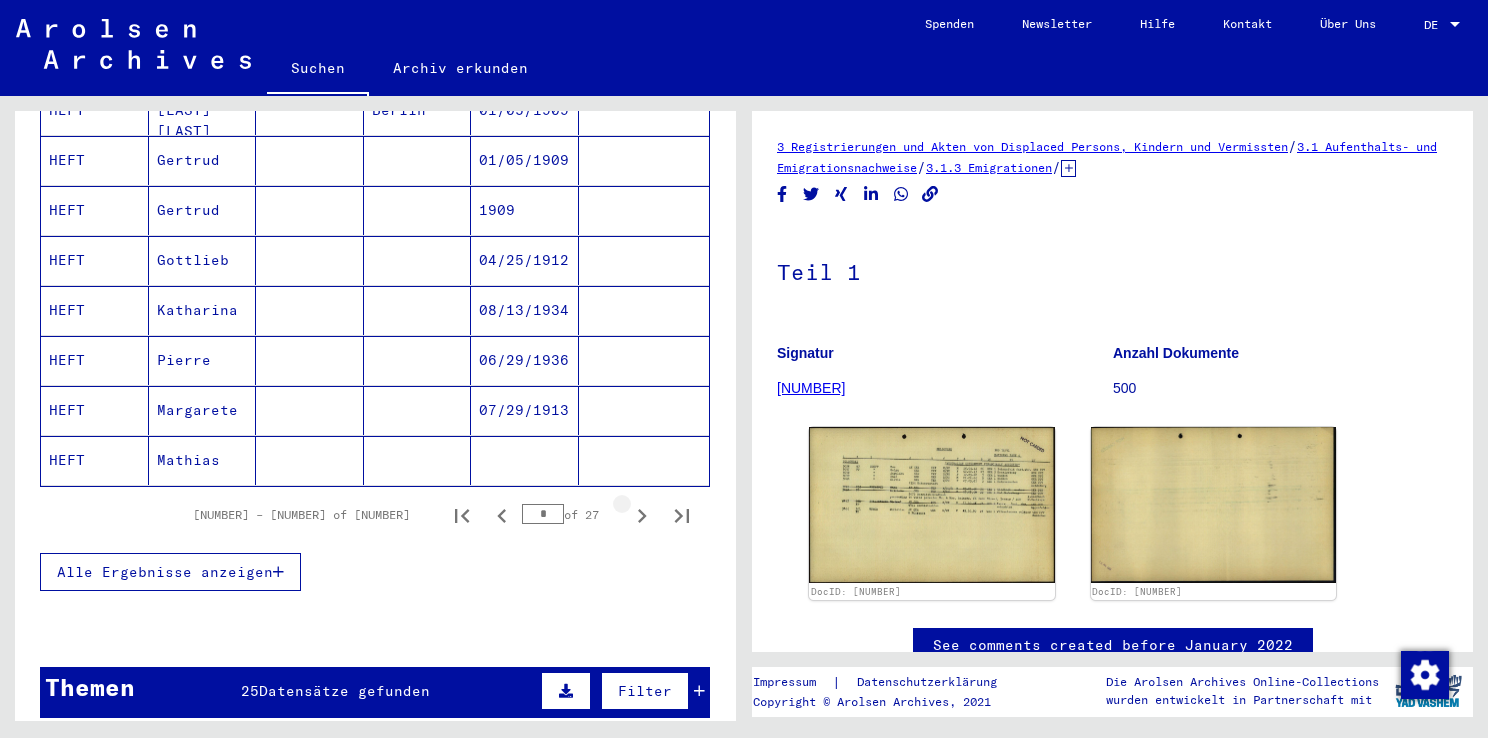 click 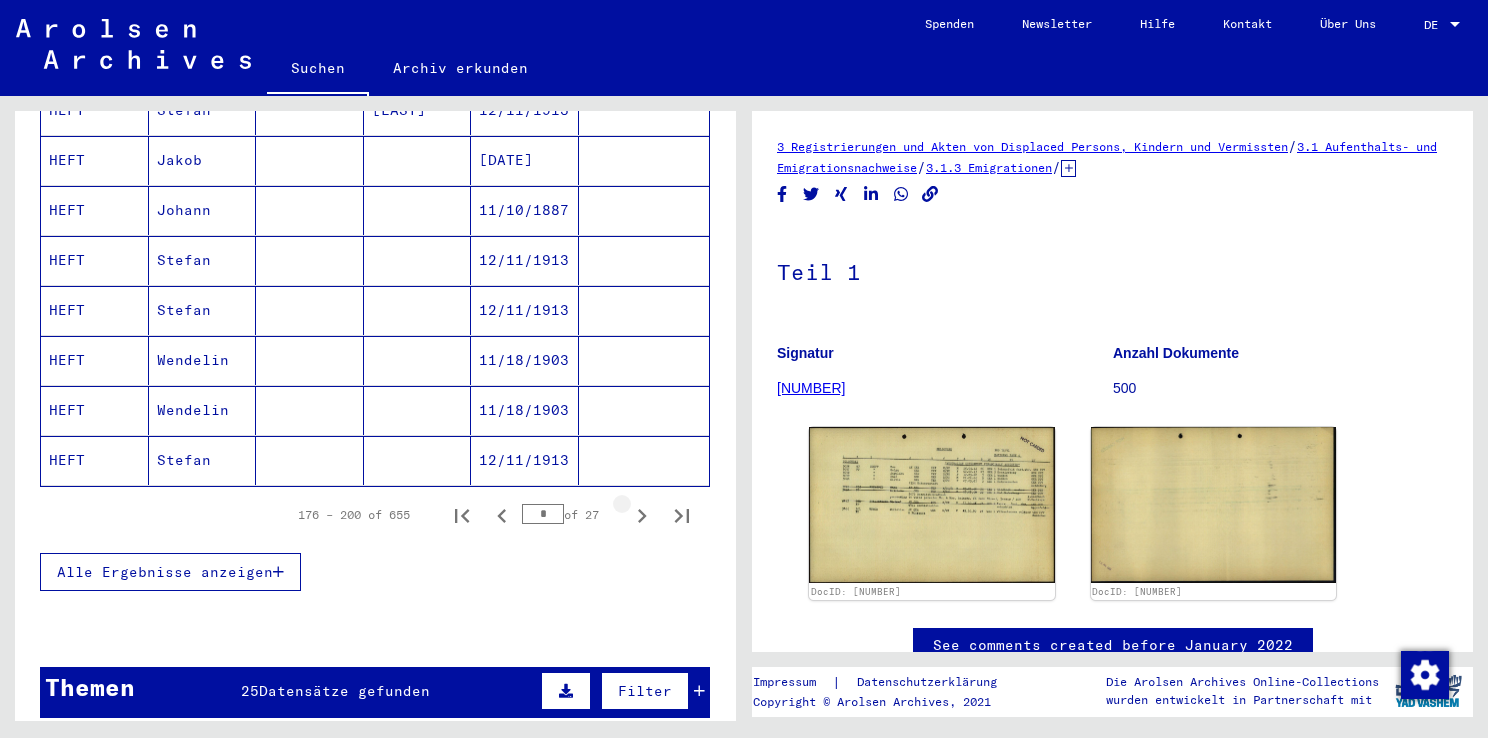 click 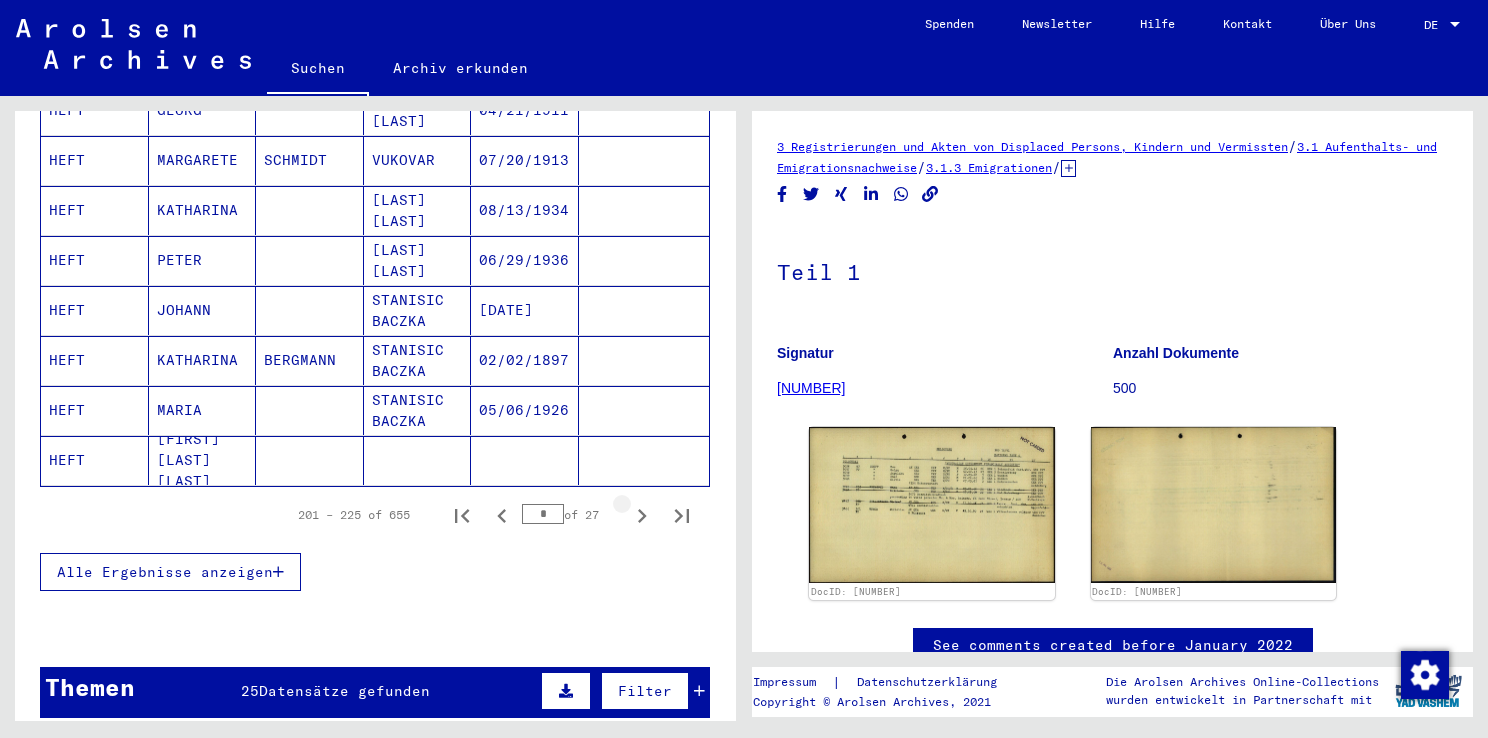 click 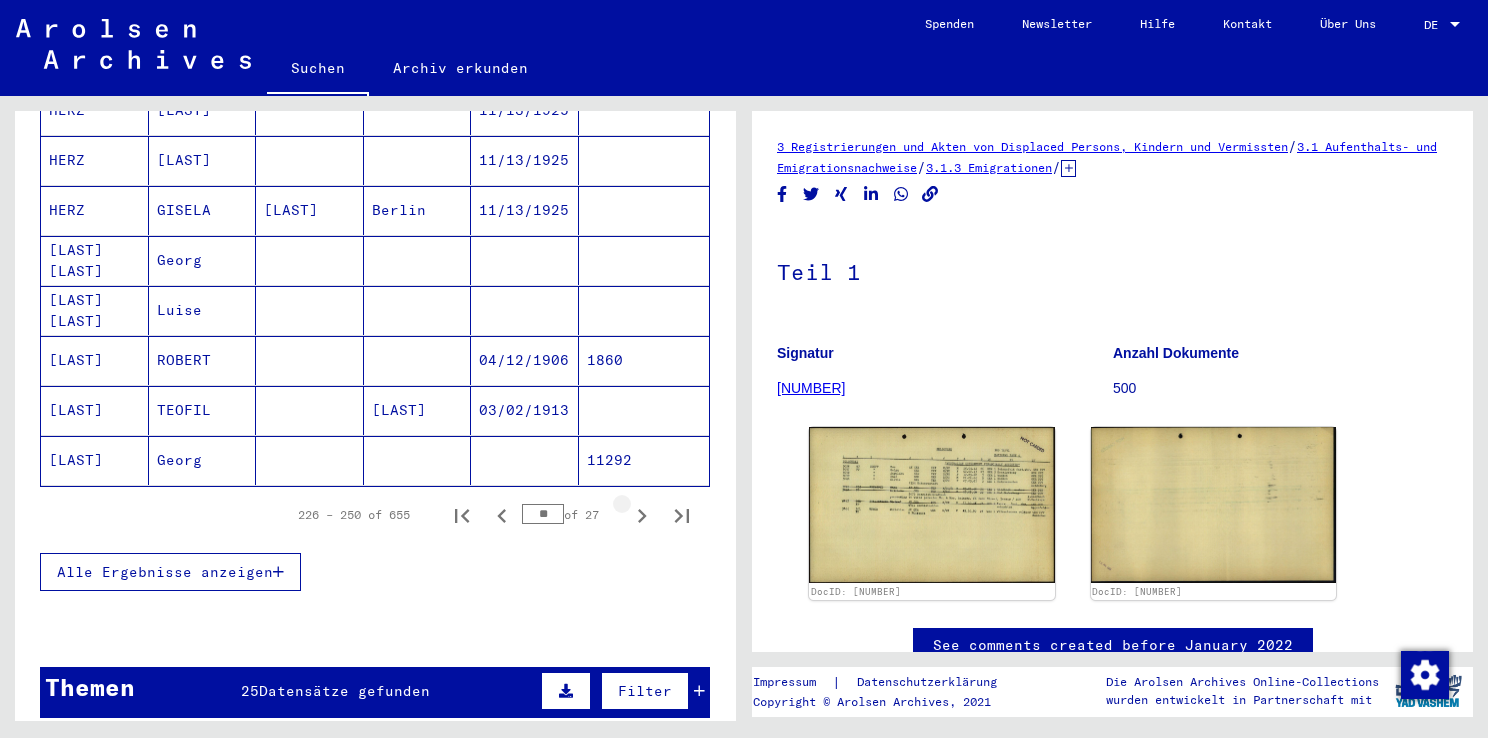 click 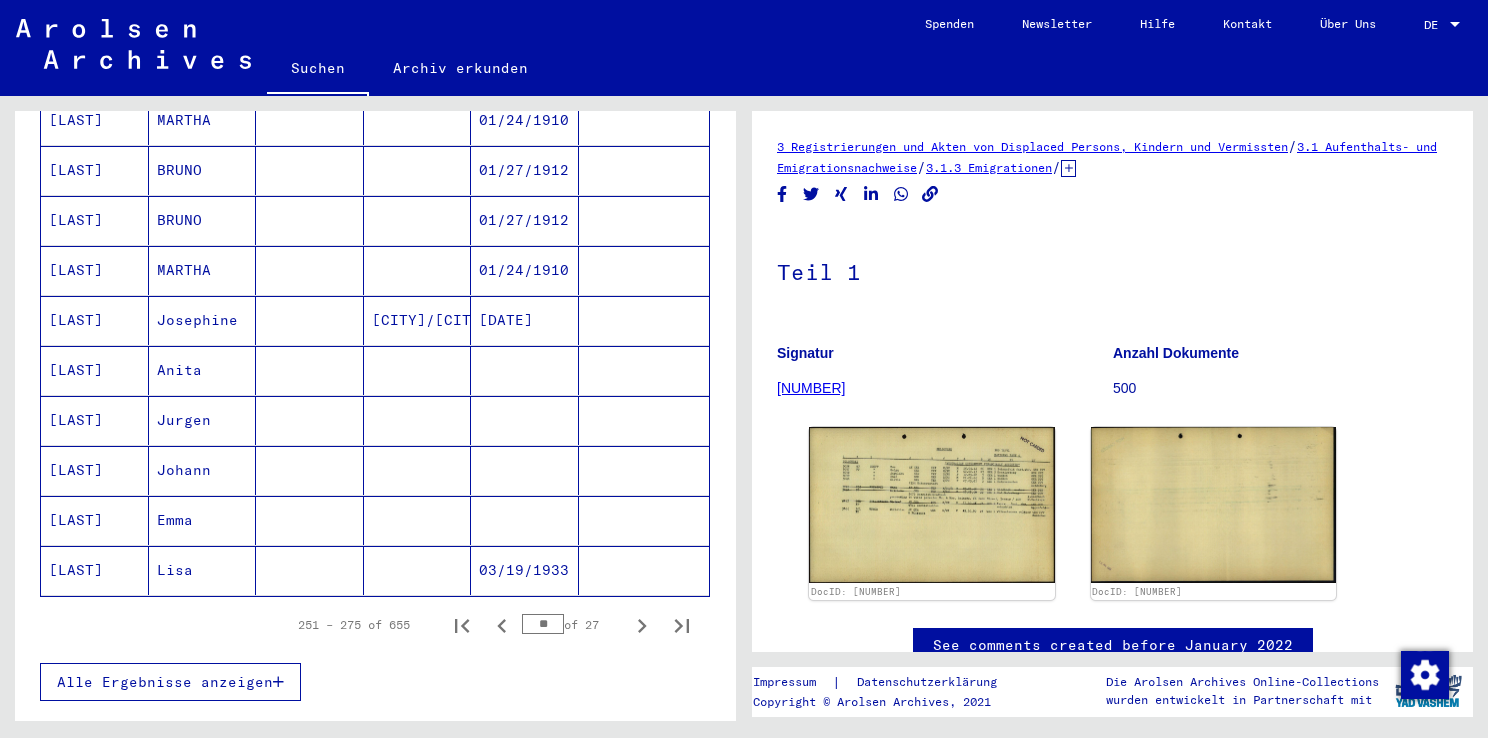 scroll, scrollTop: 1230, scrollLeft: 0, axis: vertical 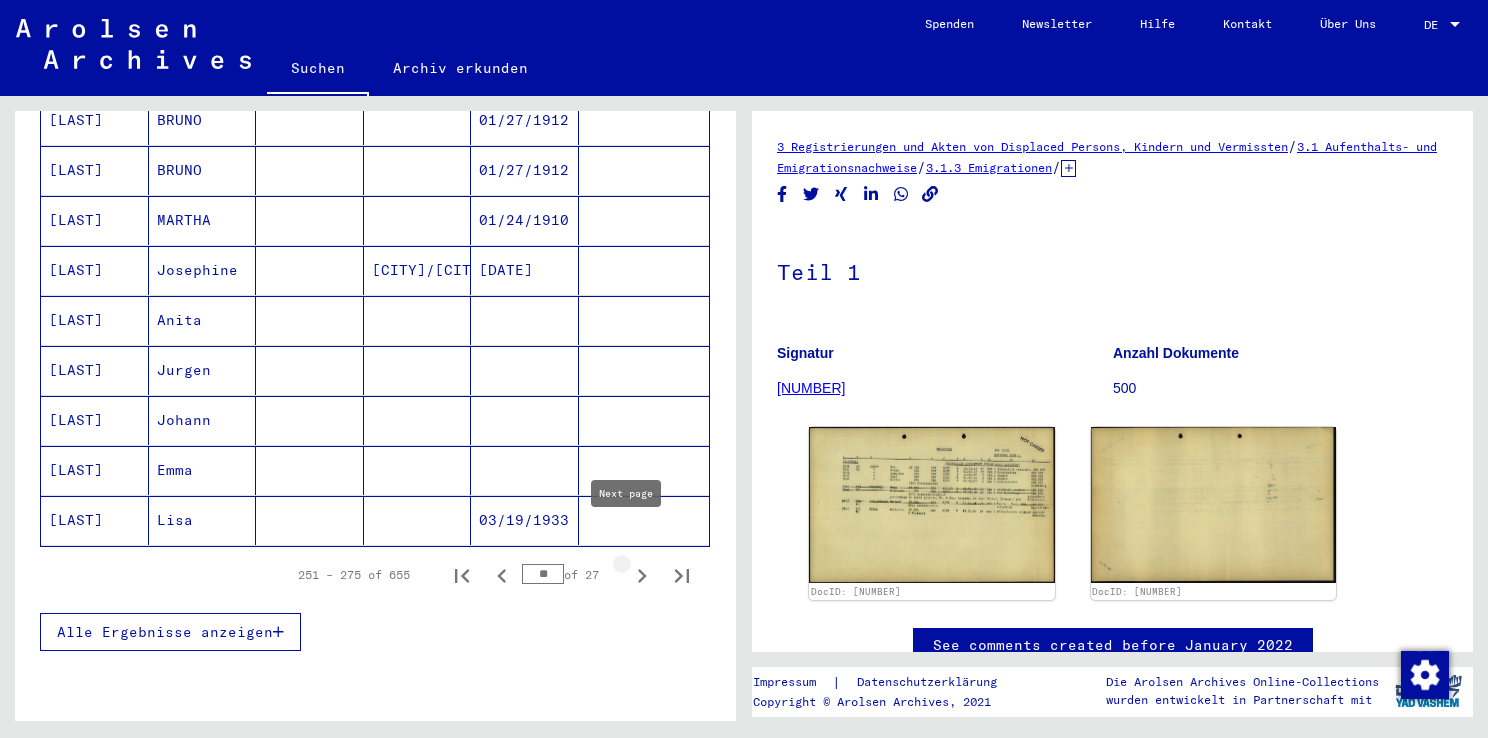 click 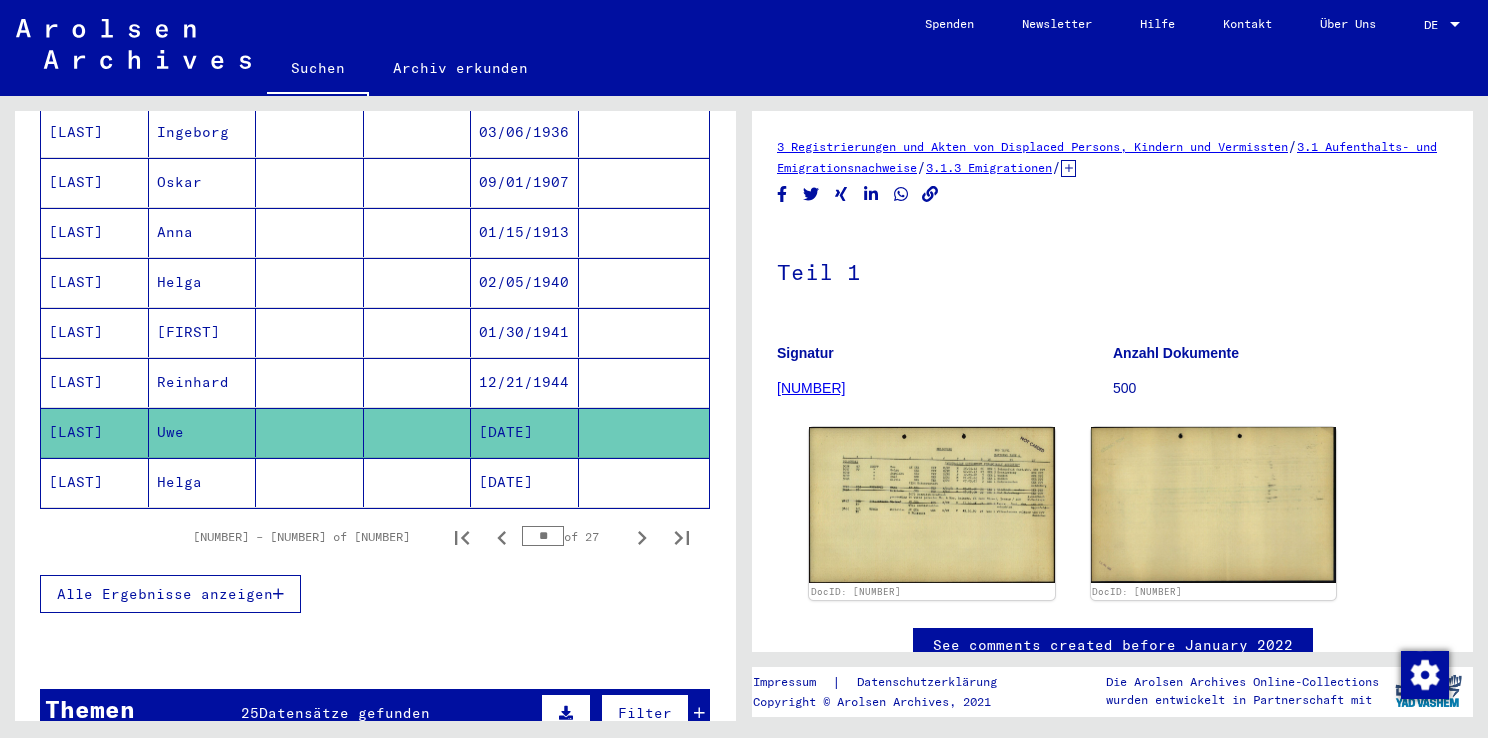 scroll, scrollTop: 1296, scrollLeft: 0, axis: vertical 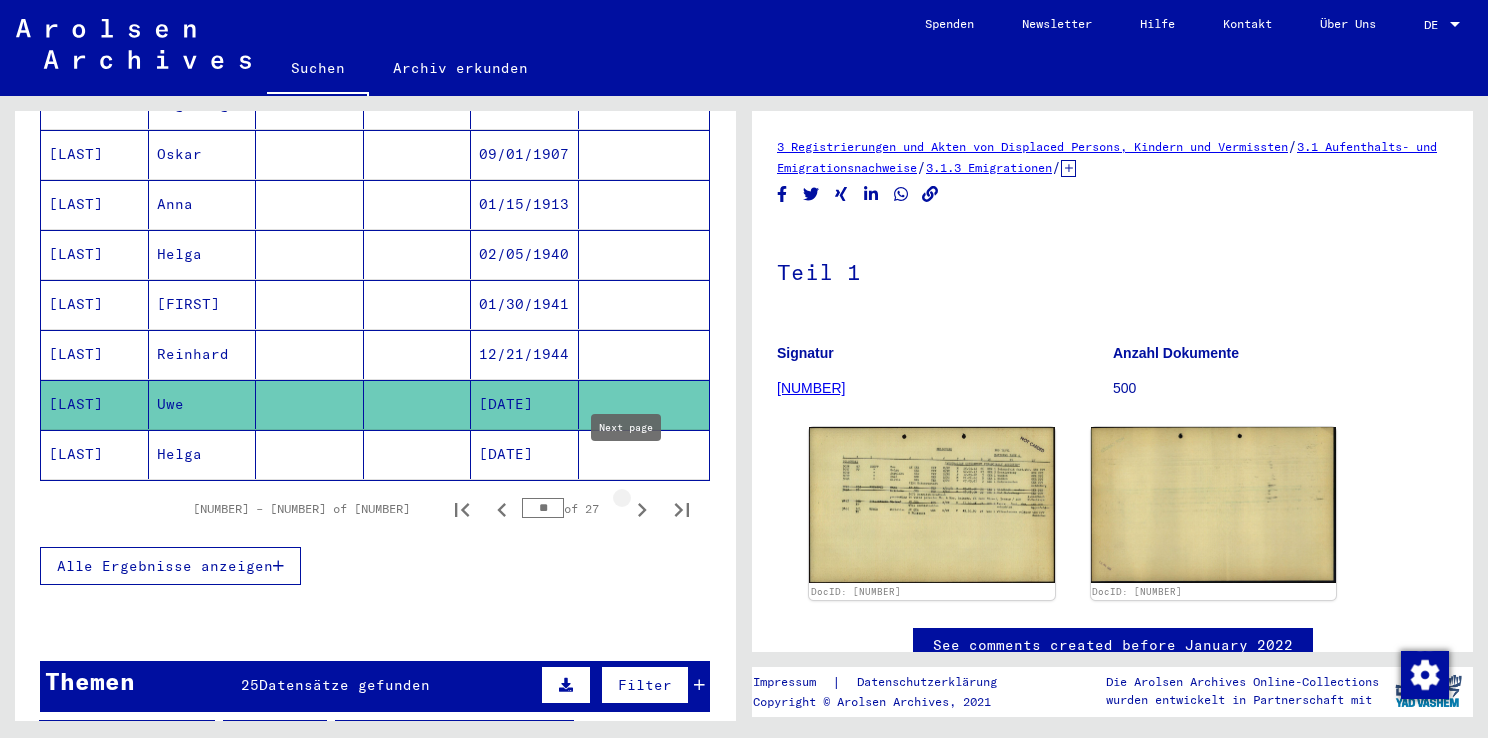 click 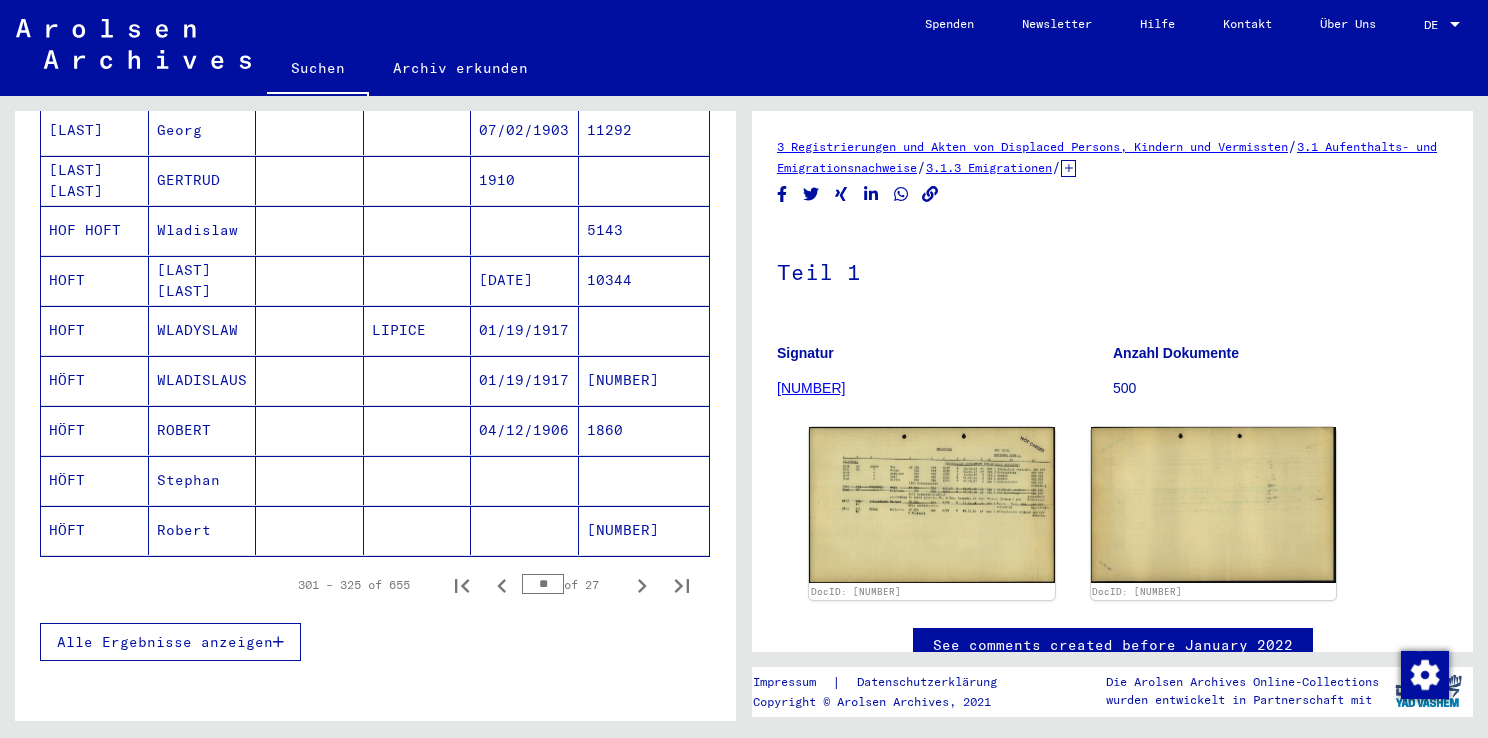 scroll, scrollTop: 1238, scrollLeft: 0, axis: vertical 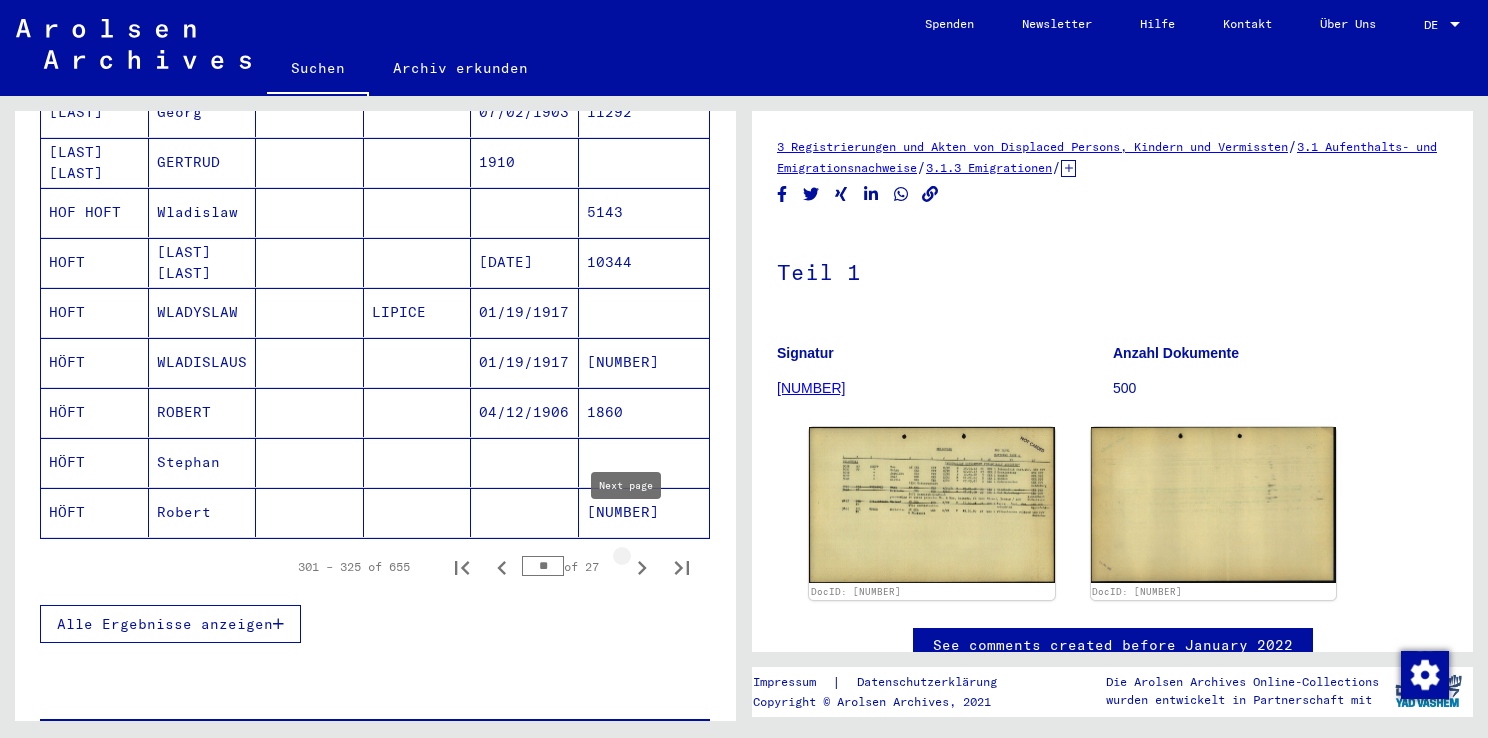 click 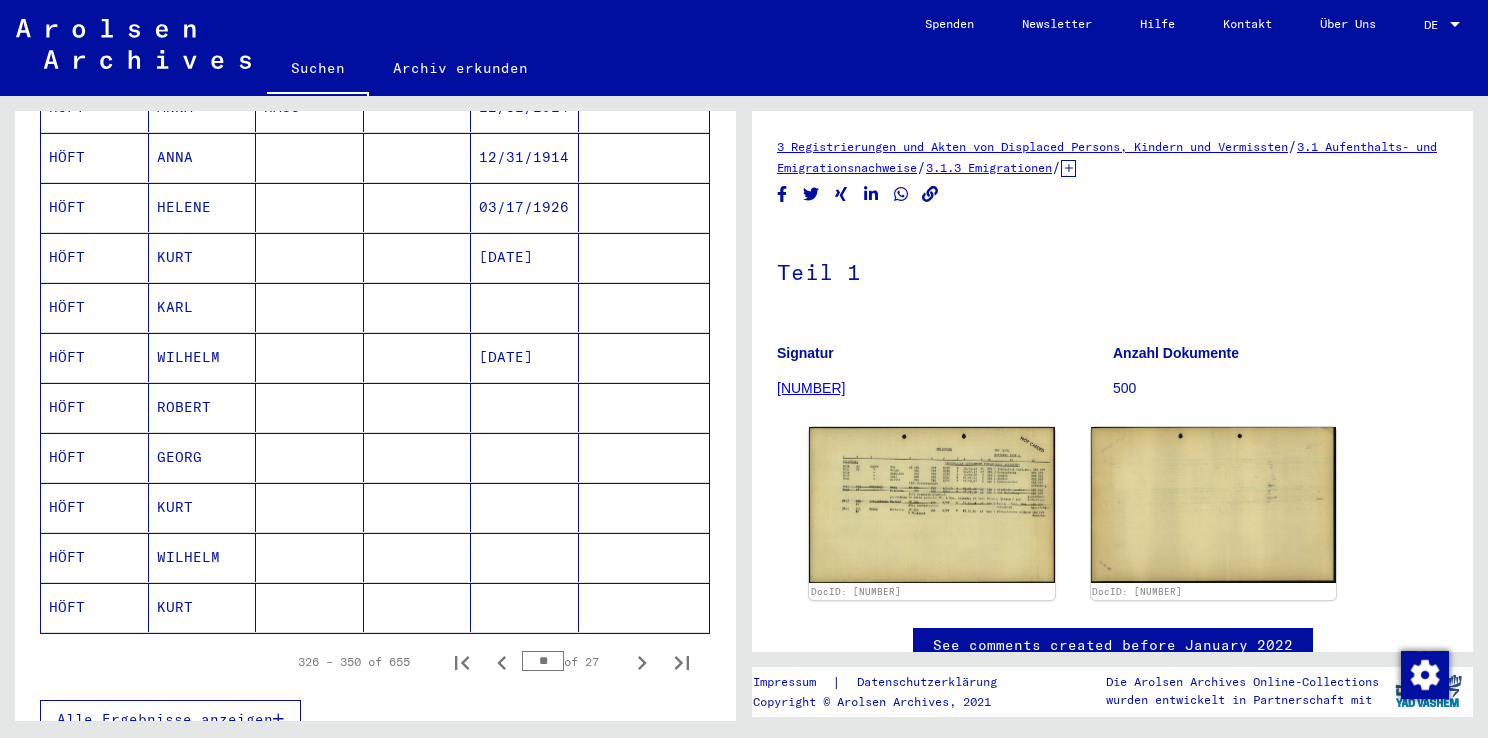 scroll, scrollTop: 1144, scrollLeft: 0, axis: vertical 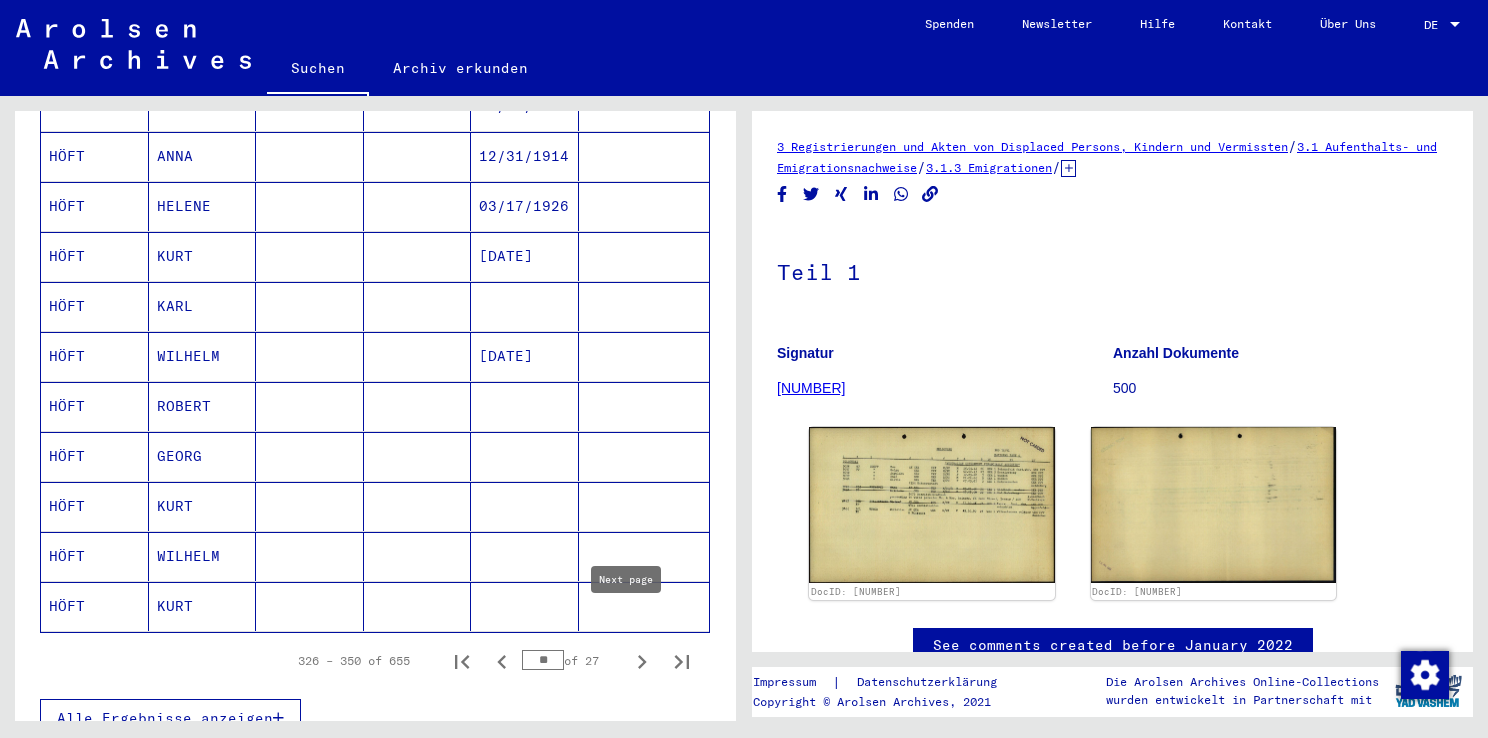click 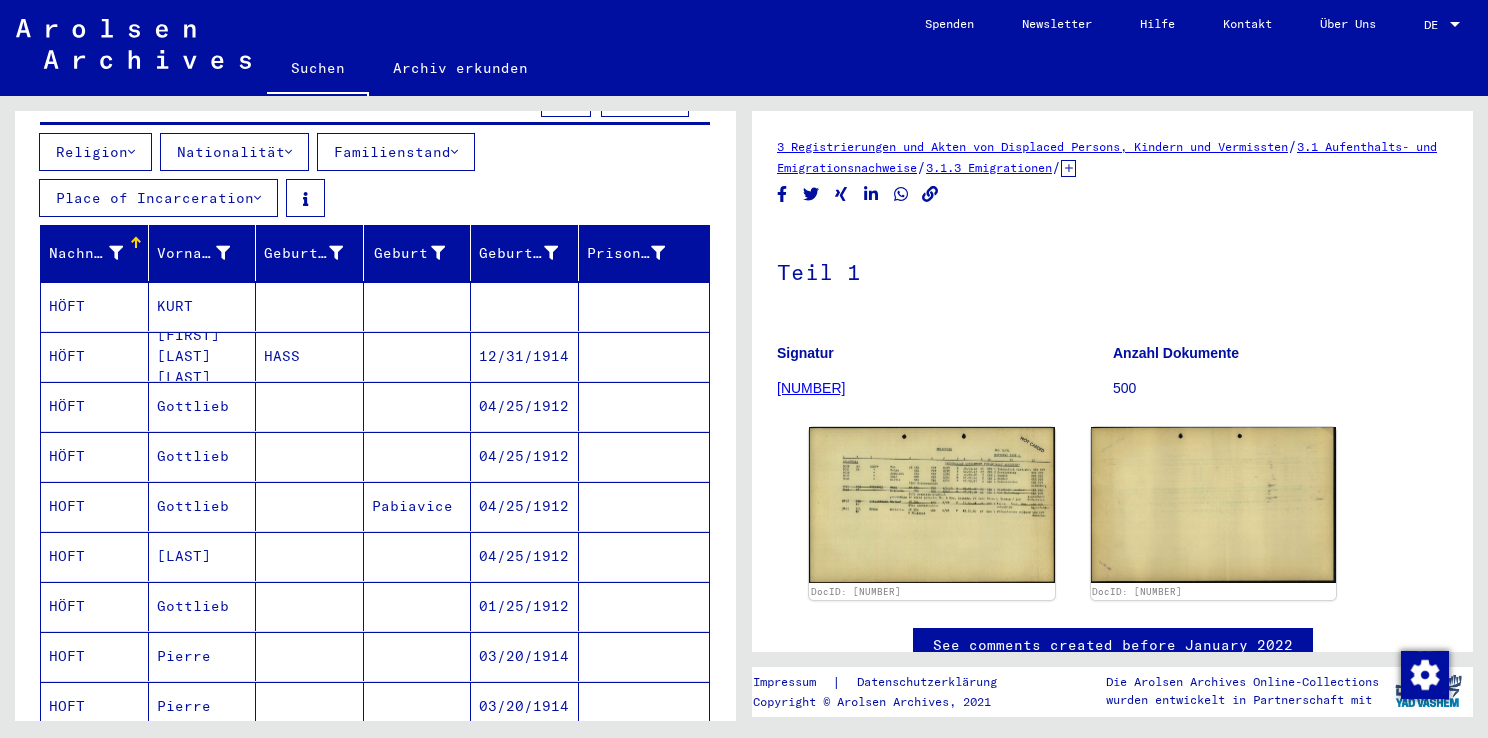 scroll, scrollTop: 0, scrollLeft: 0, axis: both 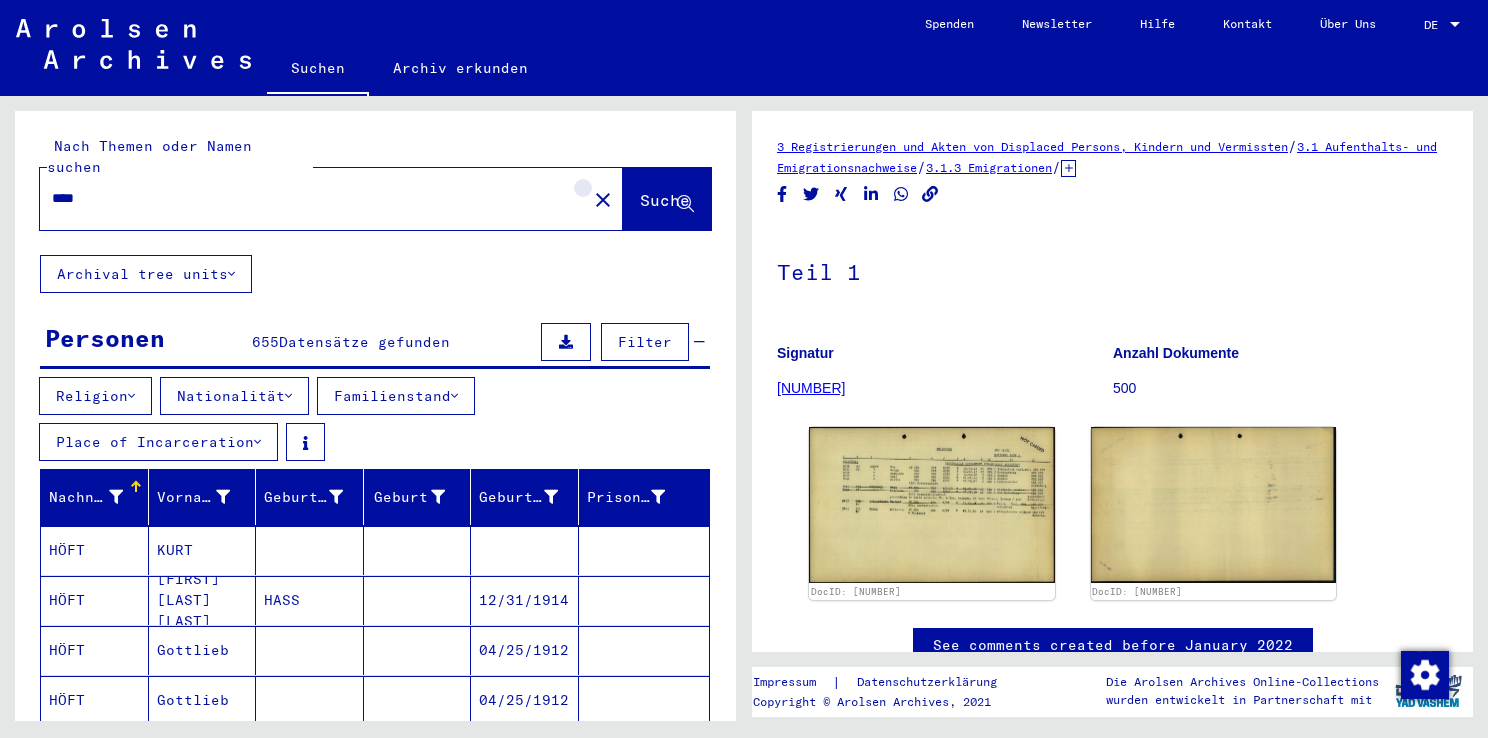 click on "close" 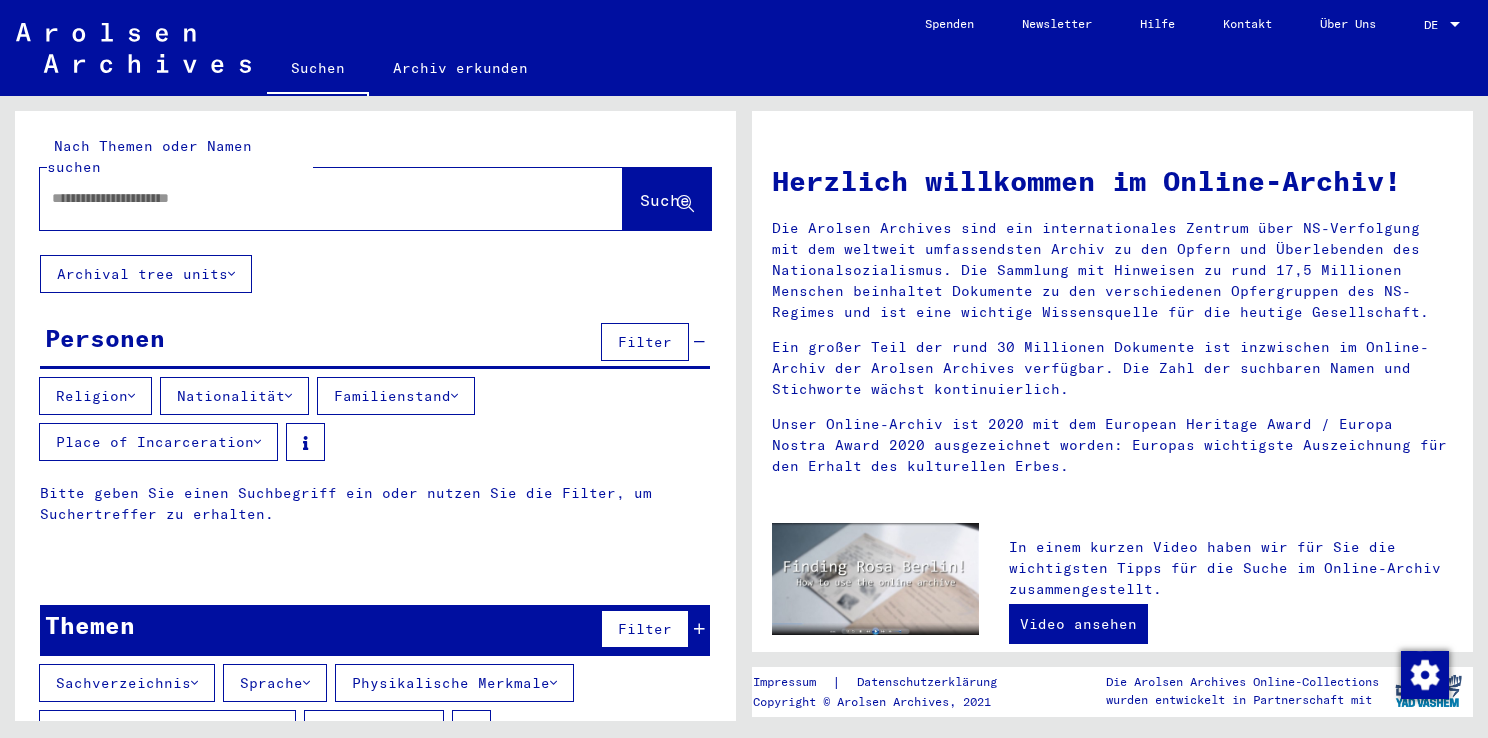 click at bounding box center [307, 198] 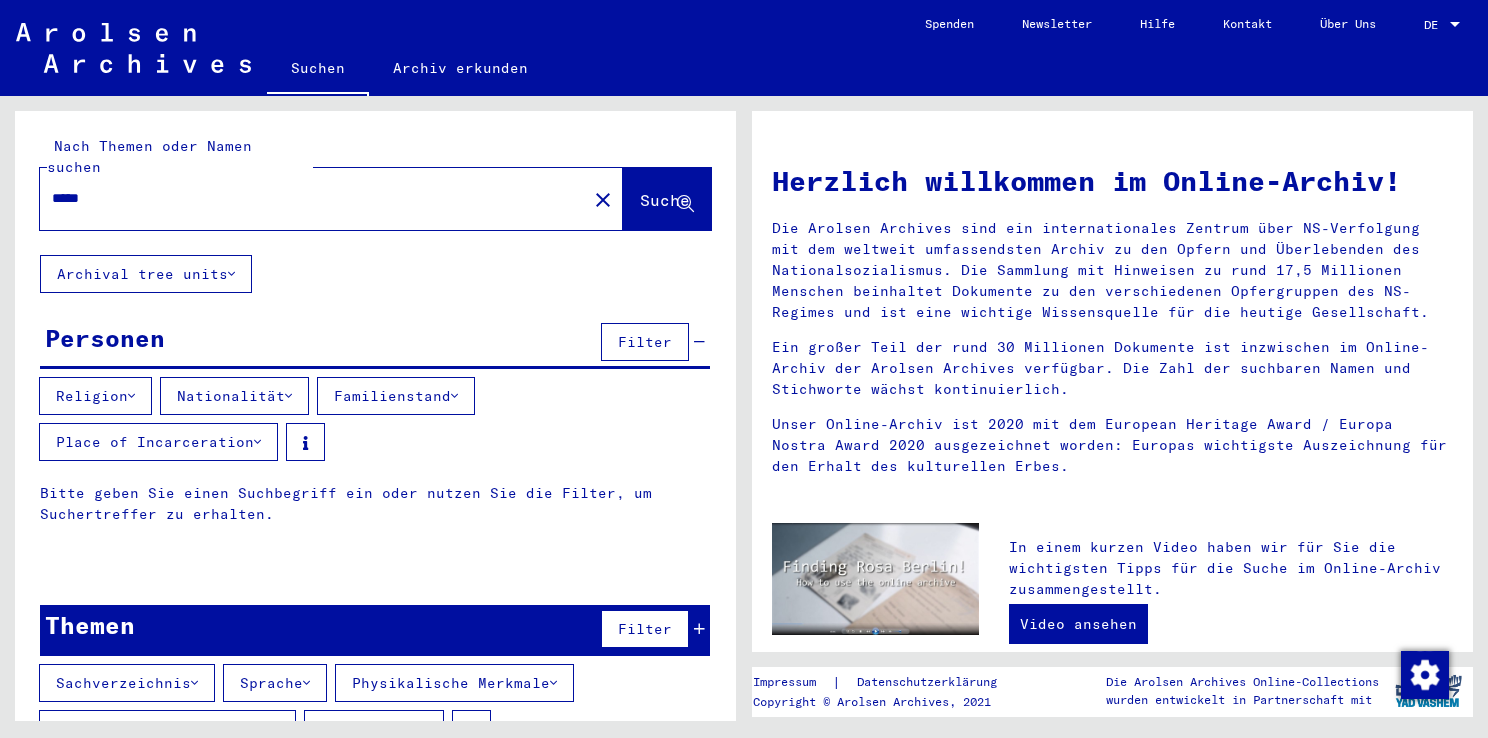 type on "*****" 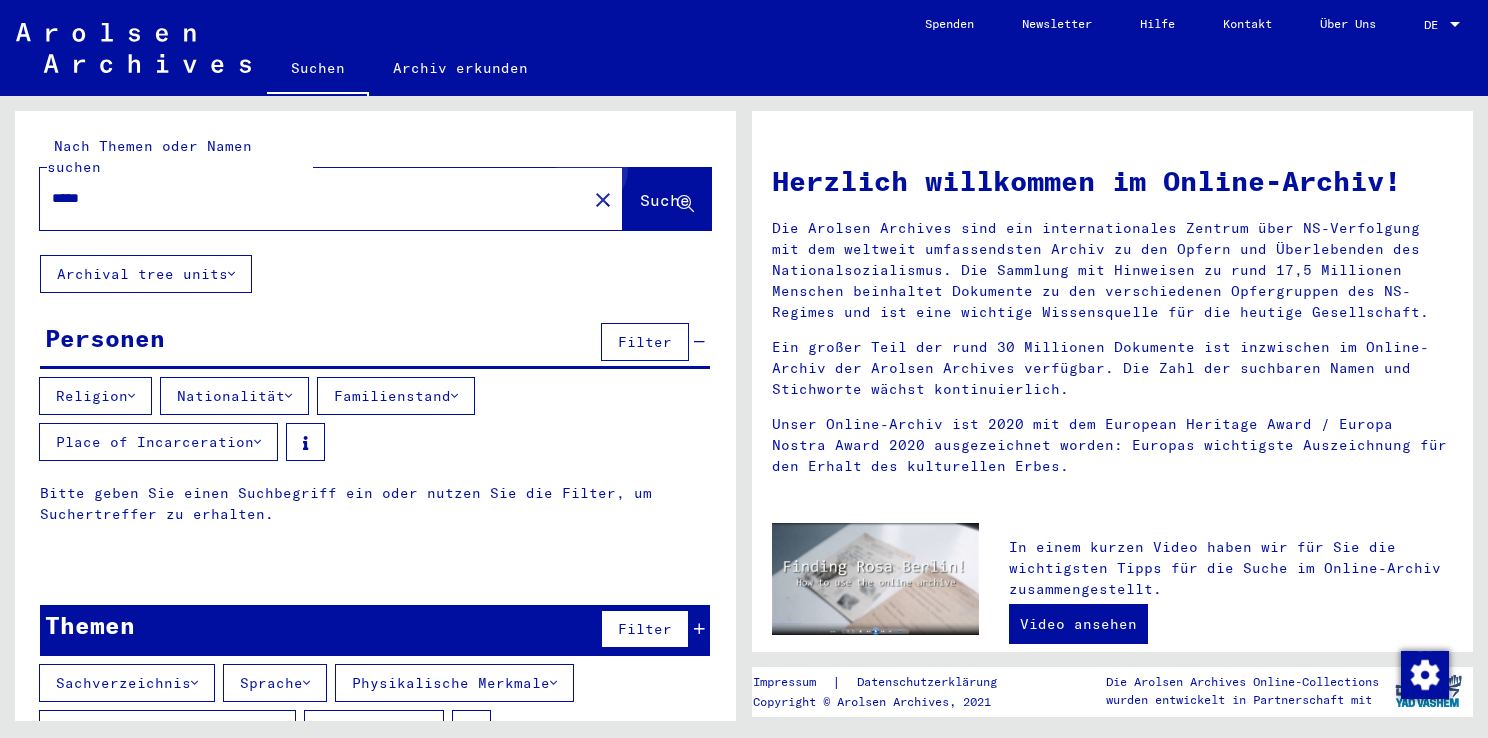 click on "Suche" 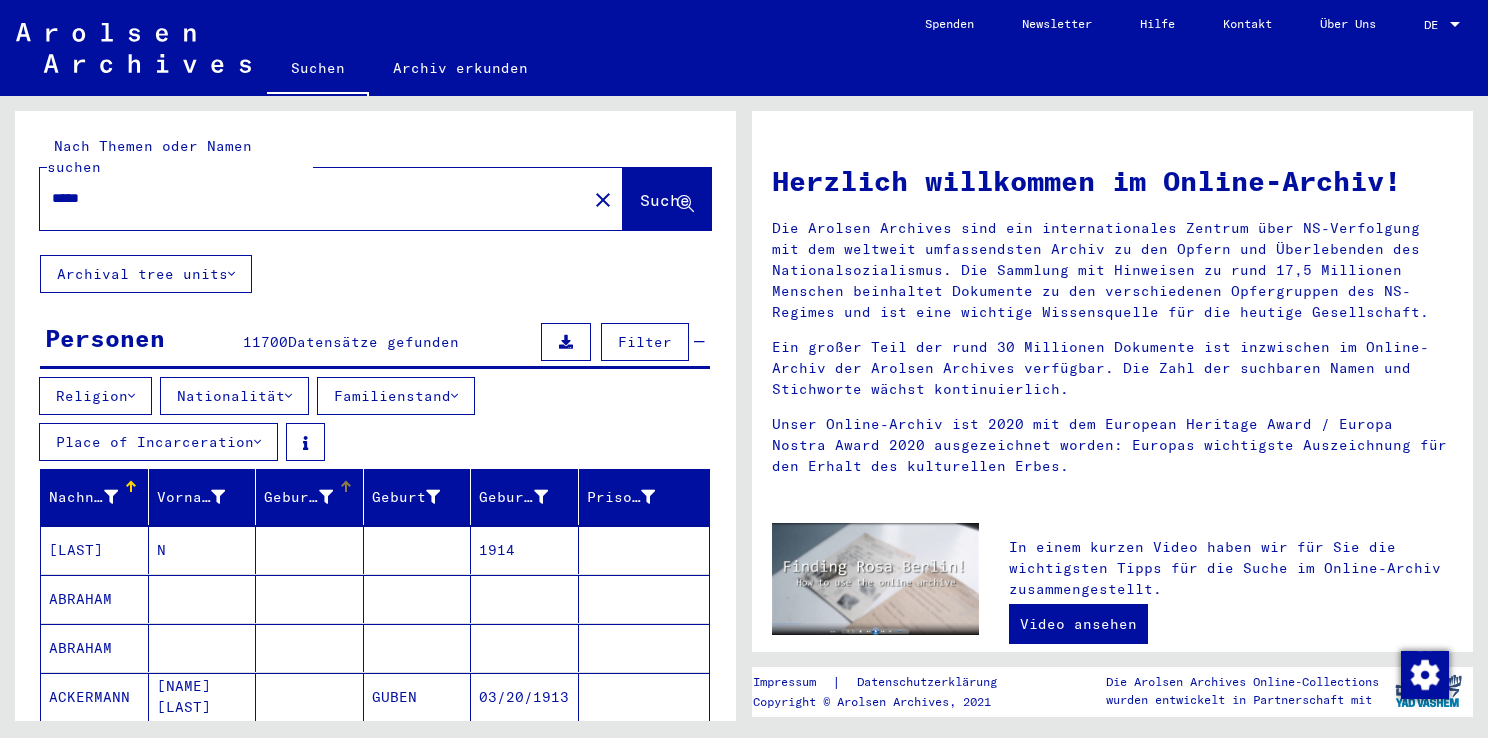 click at bounding box center (326, 497) 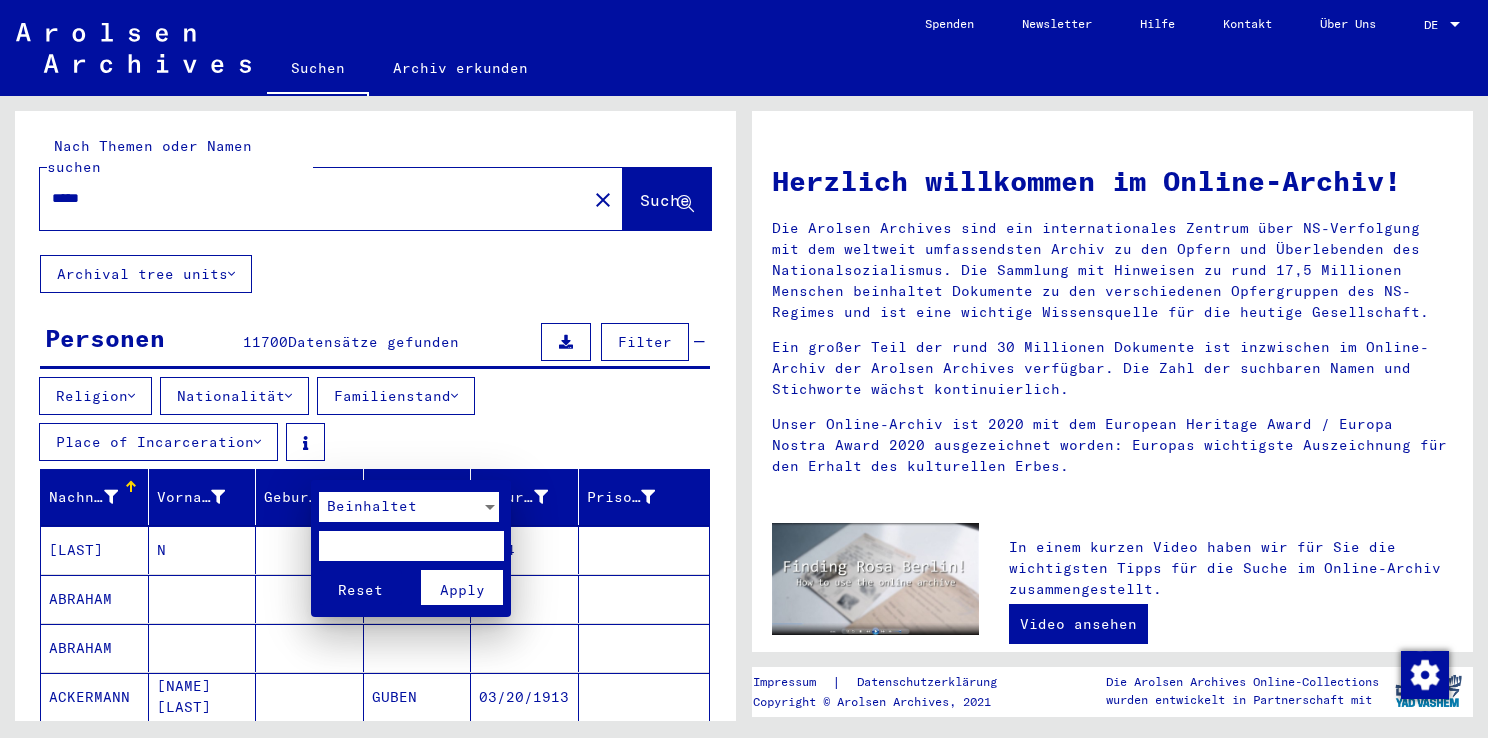 click at bounding box center (744, 369) 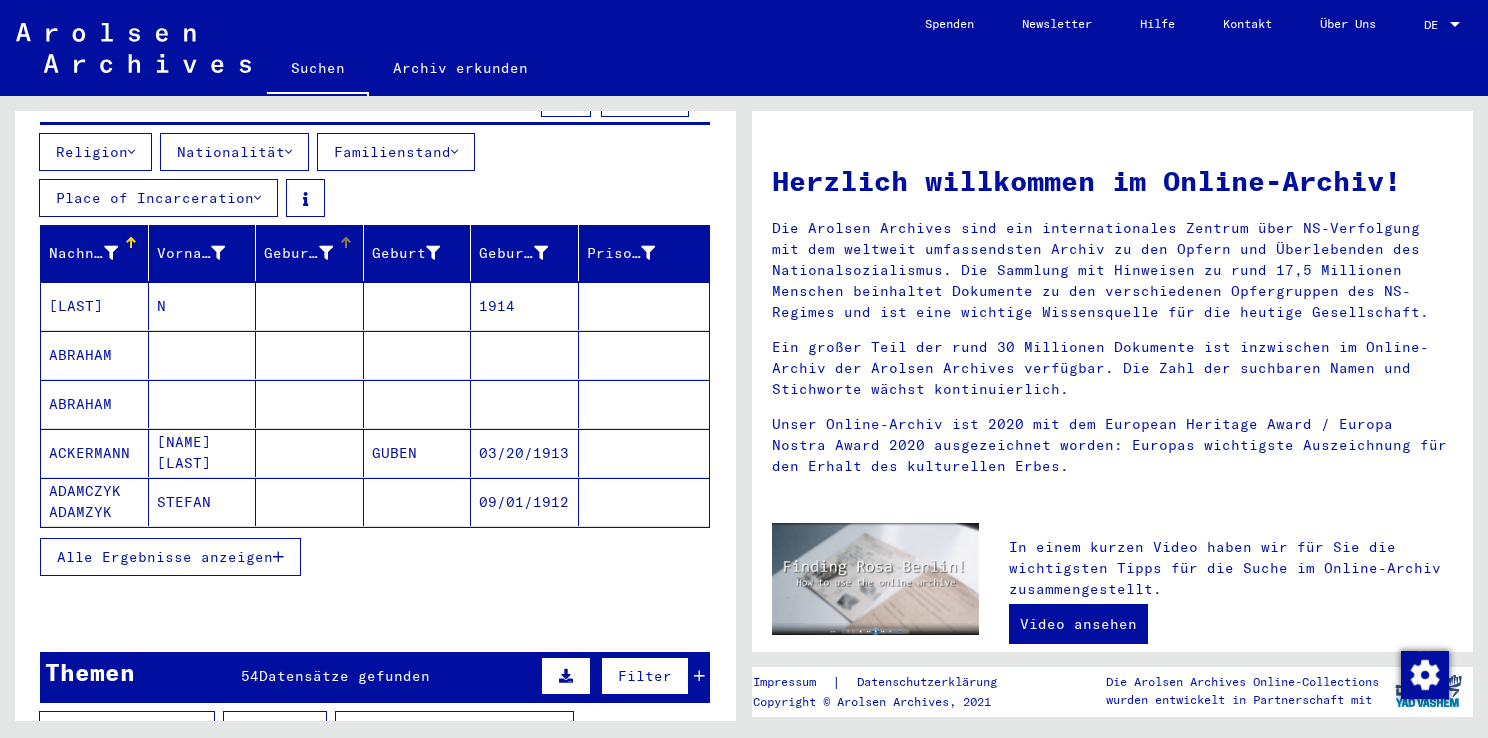 scroll, scrollTop: 246, scrollLeft: 0, axis: vertical 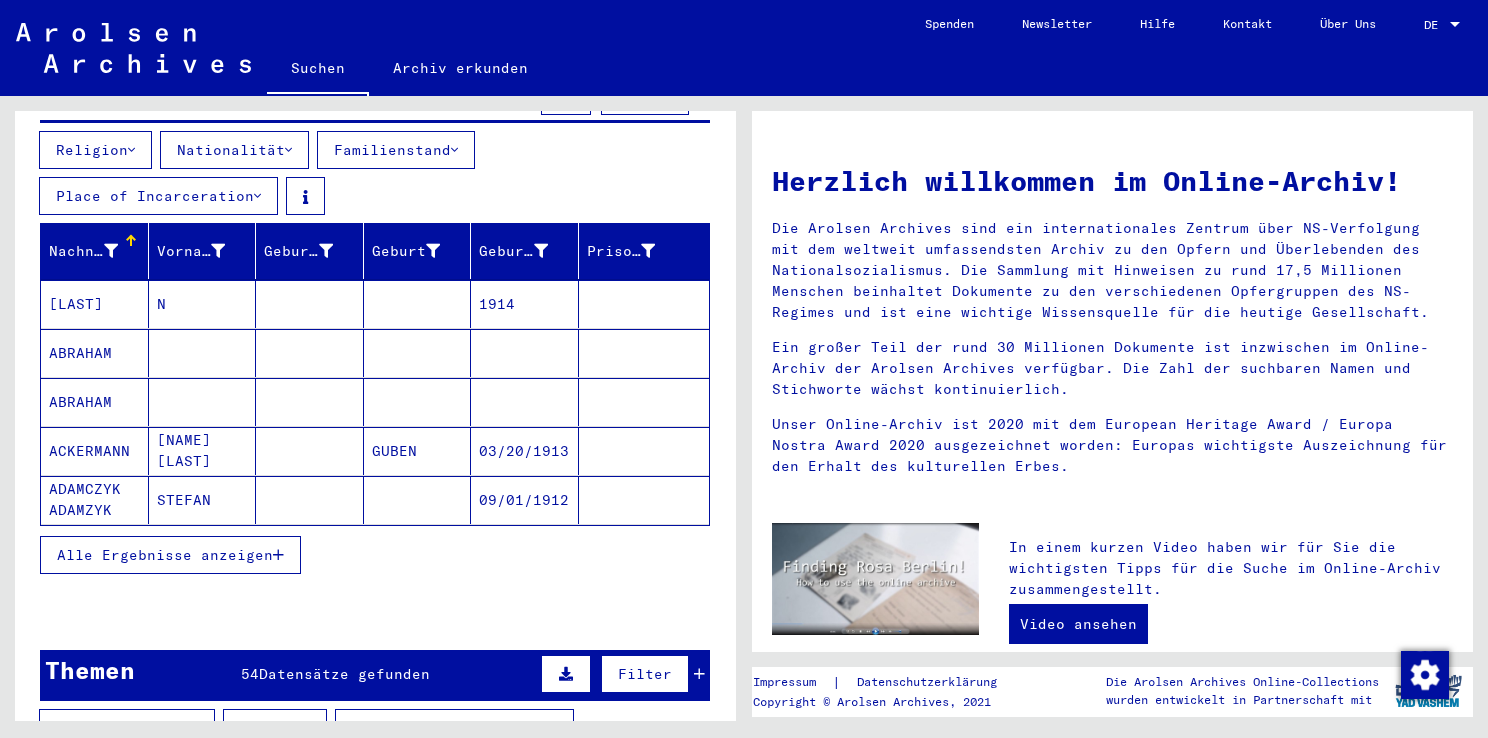 click at bounding box center (278, 555) 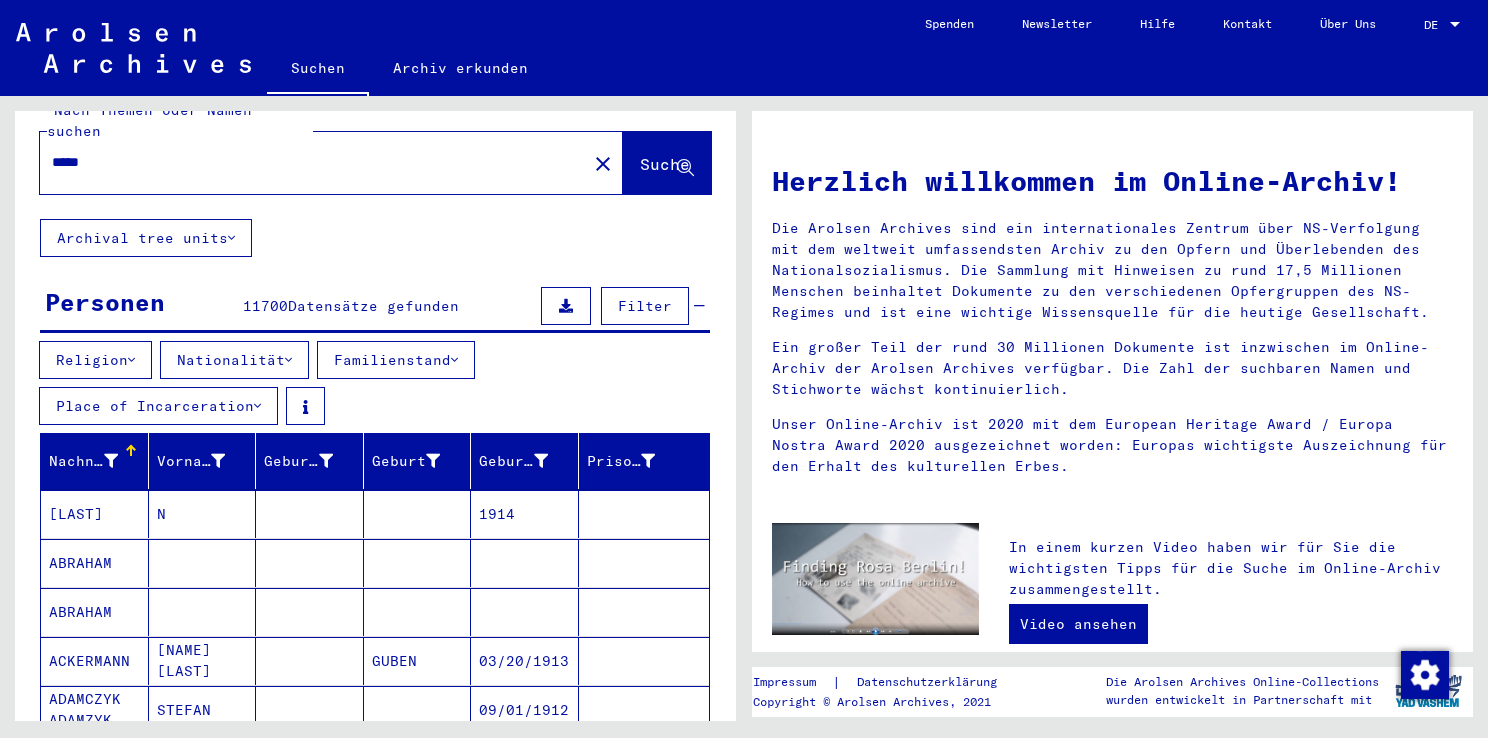 scroll, scrollTop: 0, scrollLeft: 0, axis: both 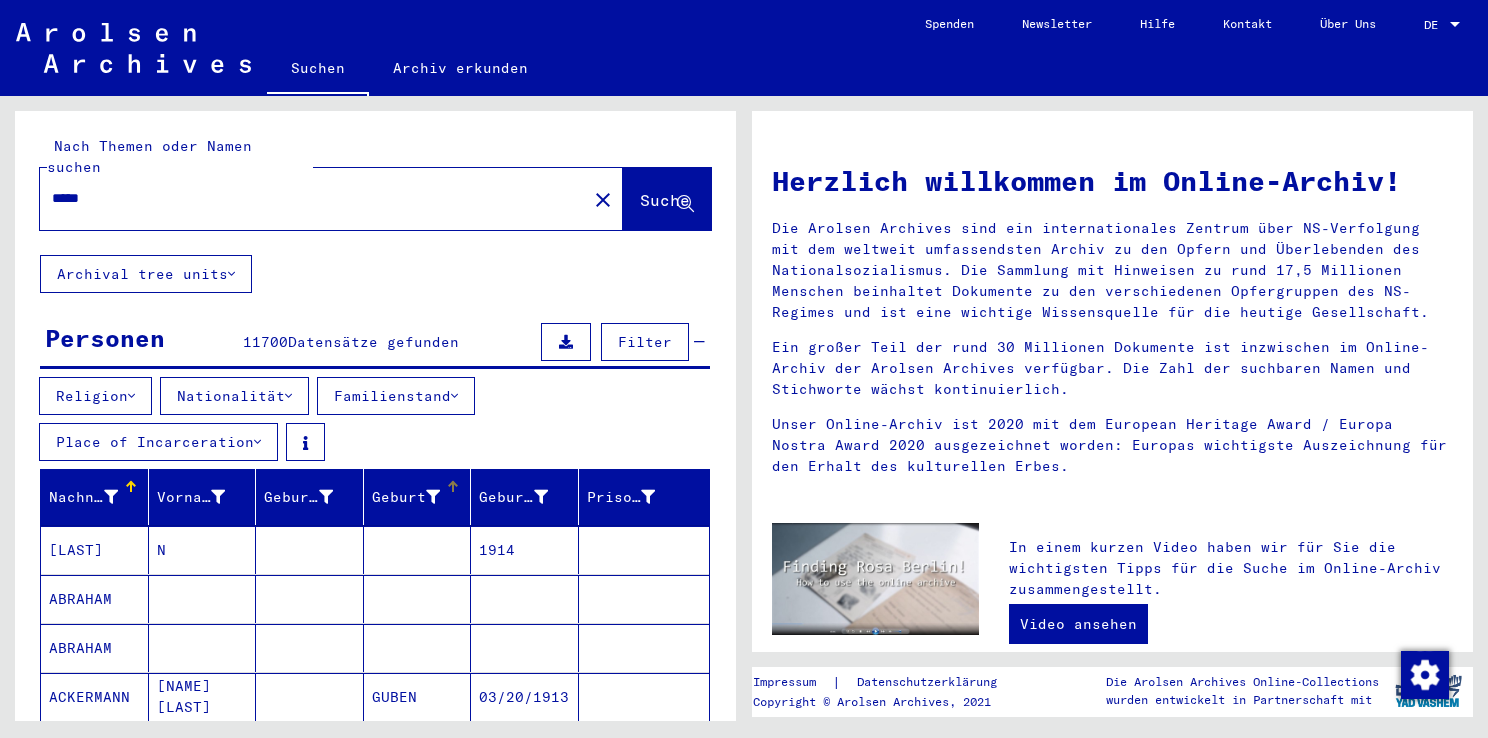 click on "Geburt‏" at bounding box center (421, 497) 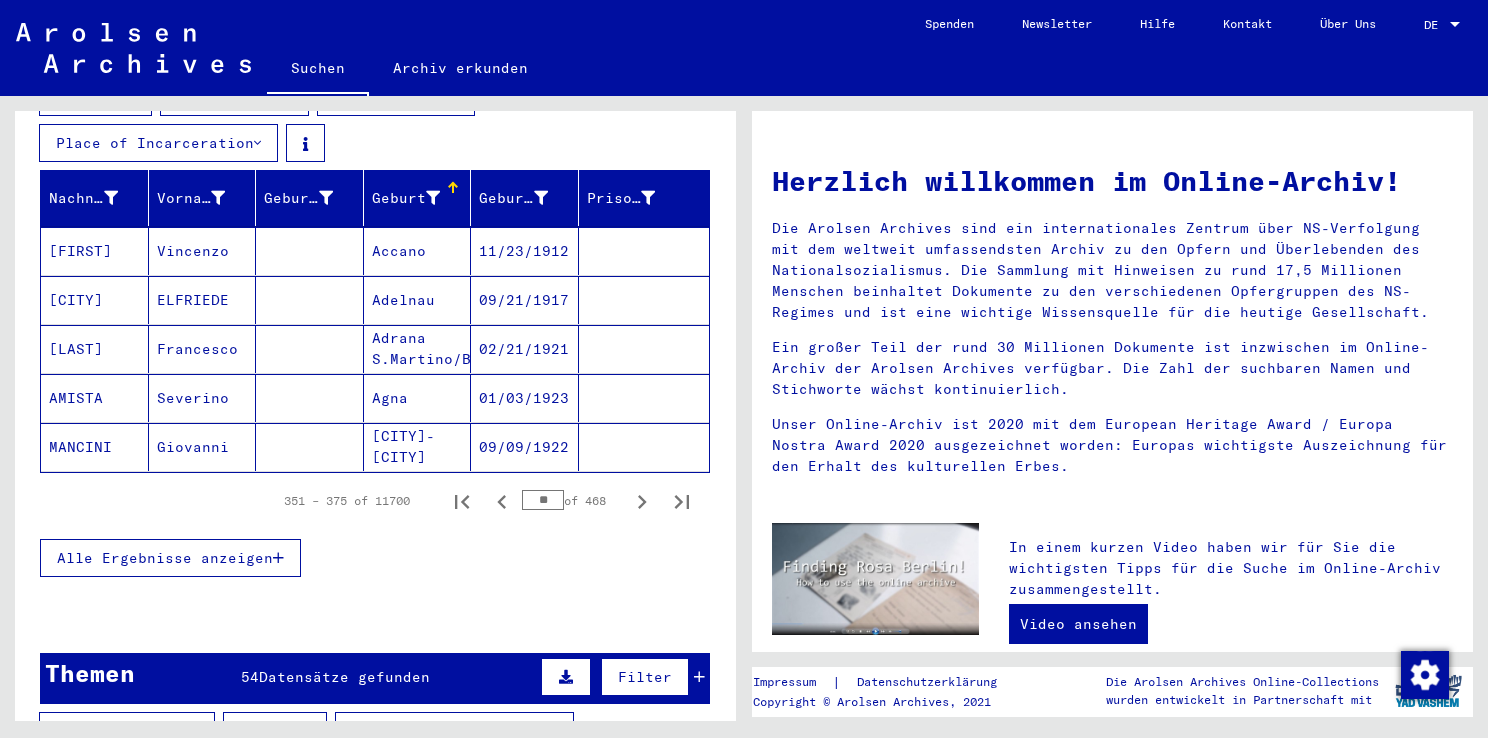 scroll, scrollTop: 258, scrollLeft: 0, axis: vertical 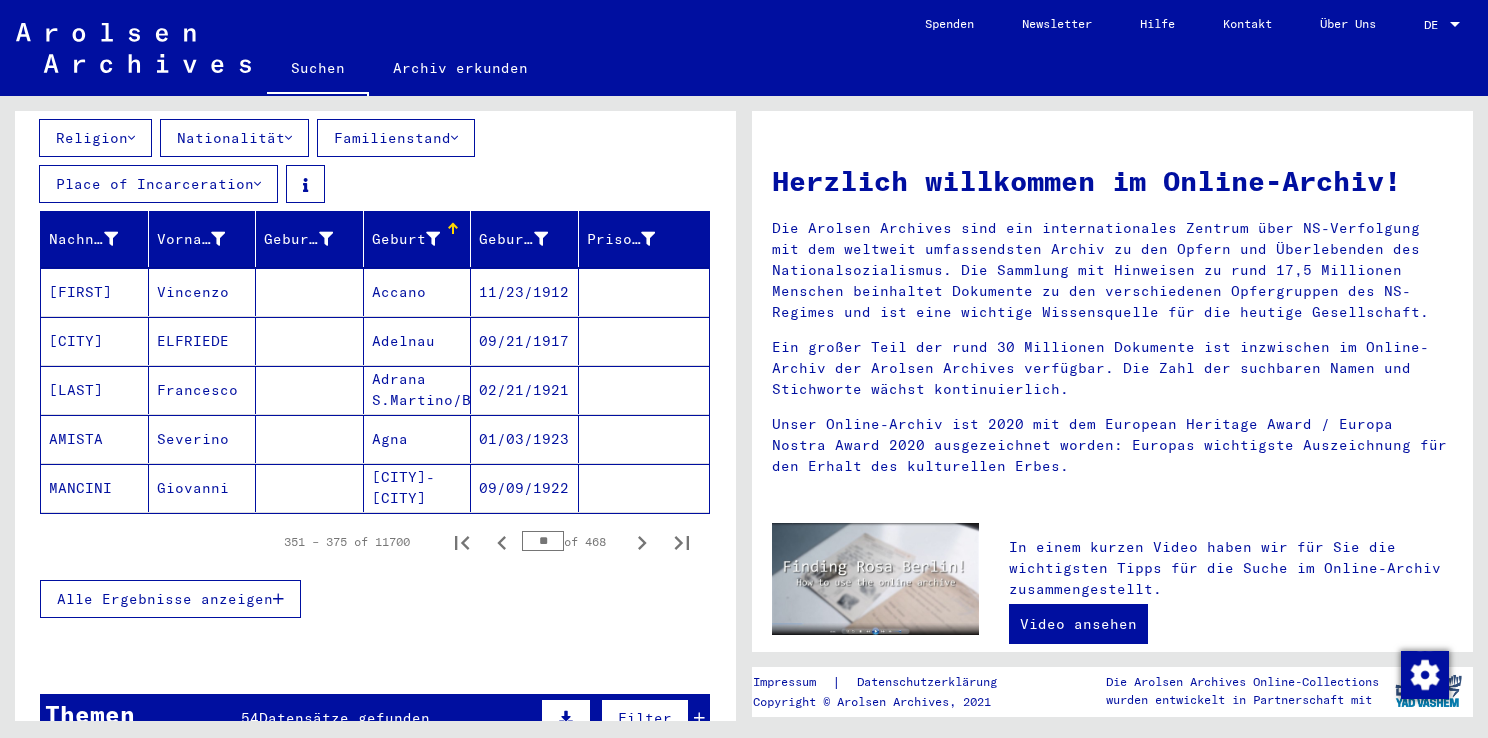 click on "Alle Ergebnisse anzeigen" at bounding box center [165, 599] 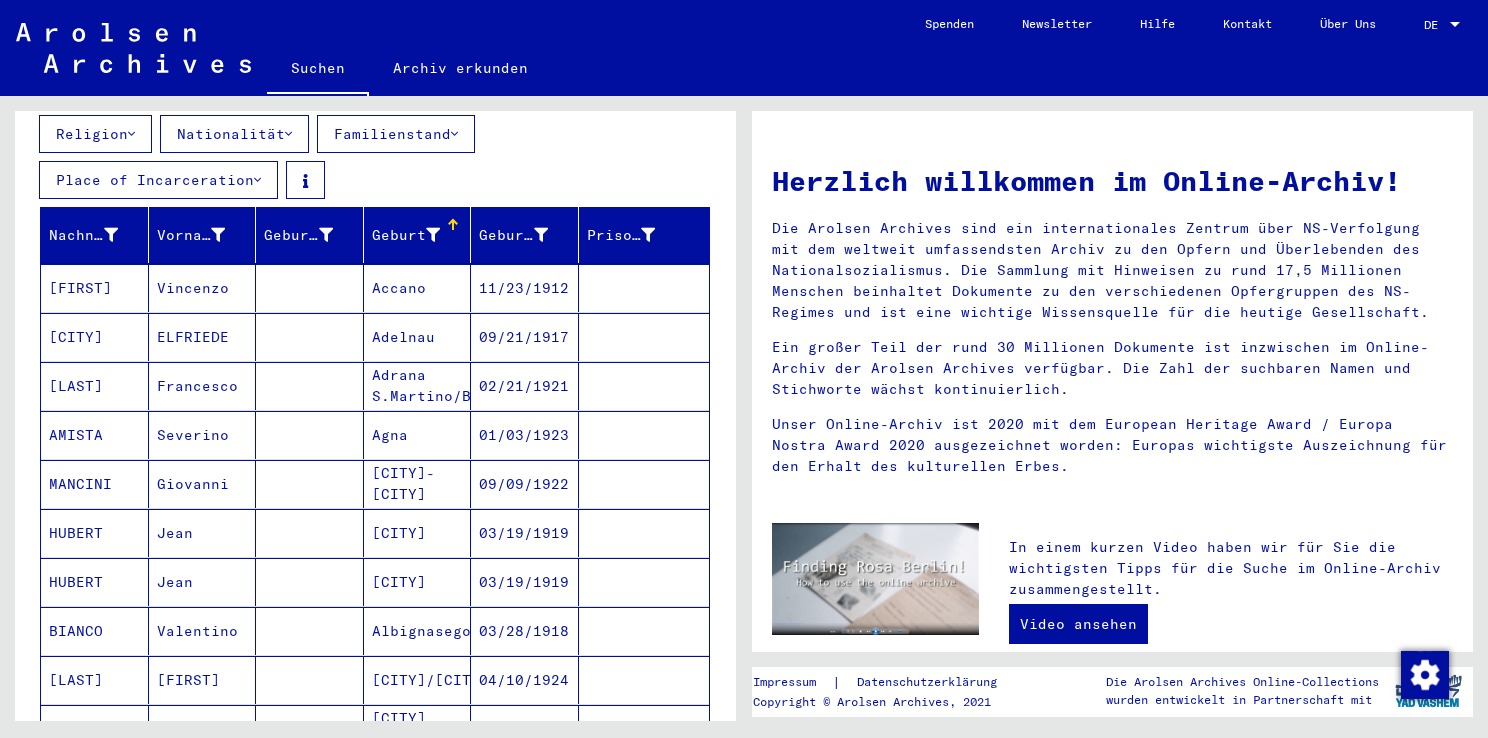 scroll, scrollTop: 258, scrollLeft: 0, axis: vertical 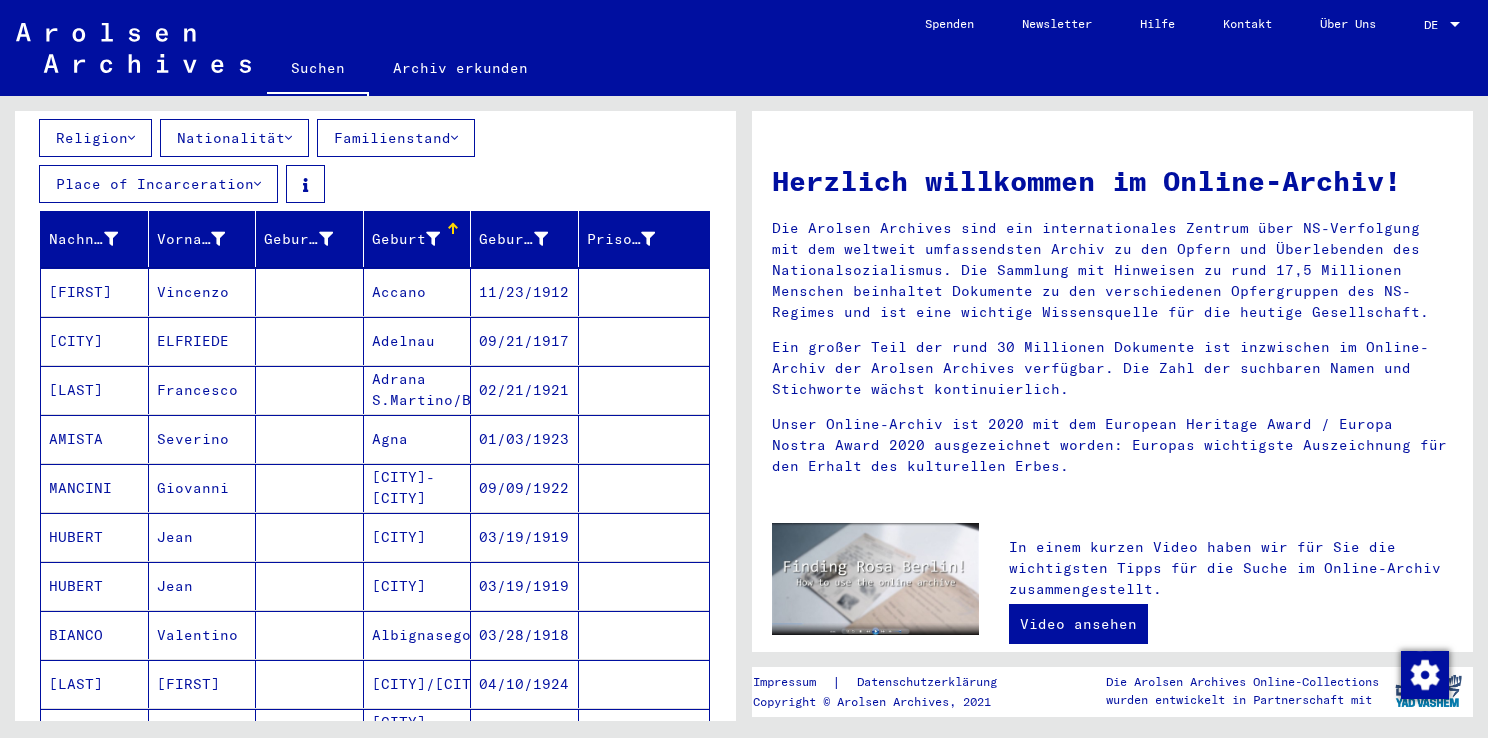 click on "Geburt‏" at bounding box center [421, 239] 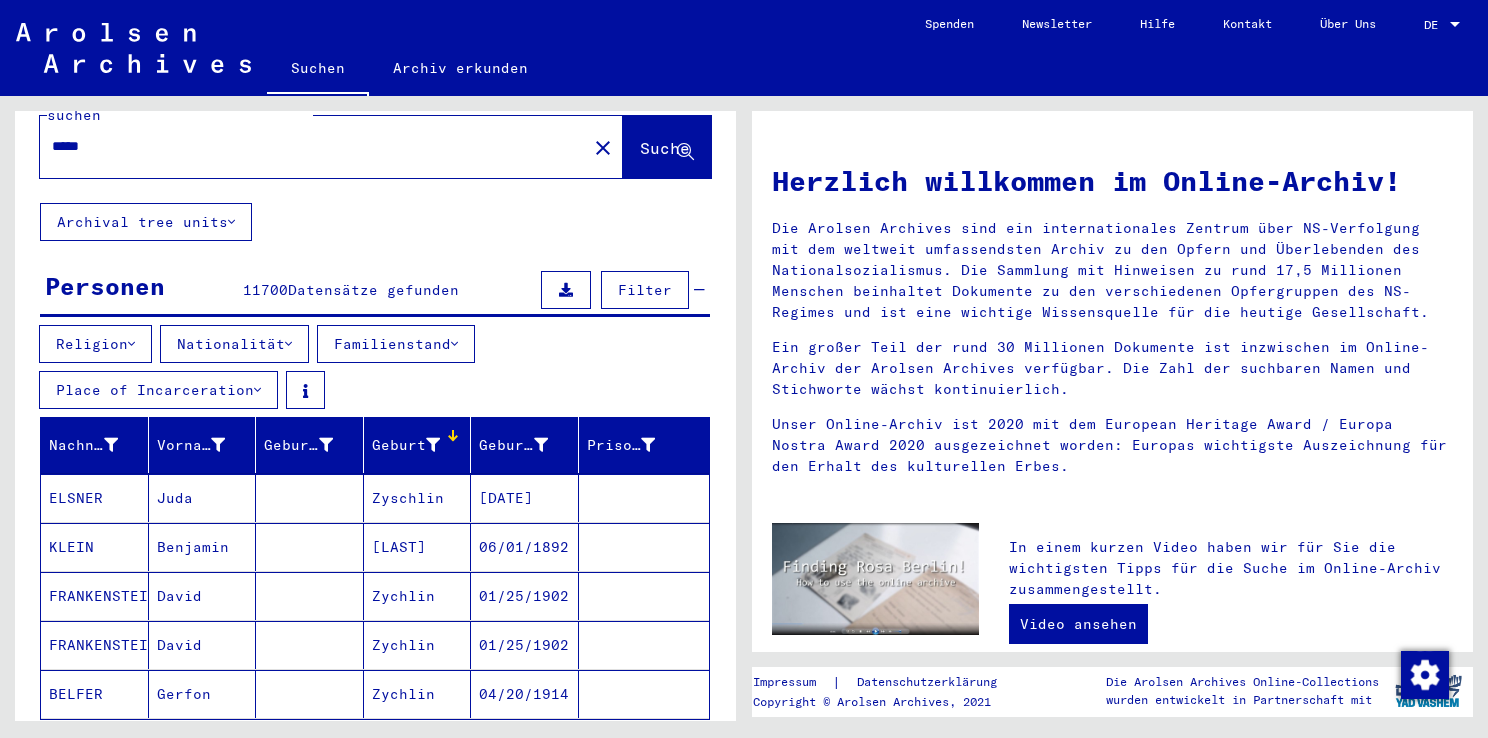 scroll, scrollTop: 44, scrollLeft: 0, axis: vertical 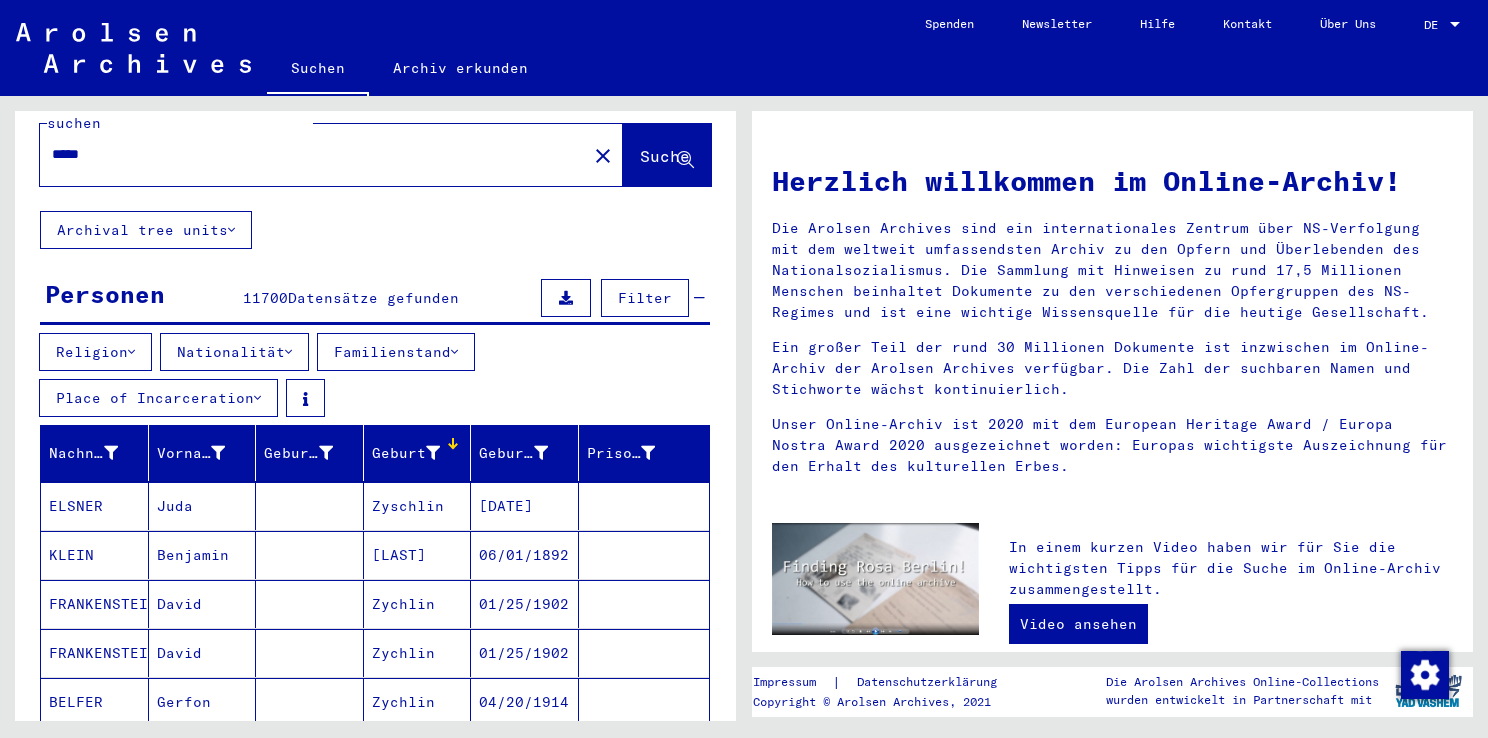 click at bounding box center [433, 453] 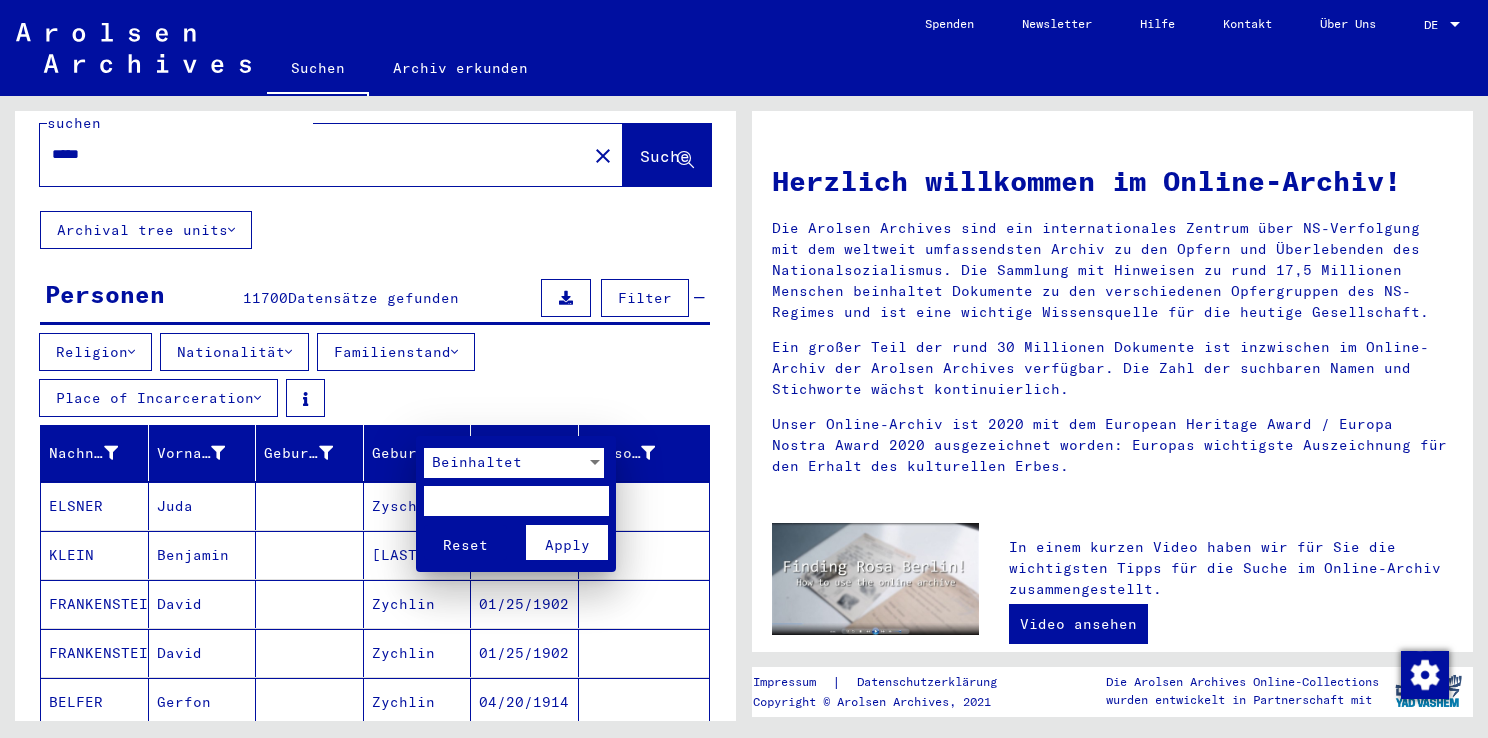 click at bounding box center (516, 501) 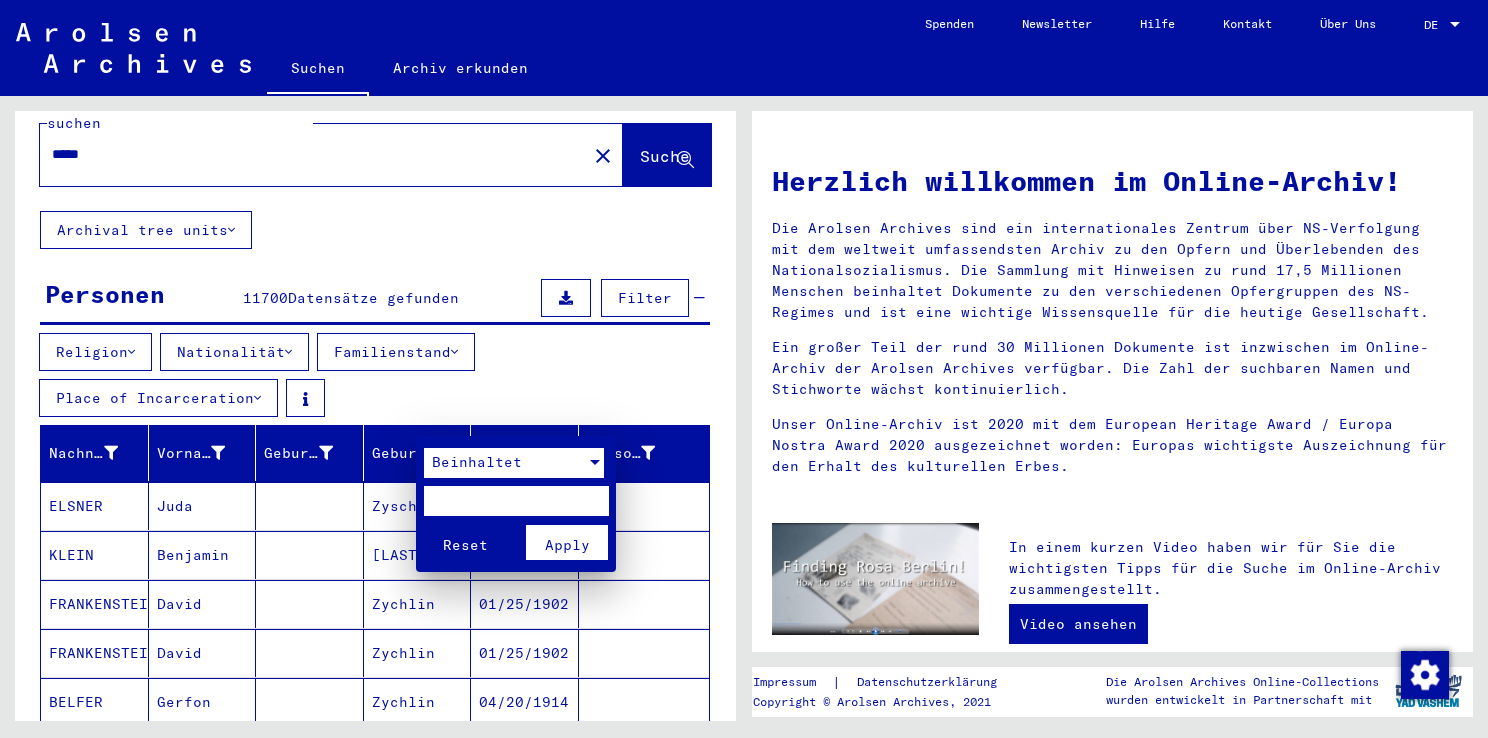 click on "Beinhaltet" at bounding box center [477, 462] 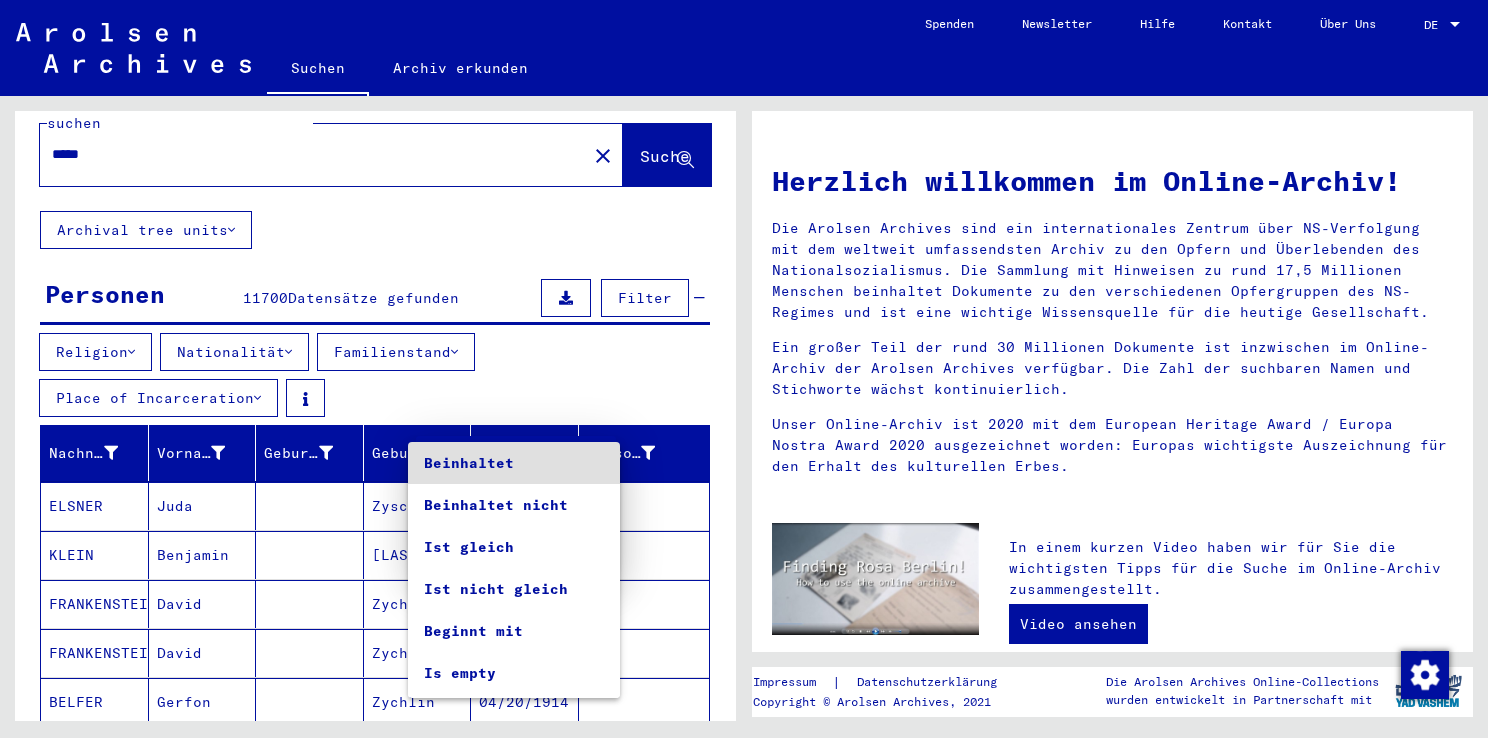 click at bounding box center [744, 369] 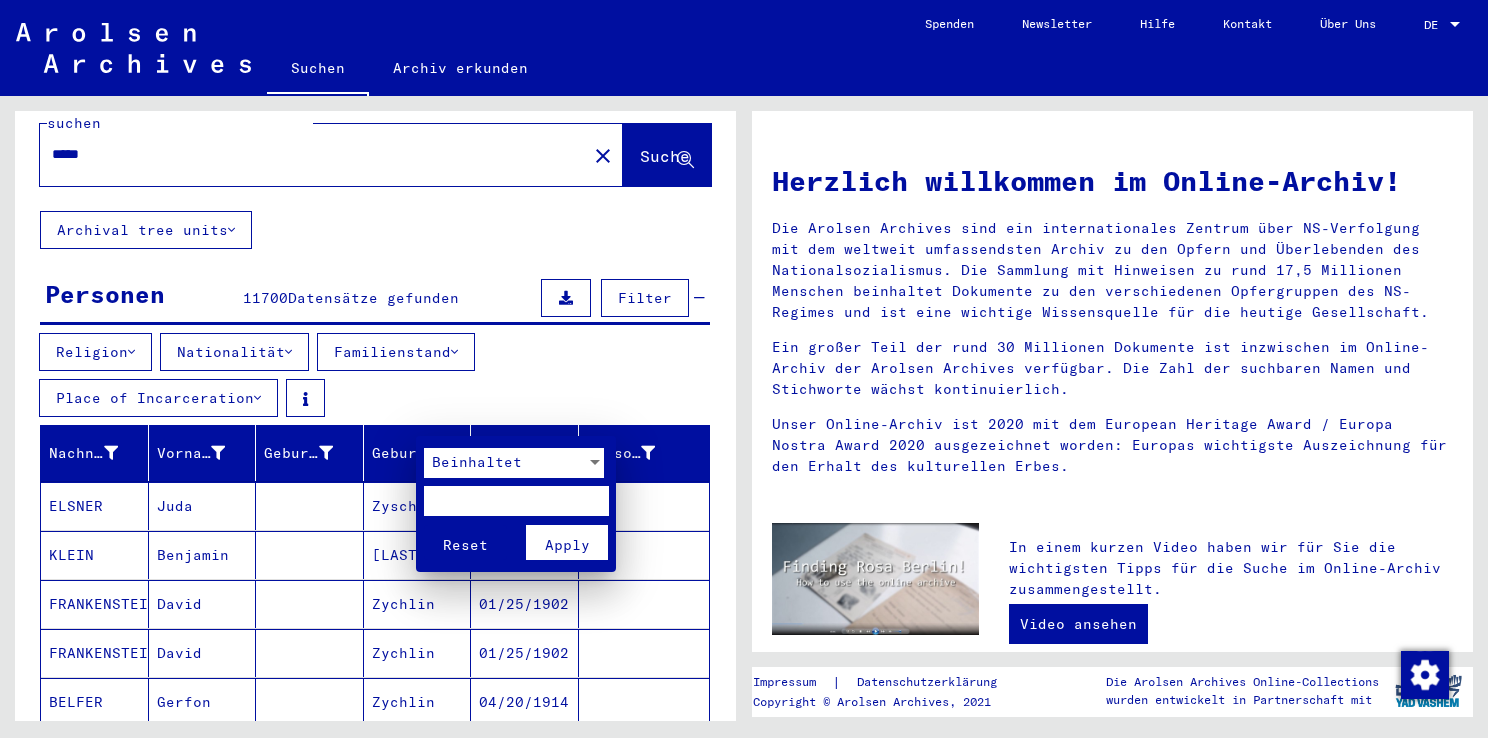 click at bounding box center (744, 369) 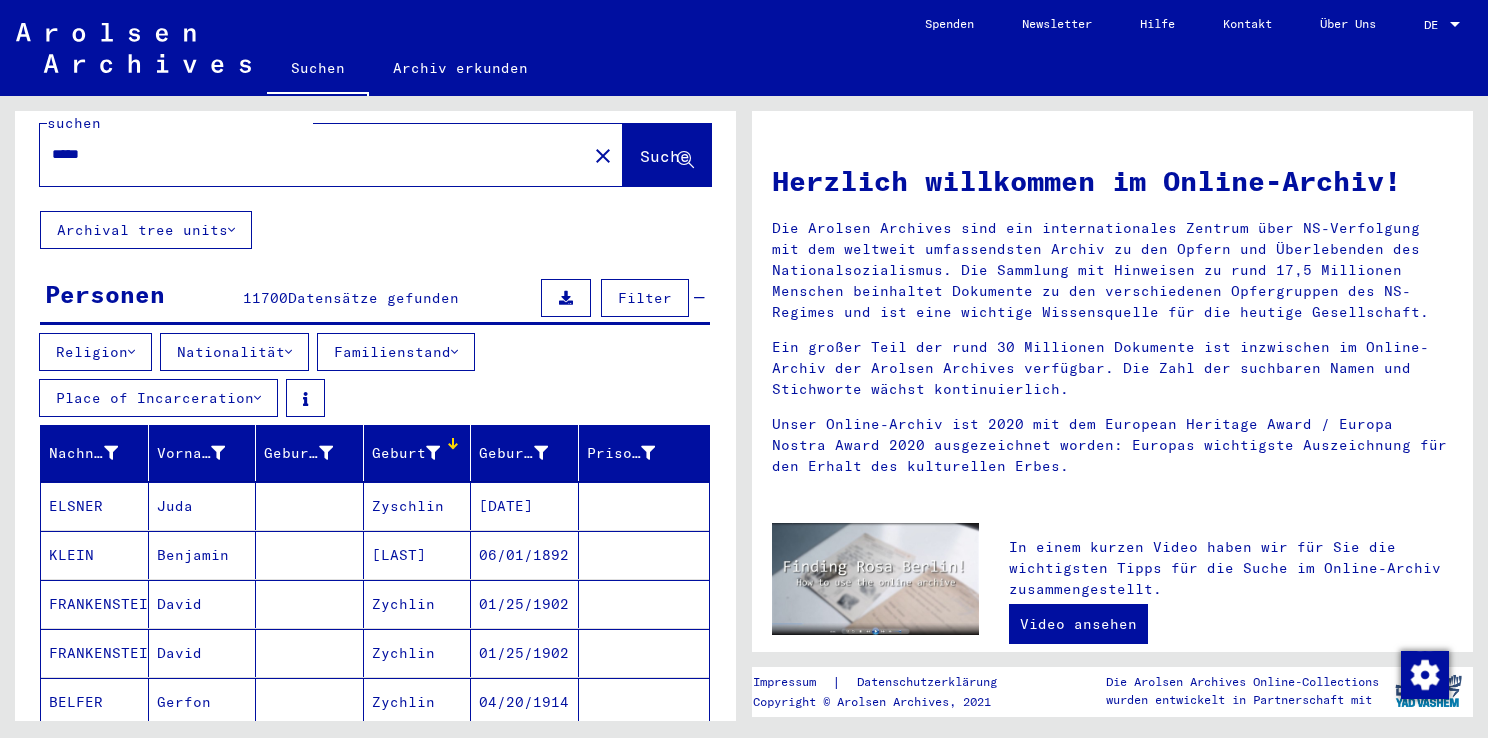 click on "Geburt‏" at bounding box center [421, 453] 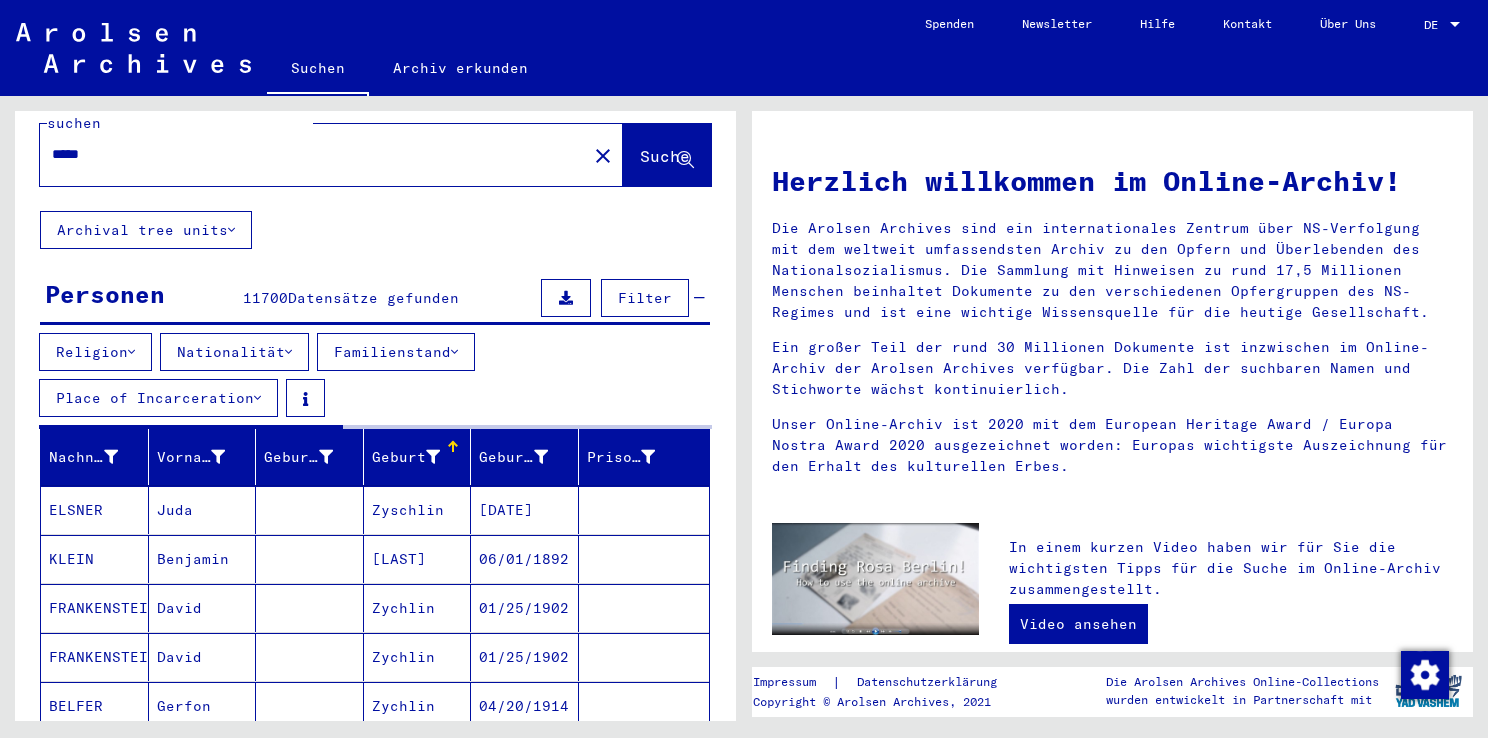 click on "Geburt‏" at bounding box center [421, 457] 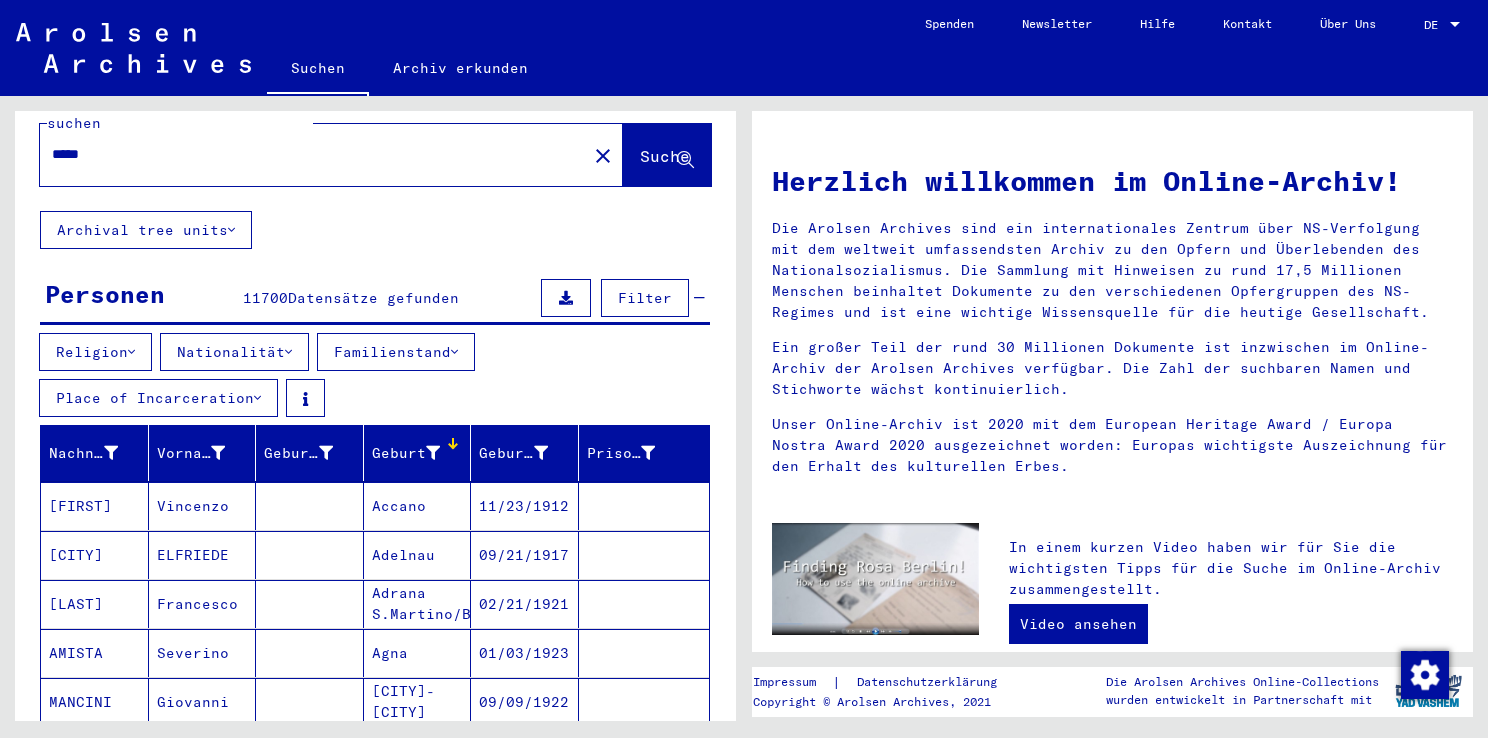 click on "Geburt‏" at bounding box center (406, 453) 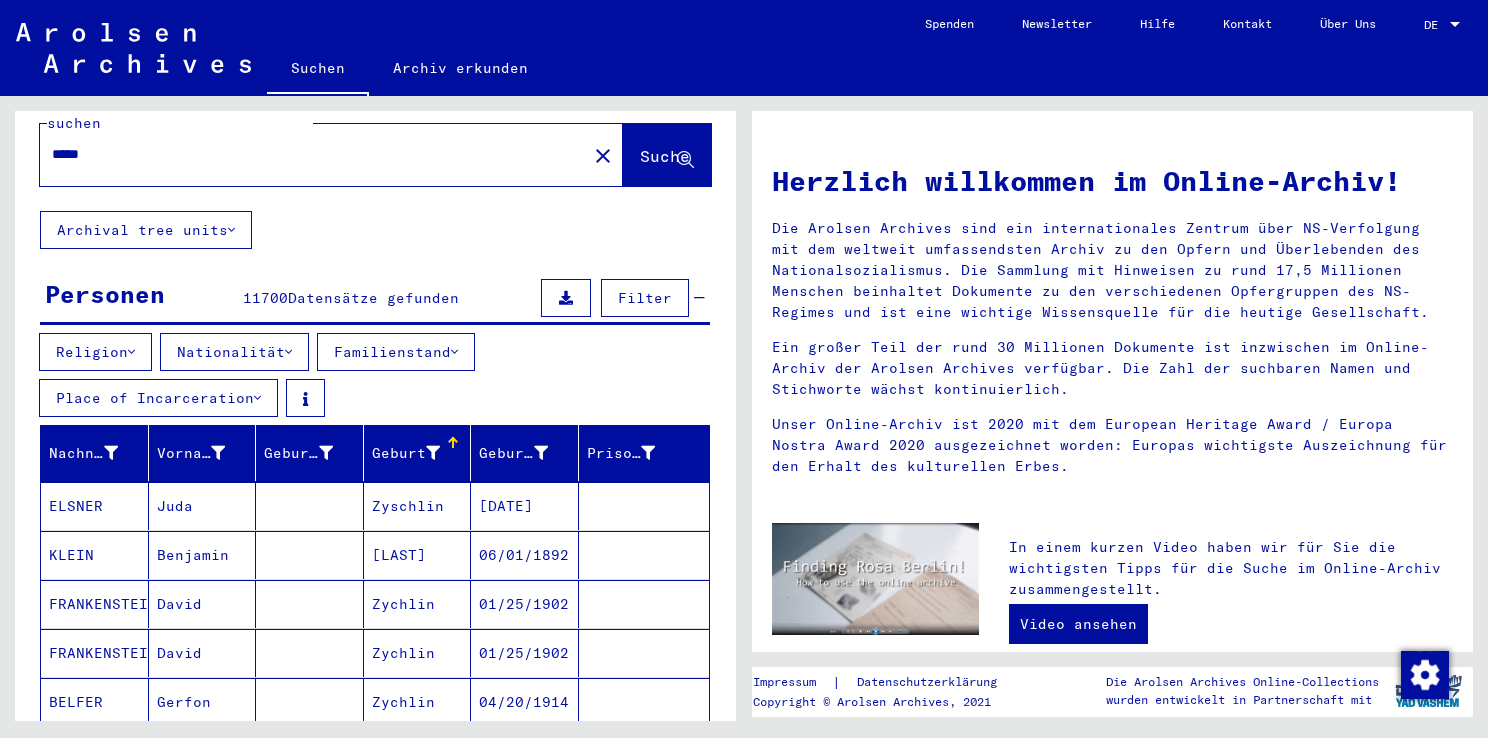 click on "Geburt‏" at bounding box center (406, 453) 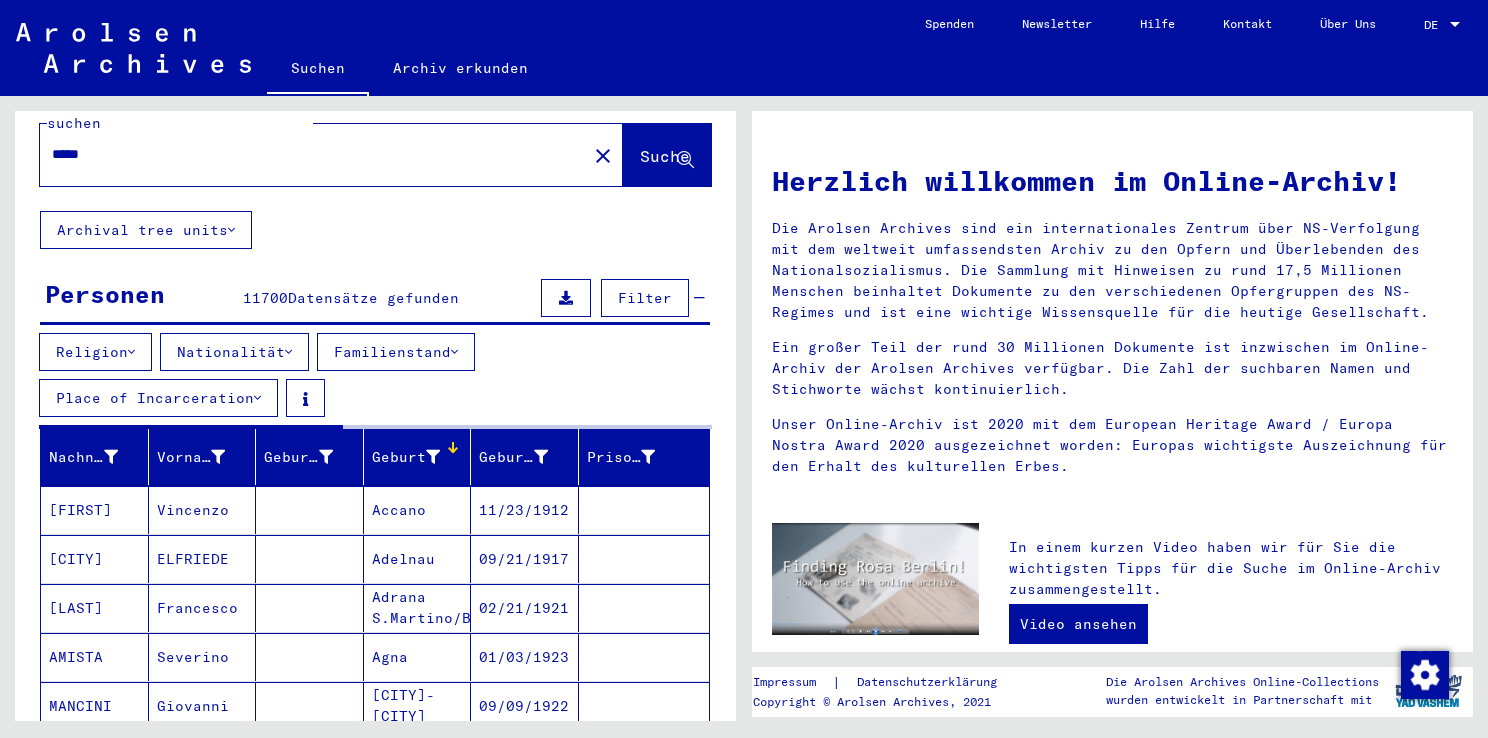click on "Geburt‏" at bounding box center (406, 457) 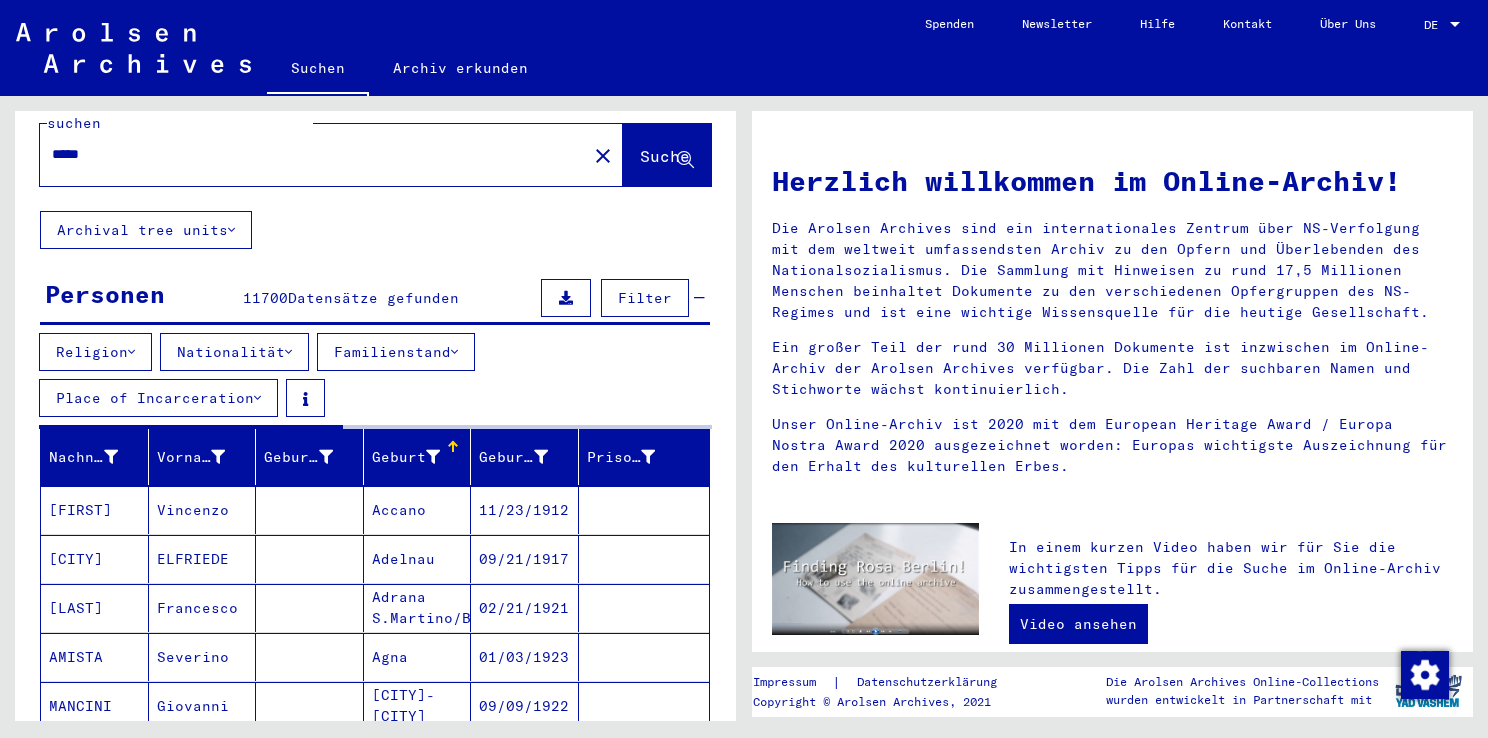 click on "Geburt‏" at bounding box center (406, 457) 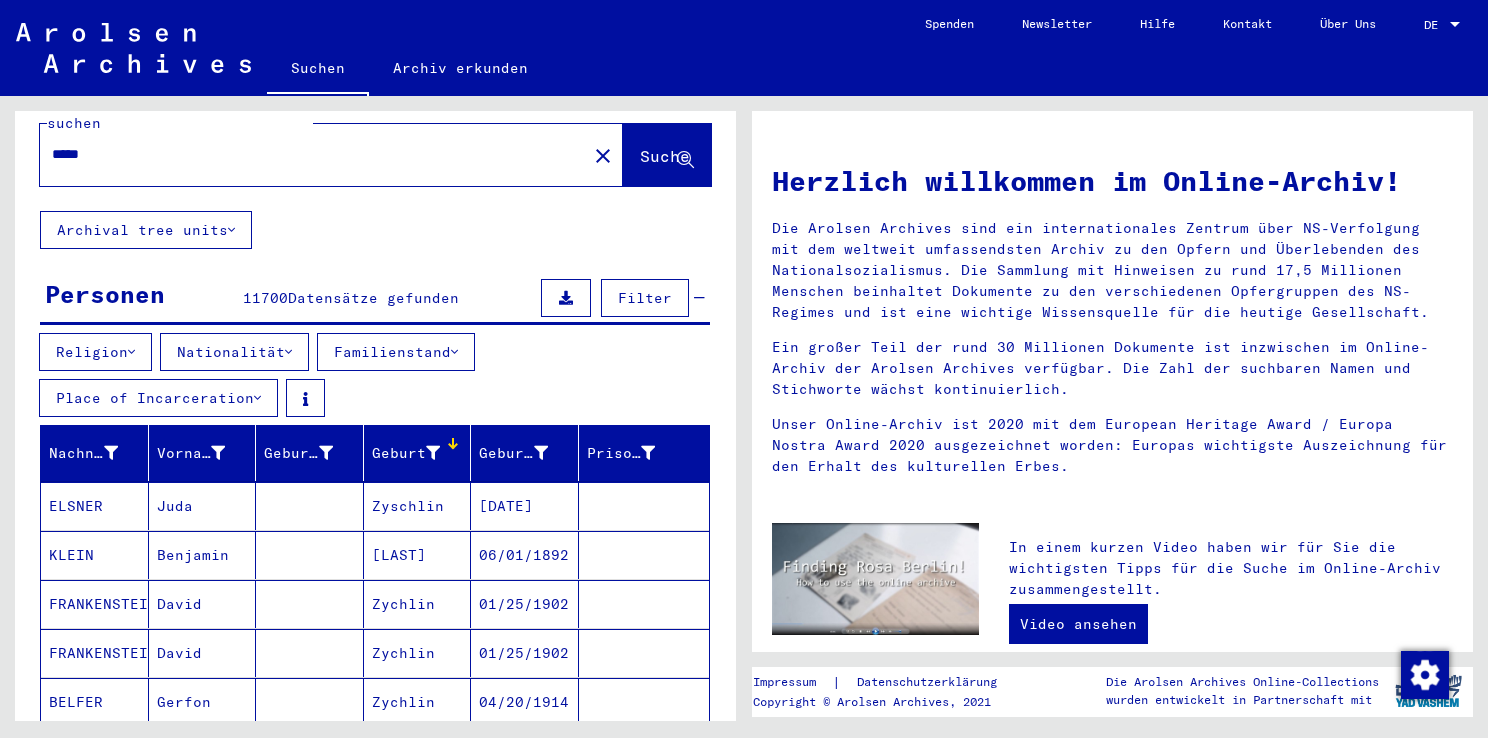 click on "Geburt‏" at bounding box center [421, 453] 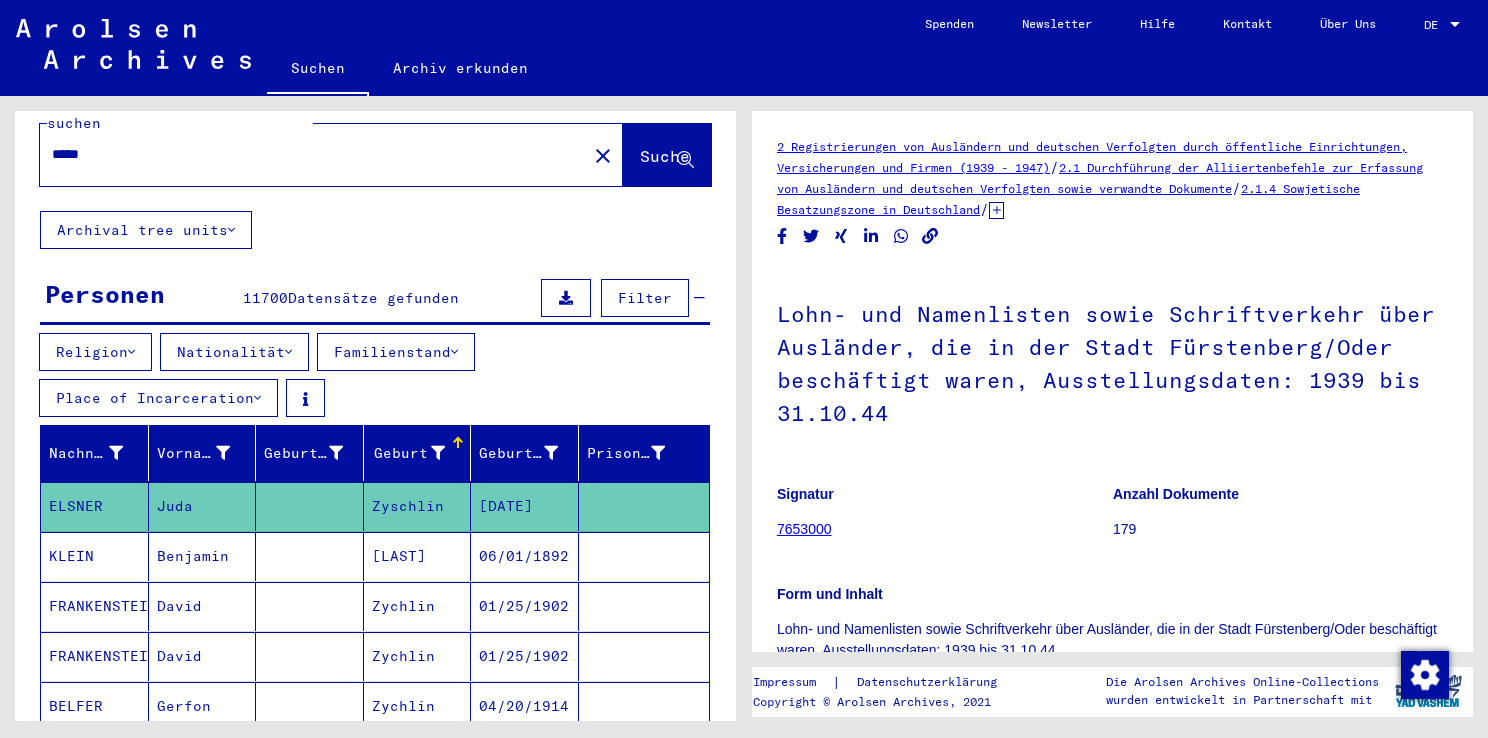 click on "Geburt‏" at bounding box center [421, 453] 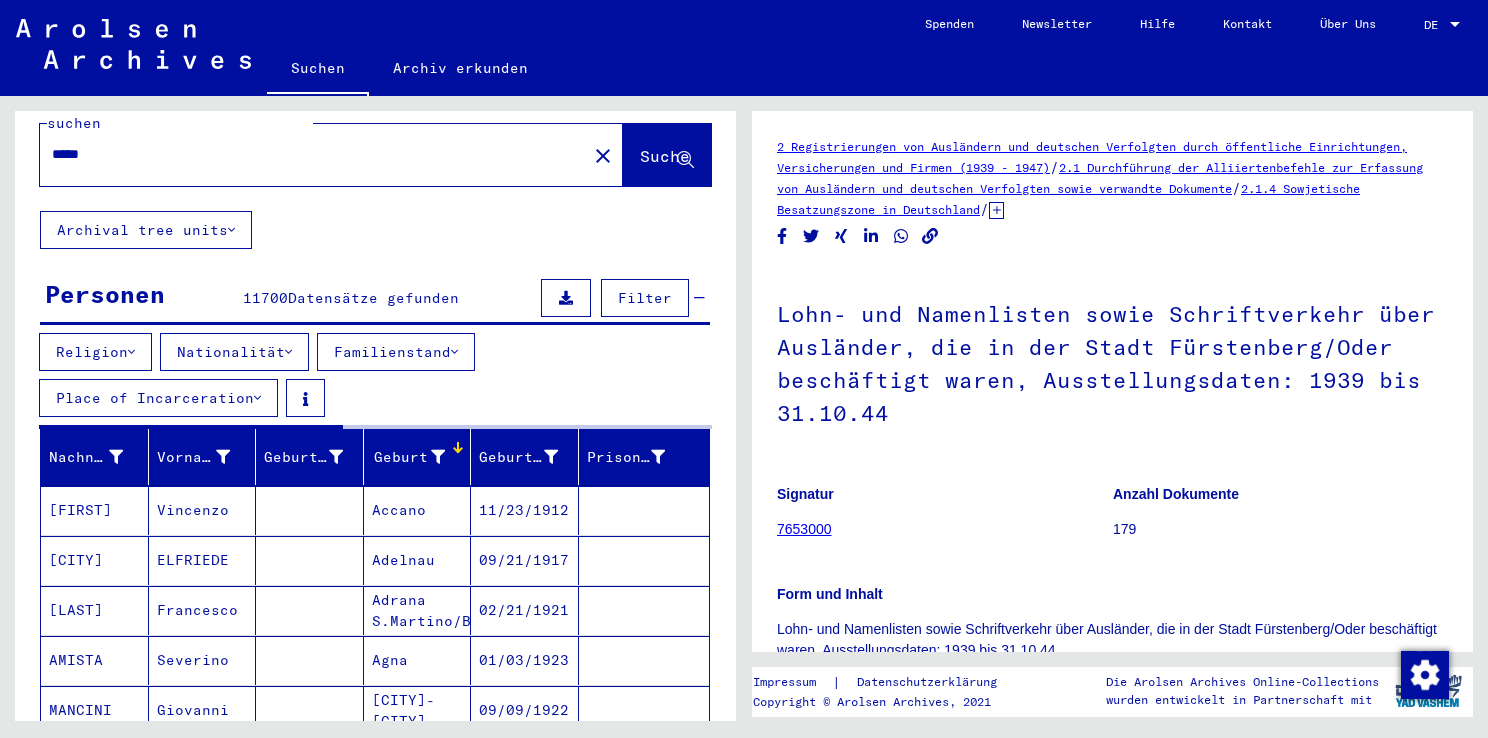 drag, startPoint x: 428, startPoint y: 444, endPoint x: 411, endPoint y: 443, distance: 17.029387 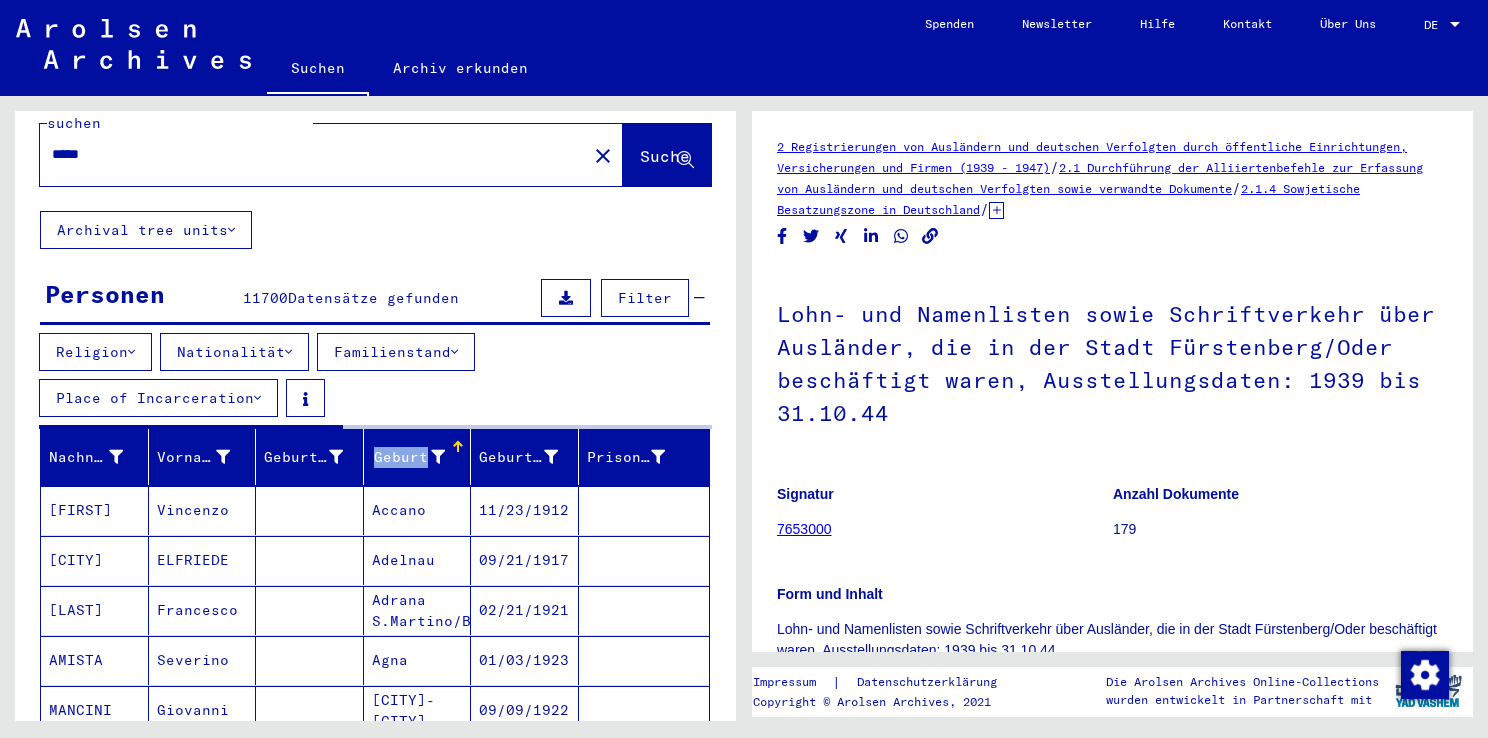 scroll, scrollTop: 0, scrollLeft: 0, axis: both 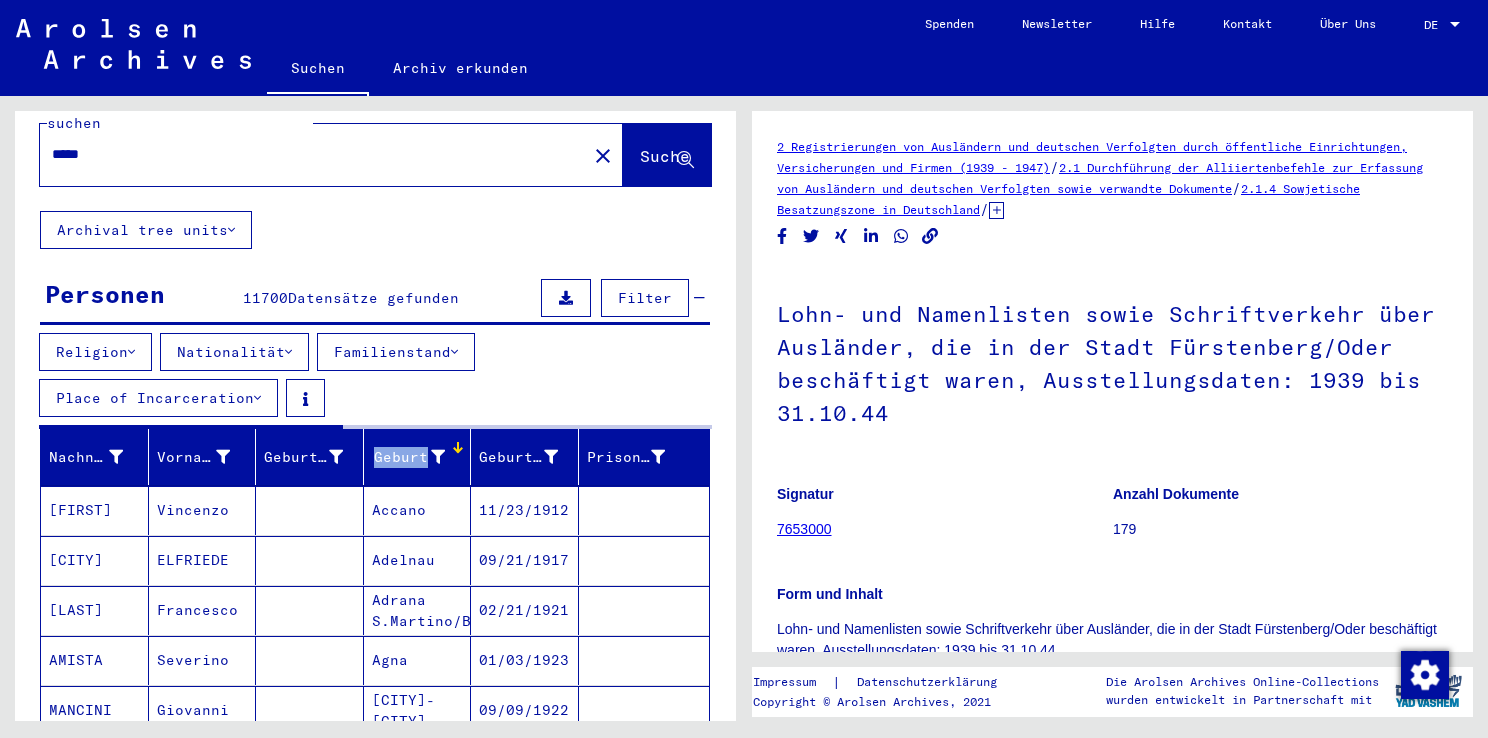 click on "Geburt‏" at bounding box center (421, 457) 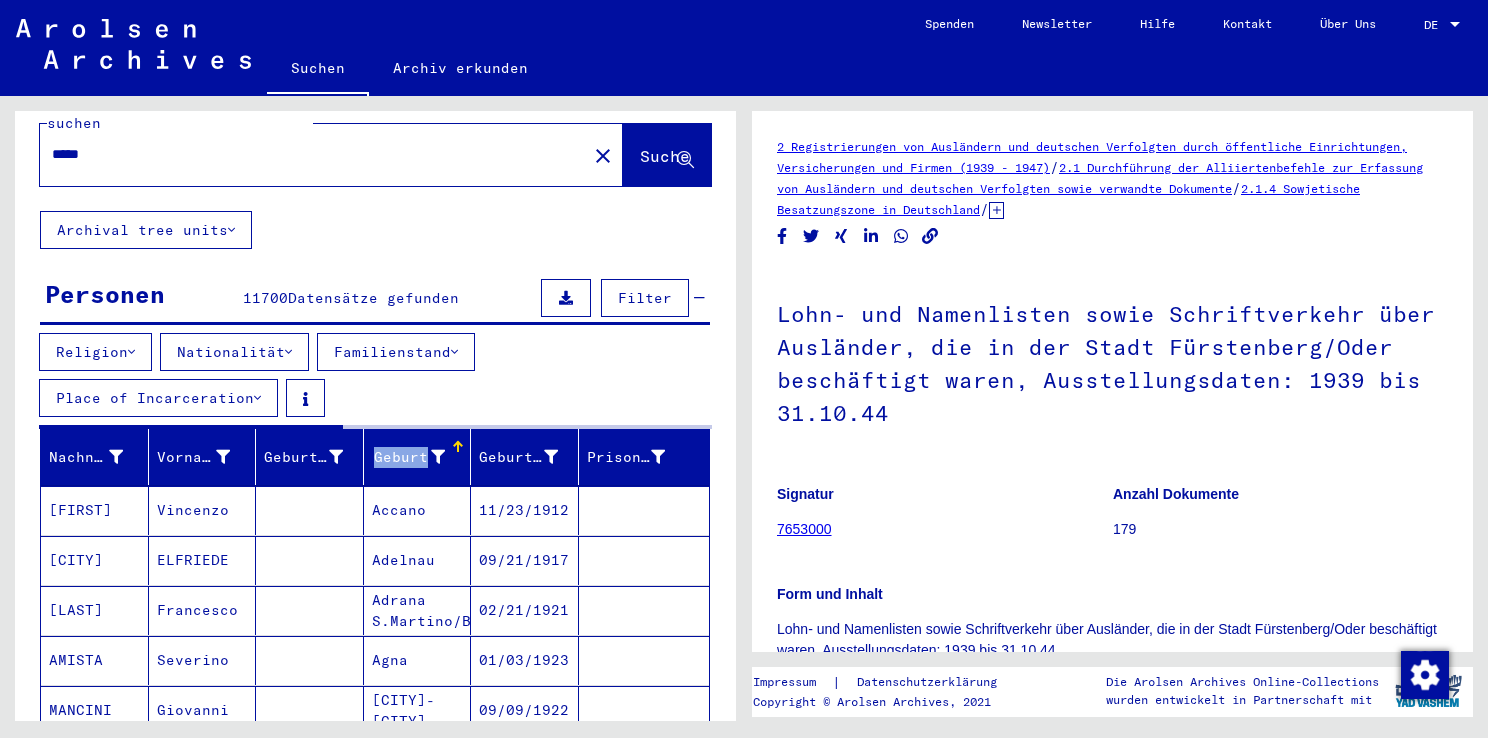 click on "Geburt‏" at bounding box center (421, 457) 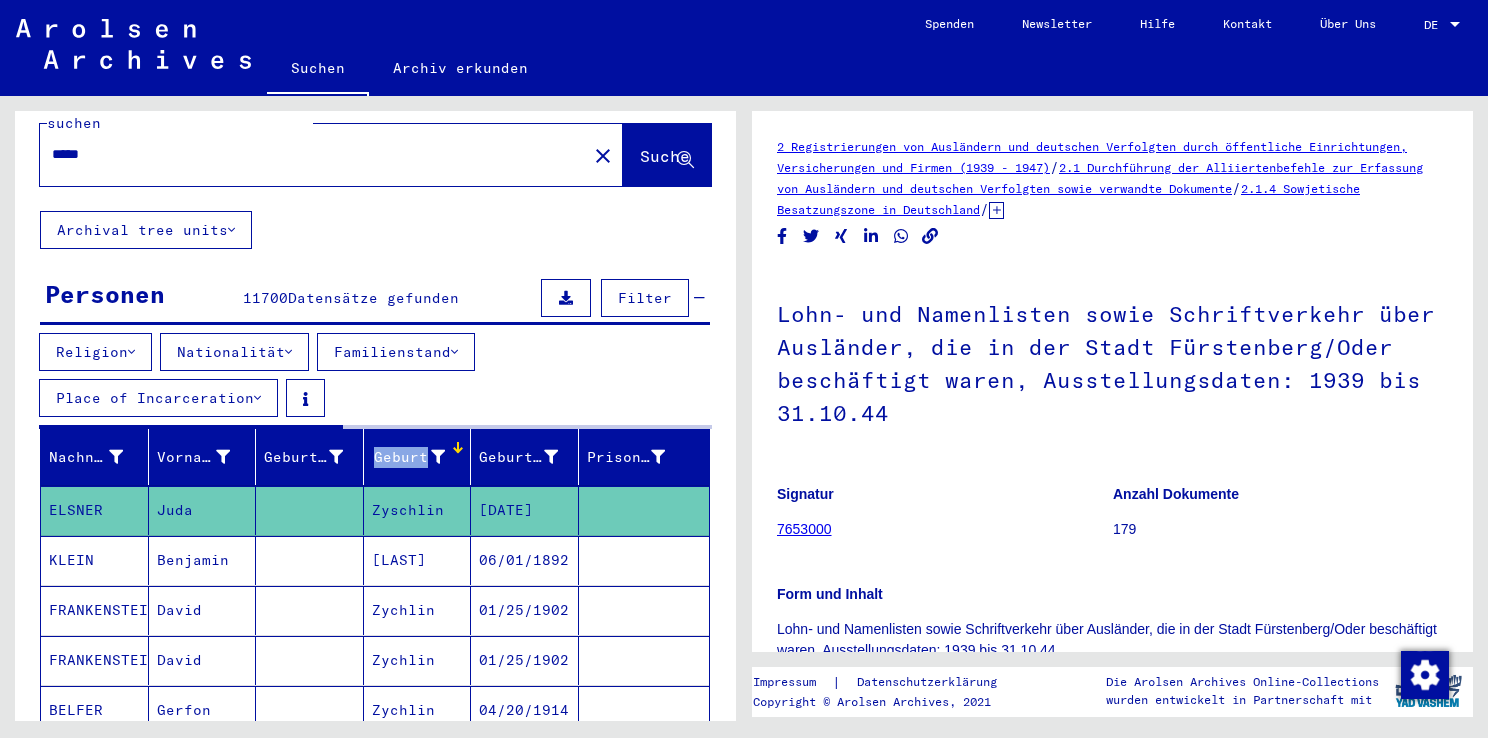 click on "Geburt‏" at bounding box center [421, 457] 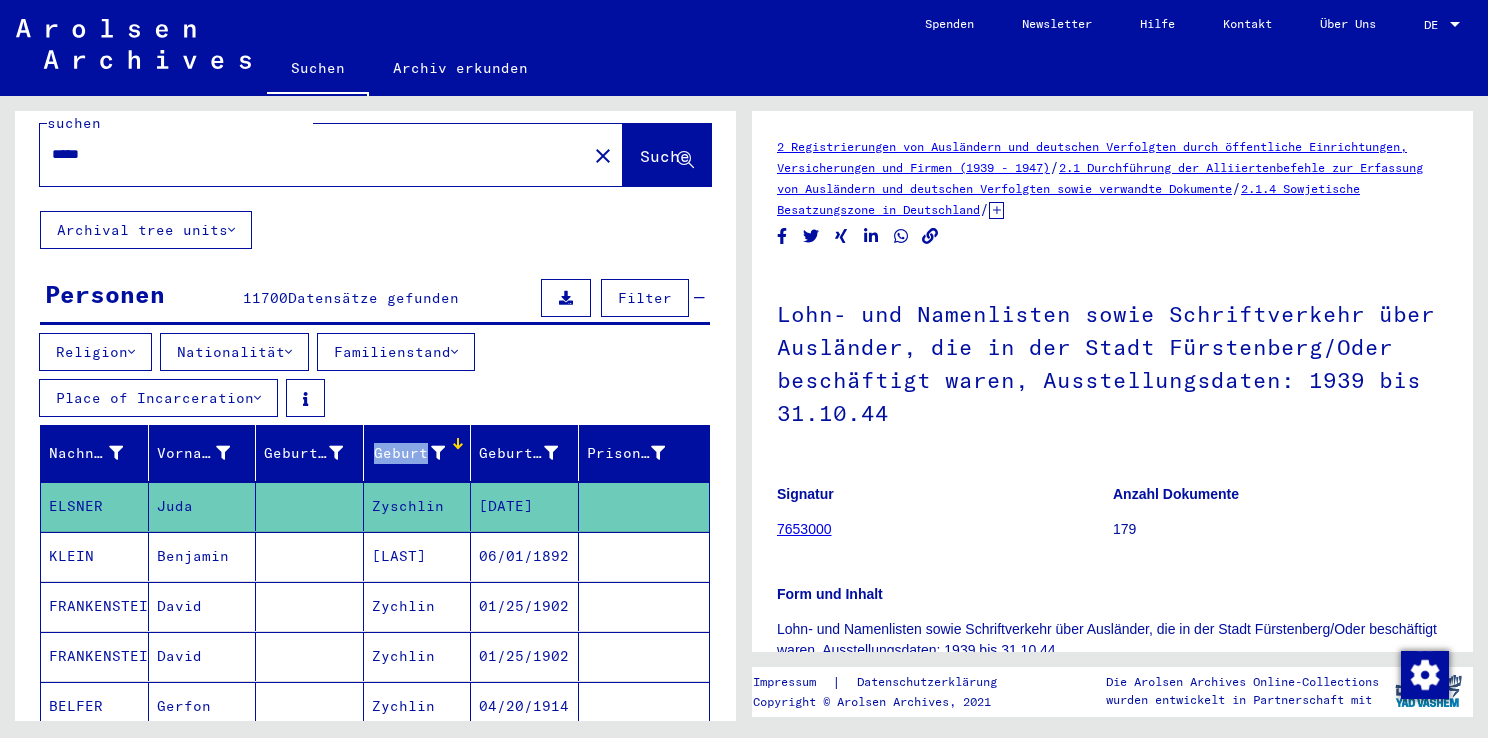 drag, startPoint x: 411, startPoint y: 443, endPoint x: 657, endPoint y: 323, distance: 273.7079 